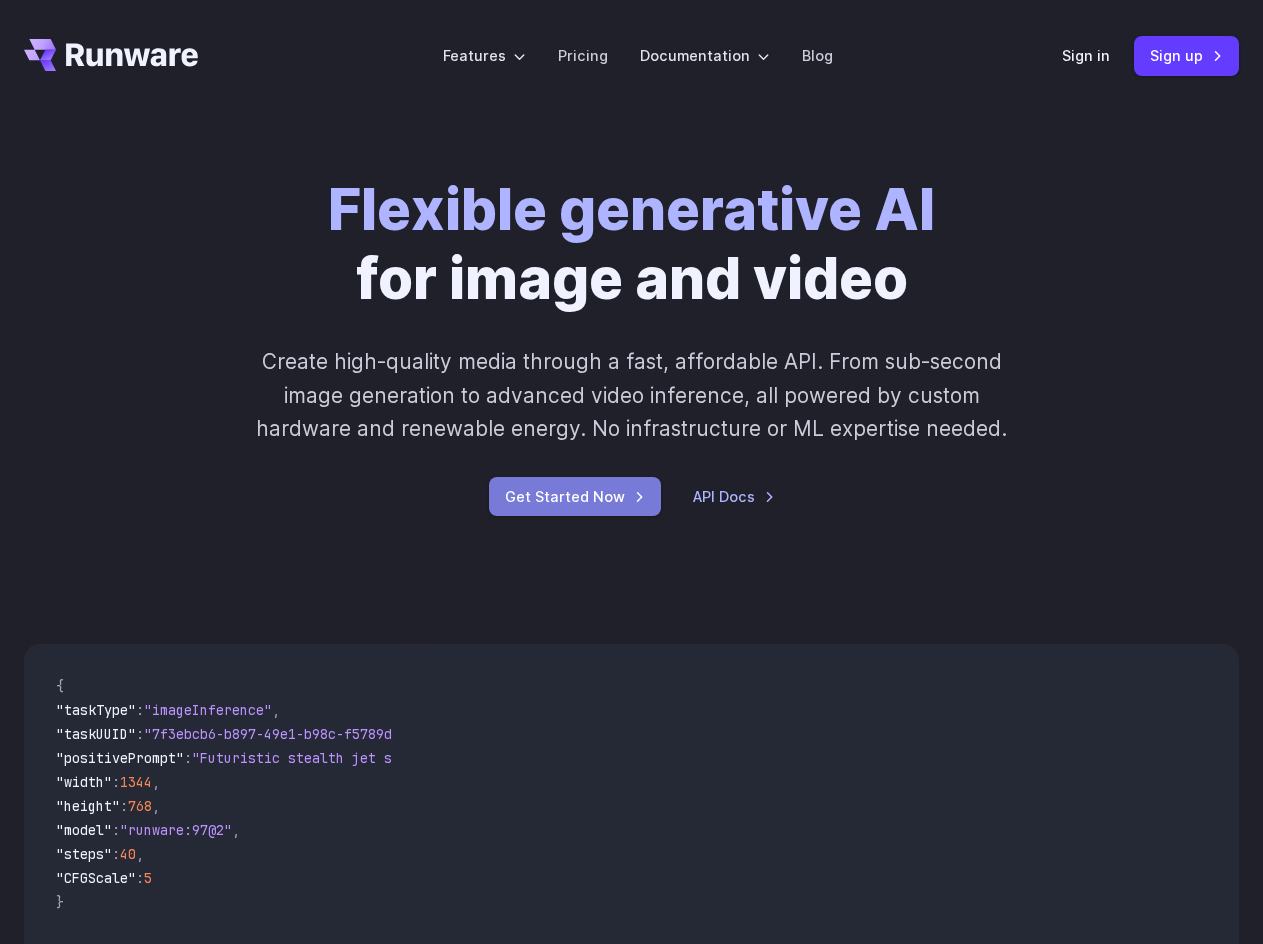 scroll, scrollTop: 0, scrollLeft: 0, axis: both 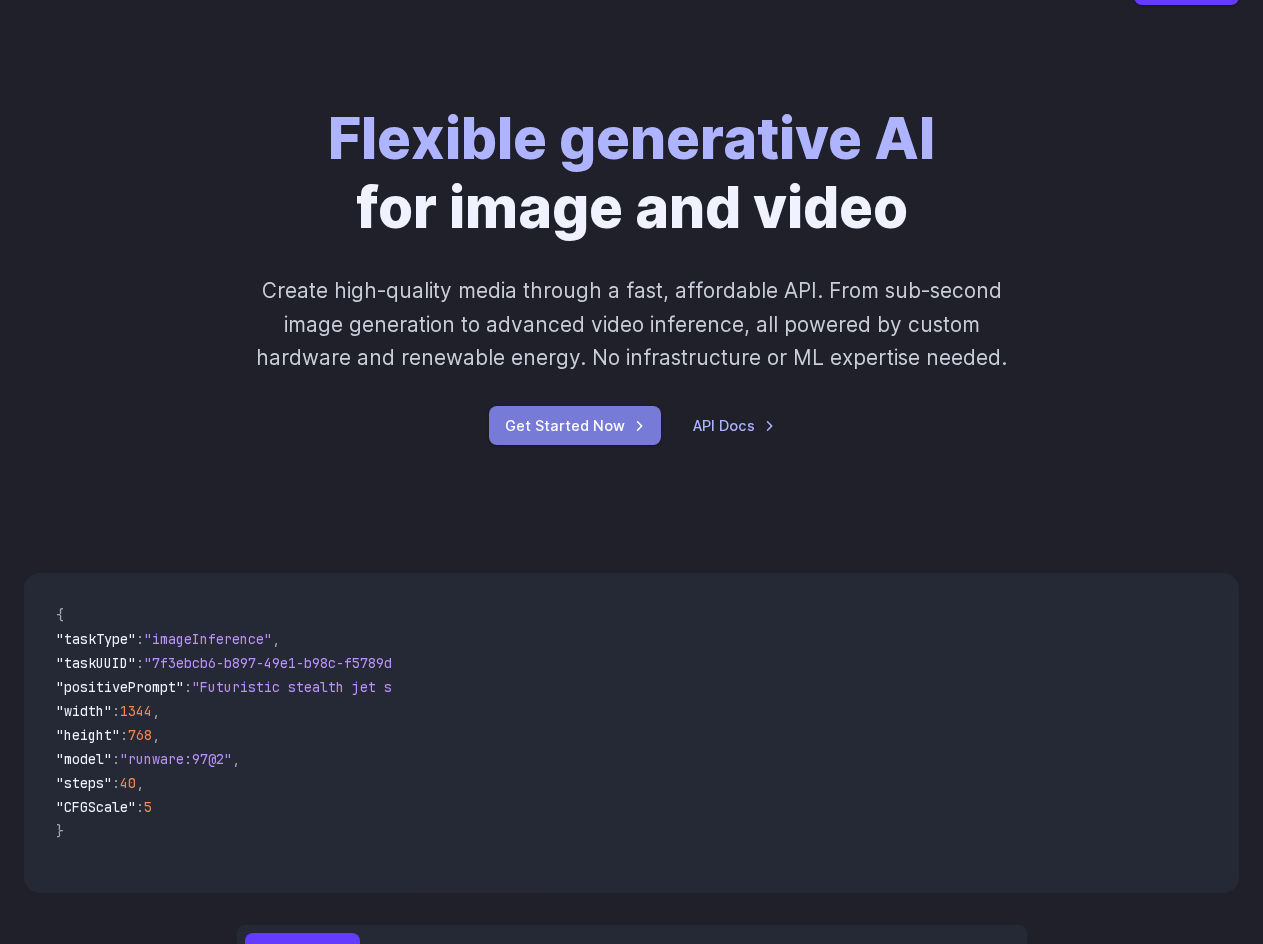 click on "Get Started Now" at bounding box center (575, 425) 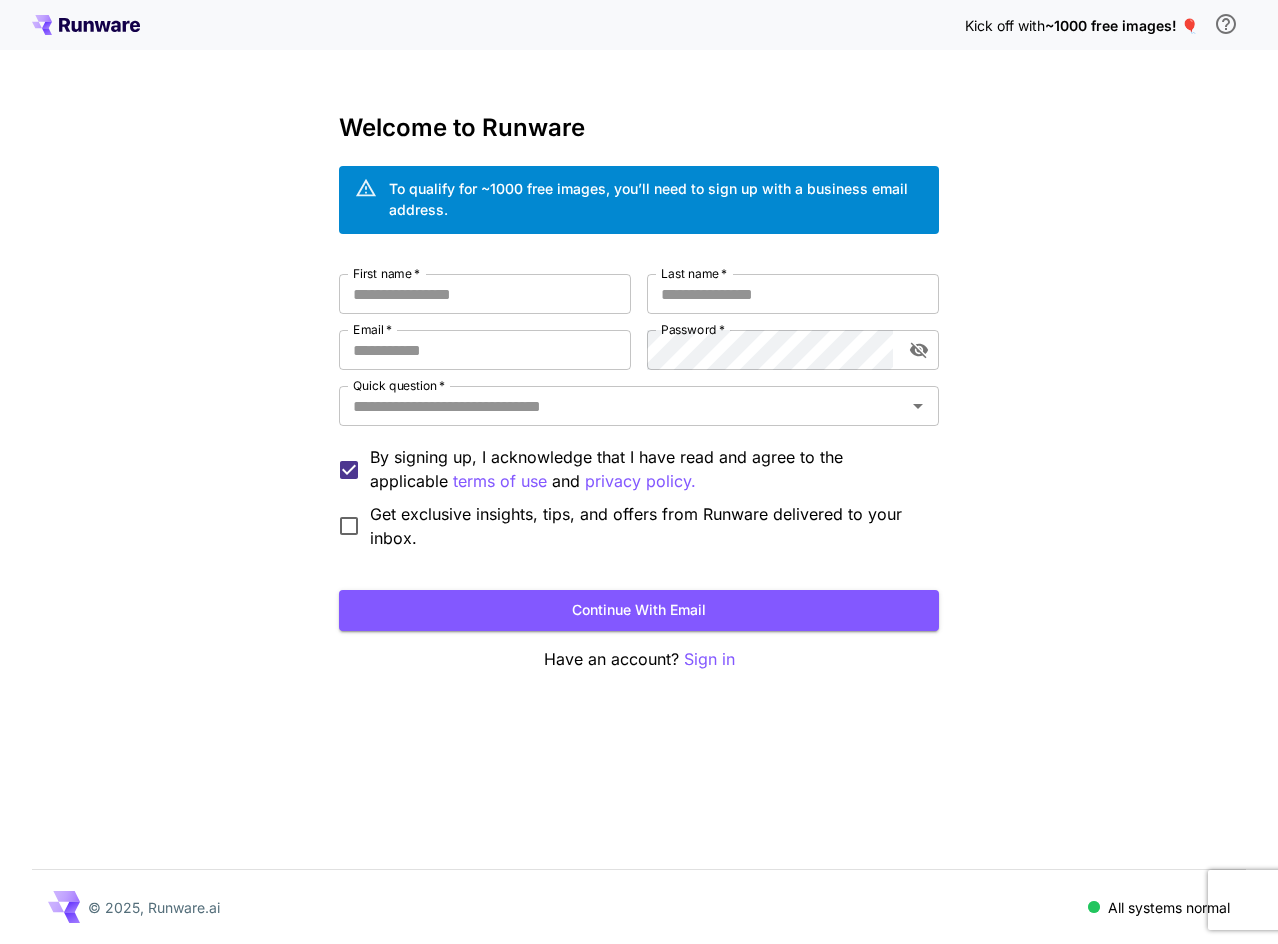 scroll, scrollTop: 0, scrollLeft: 0, axis: both 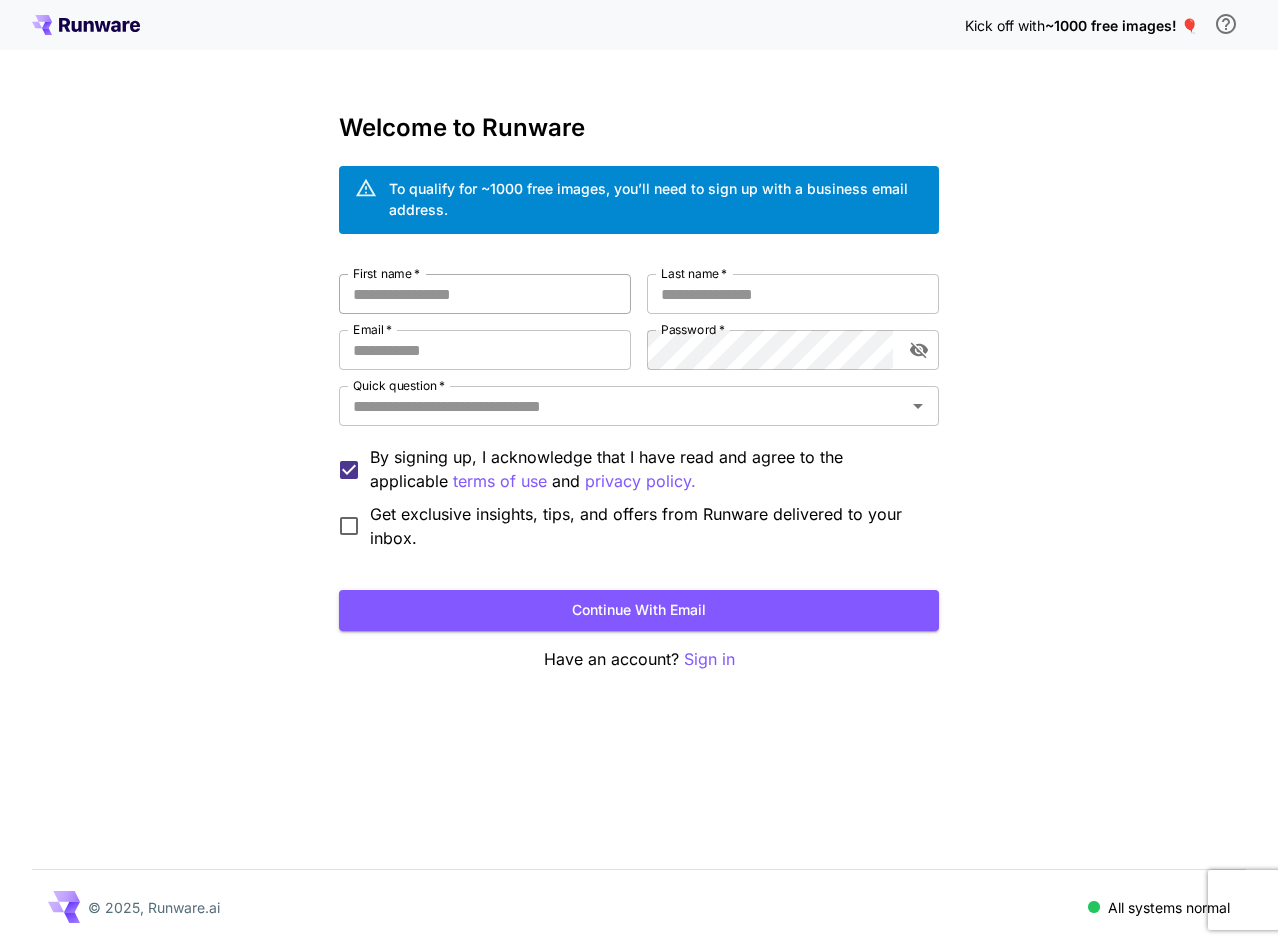 click on "First name   *" at bounding box center [485, 294] 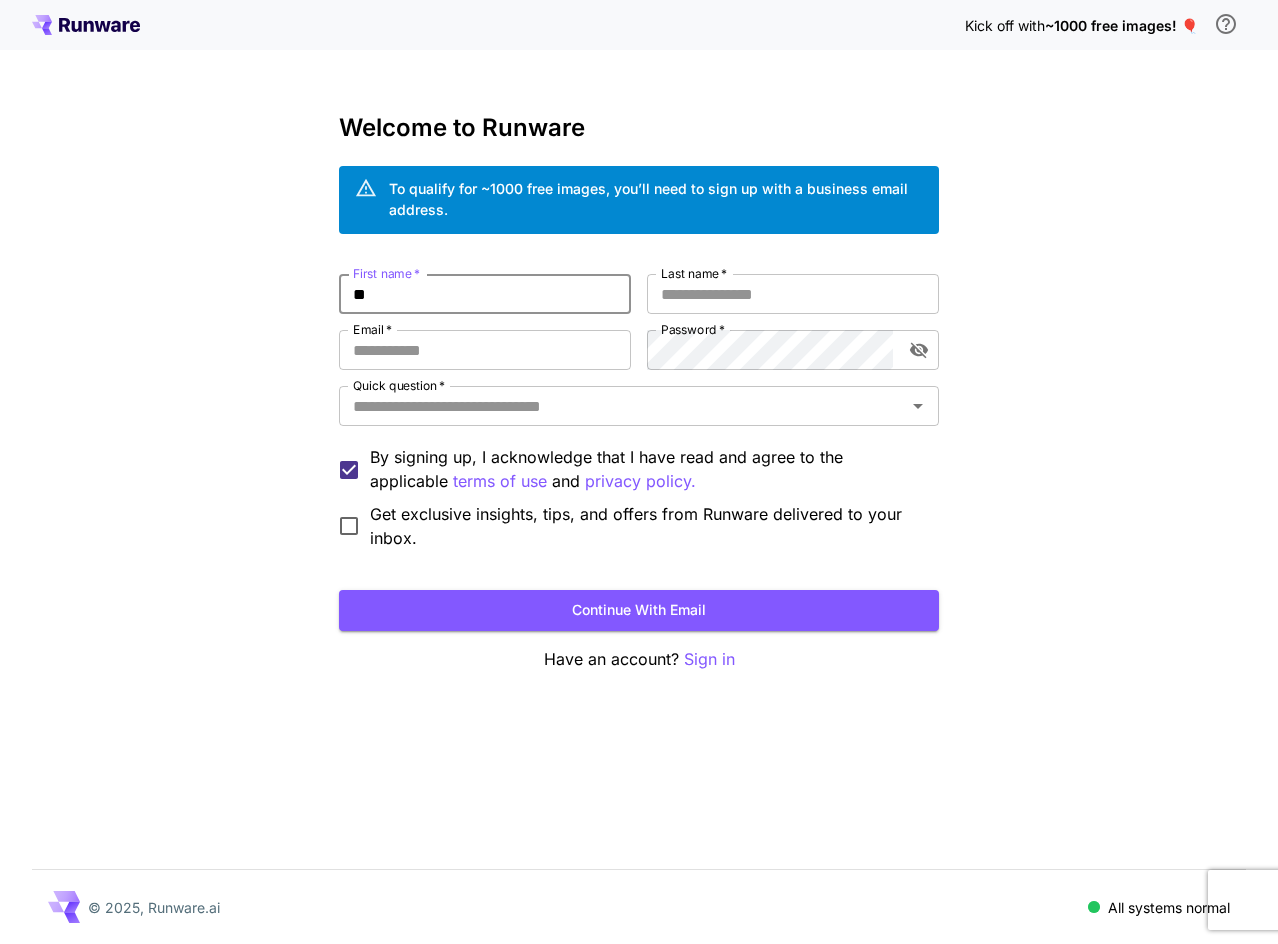 type on "*" 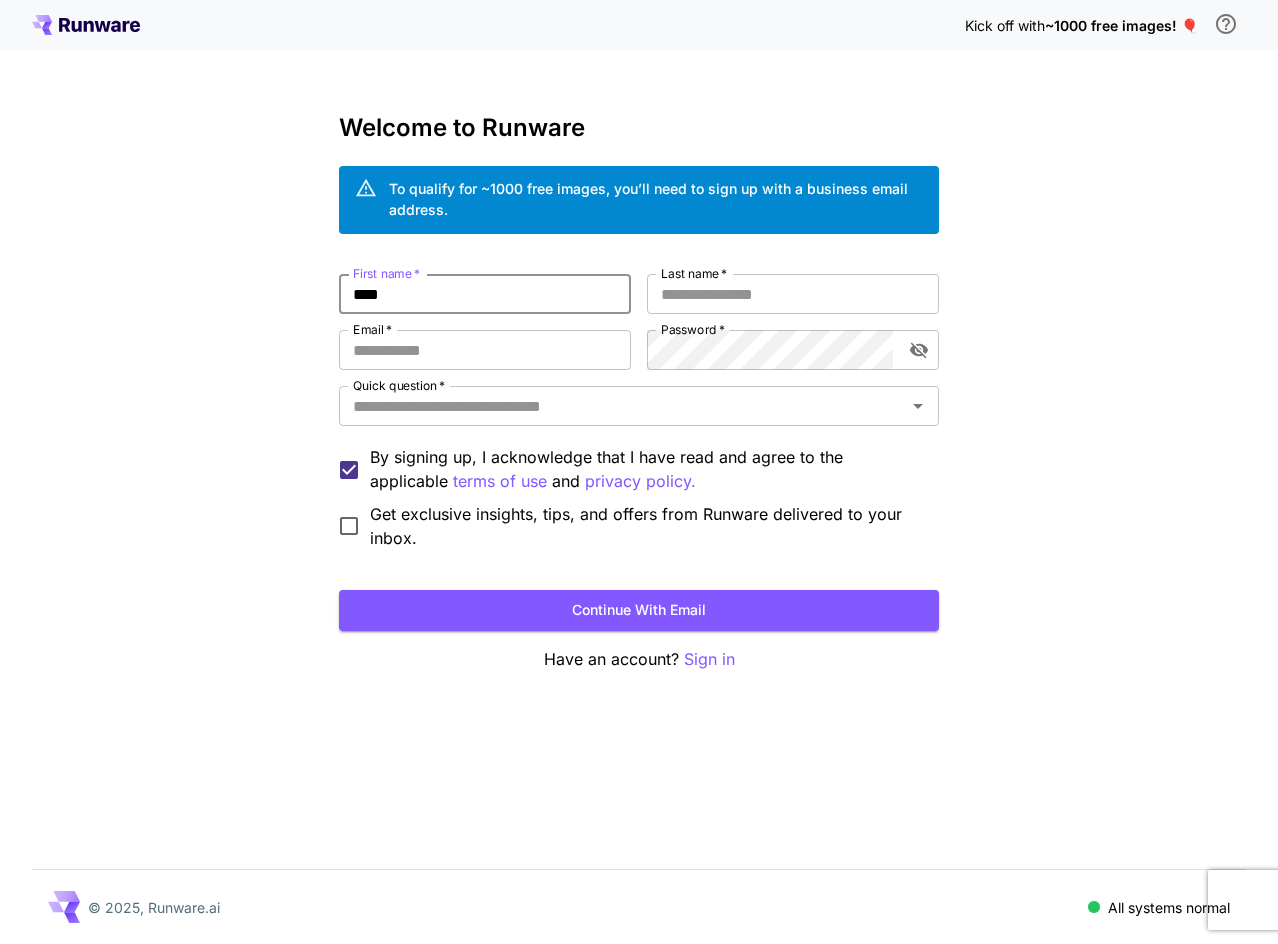 type on "****" 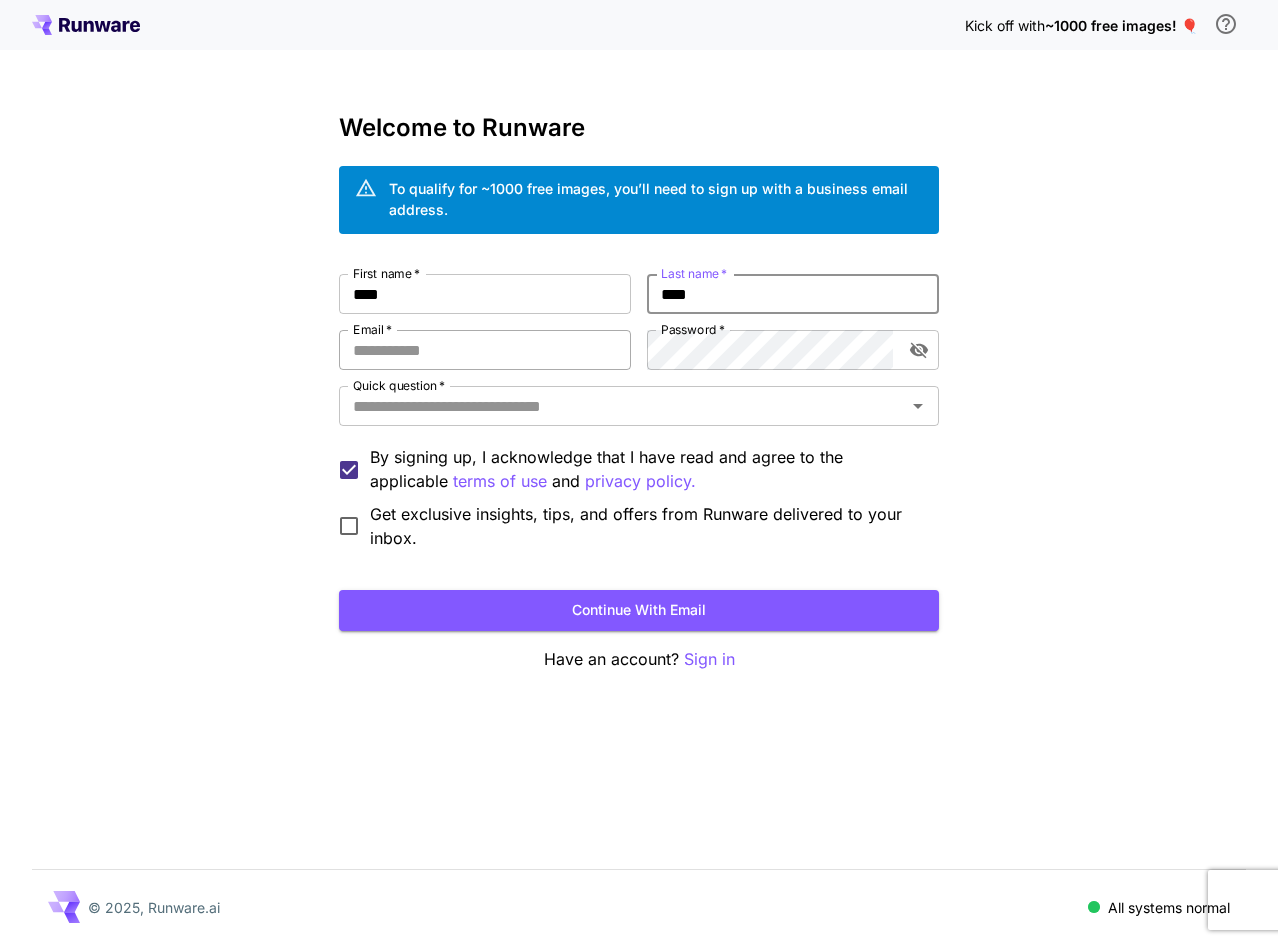 type on "****" 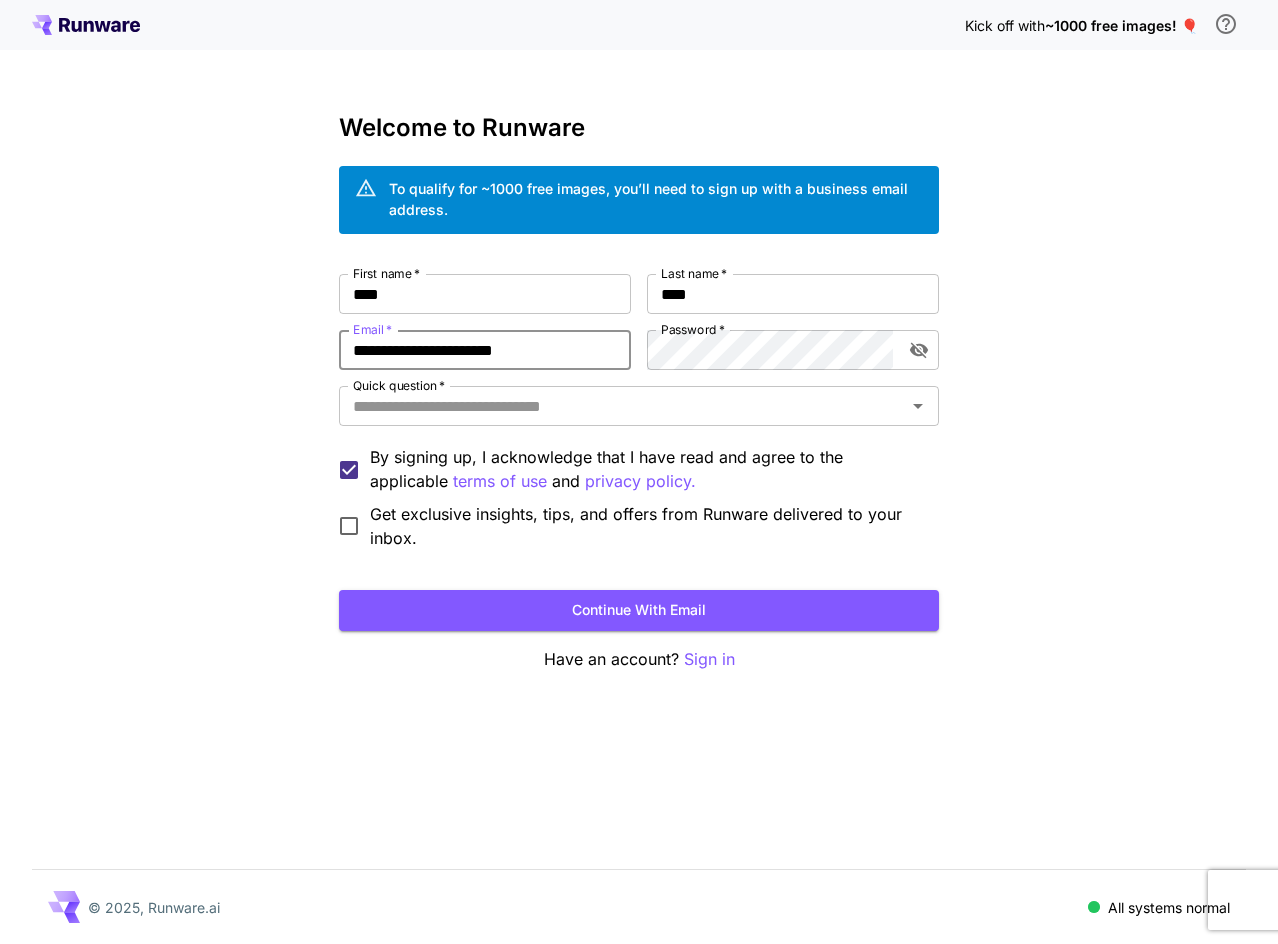 type on "**********" 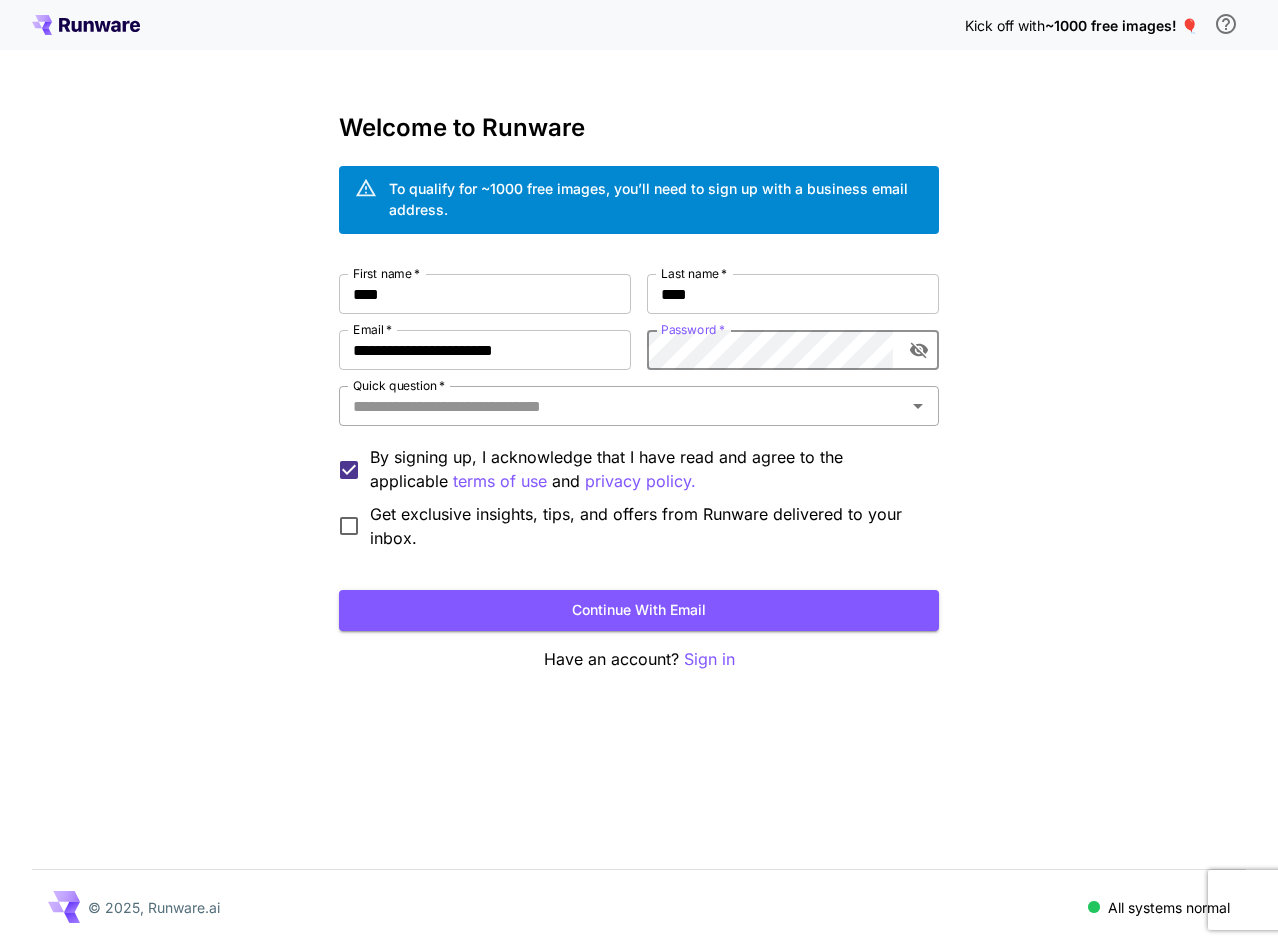 click on "Quick question   *" at bounding box center [622, 406] 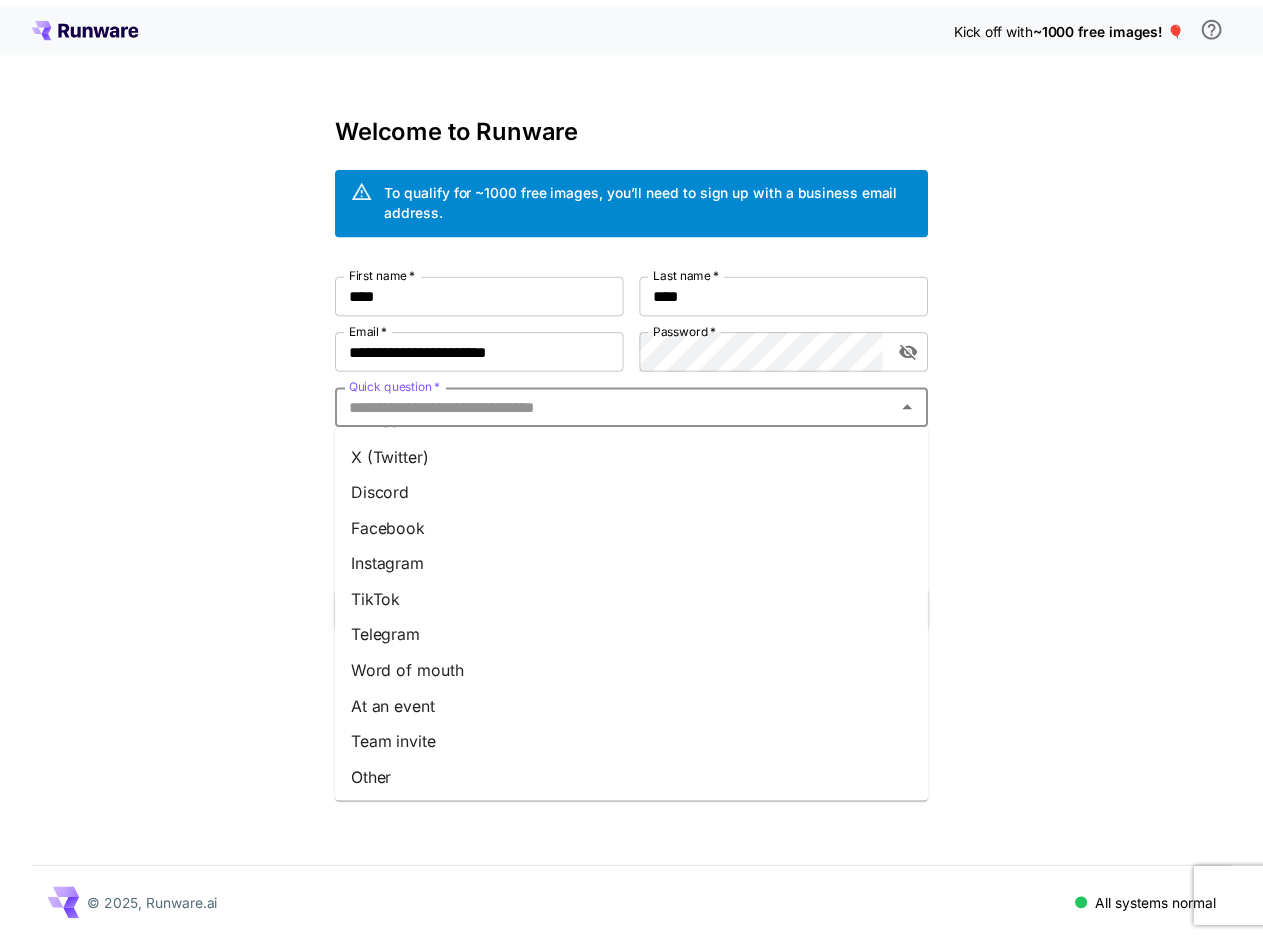 scroll, scrollTop: 178, scrollLeft: 0, axis: vertical 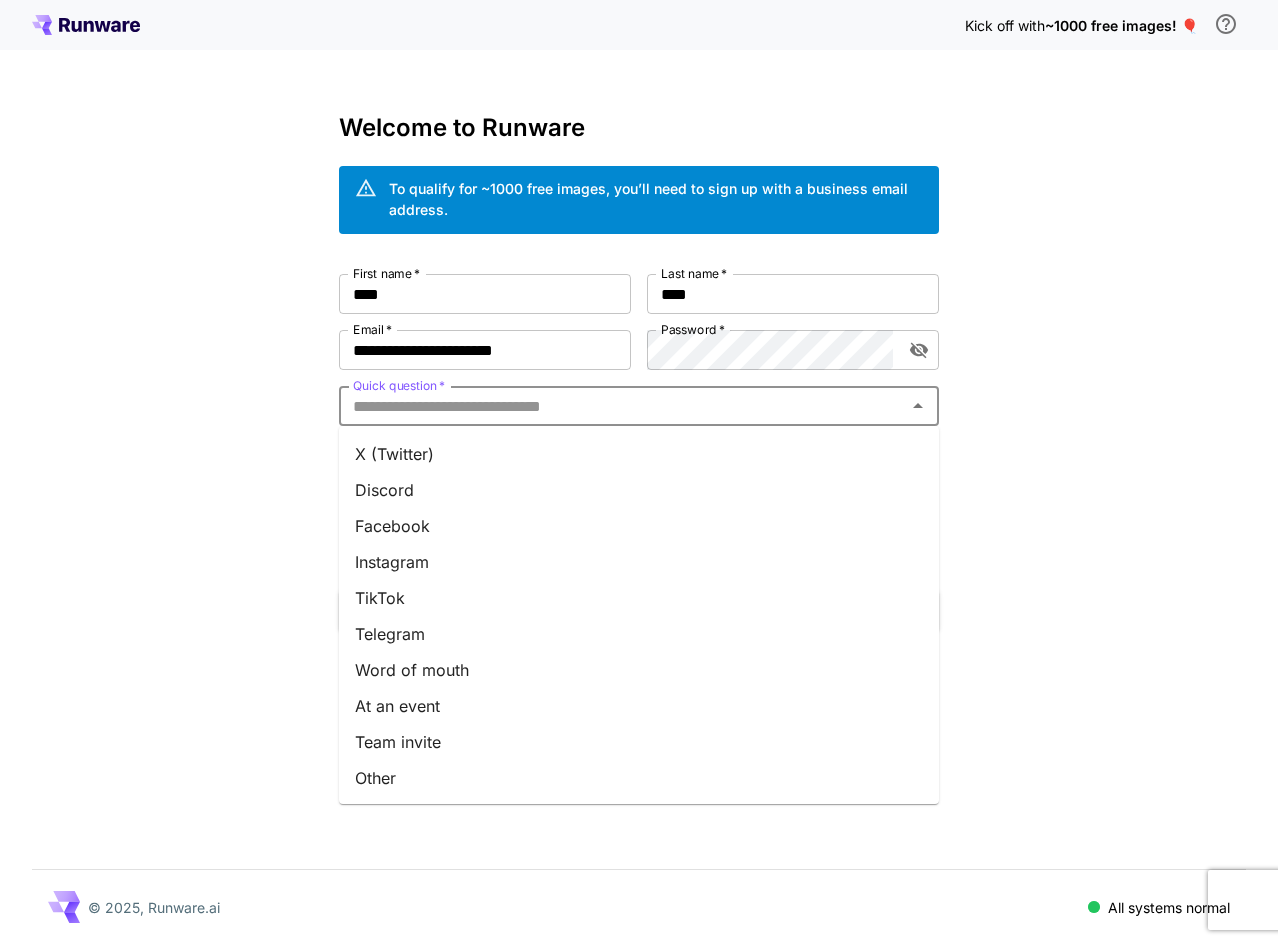 click on "Other" at bounding box center (639, 778) 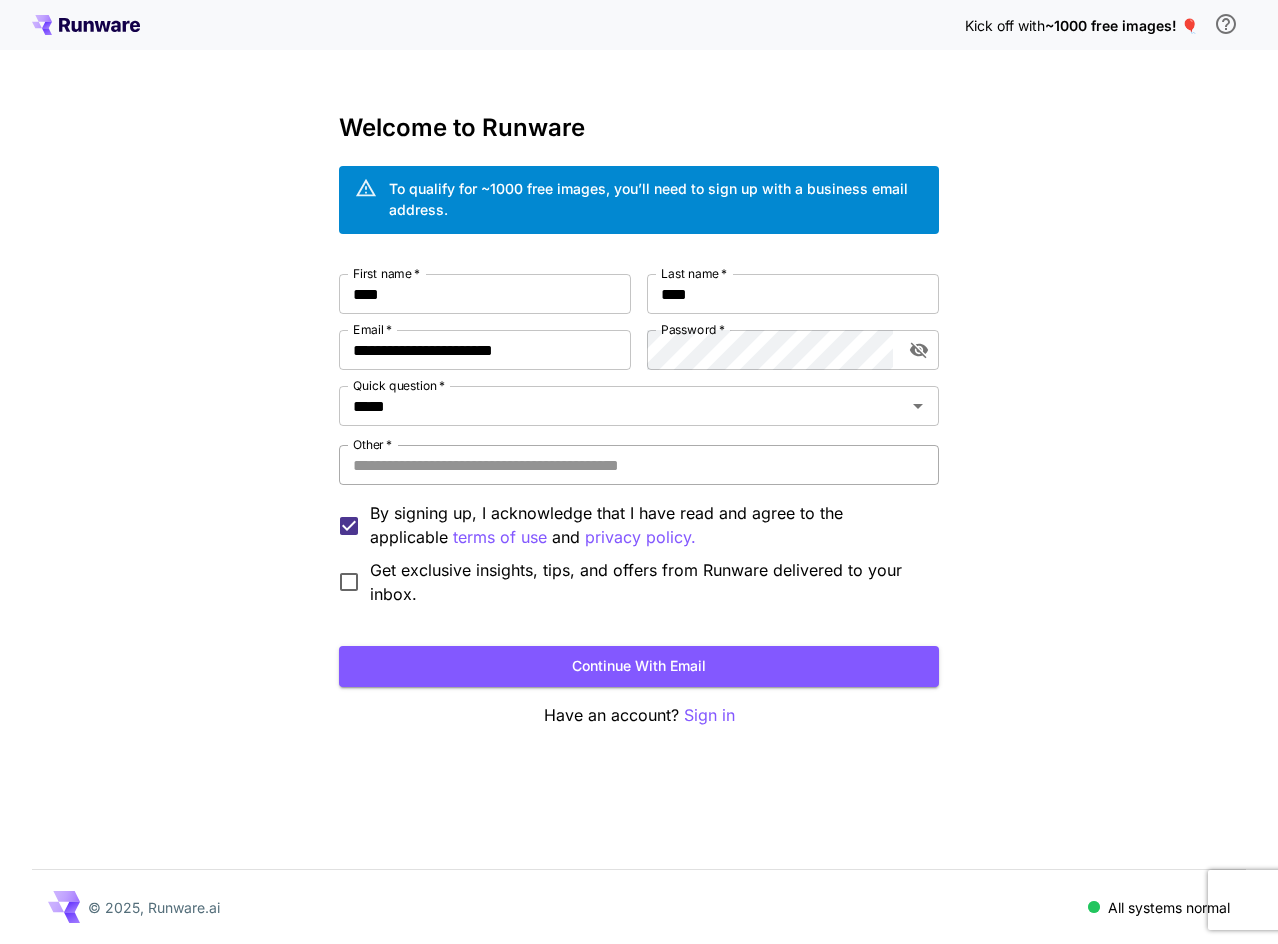 click on "Other   *" at bounding box center (639, 465) 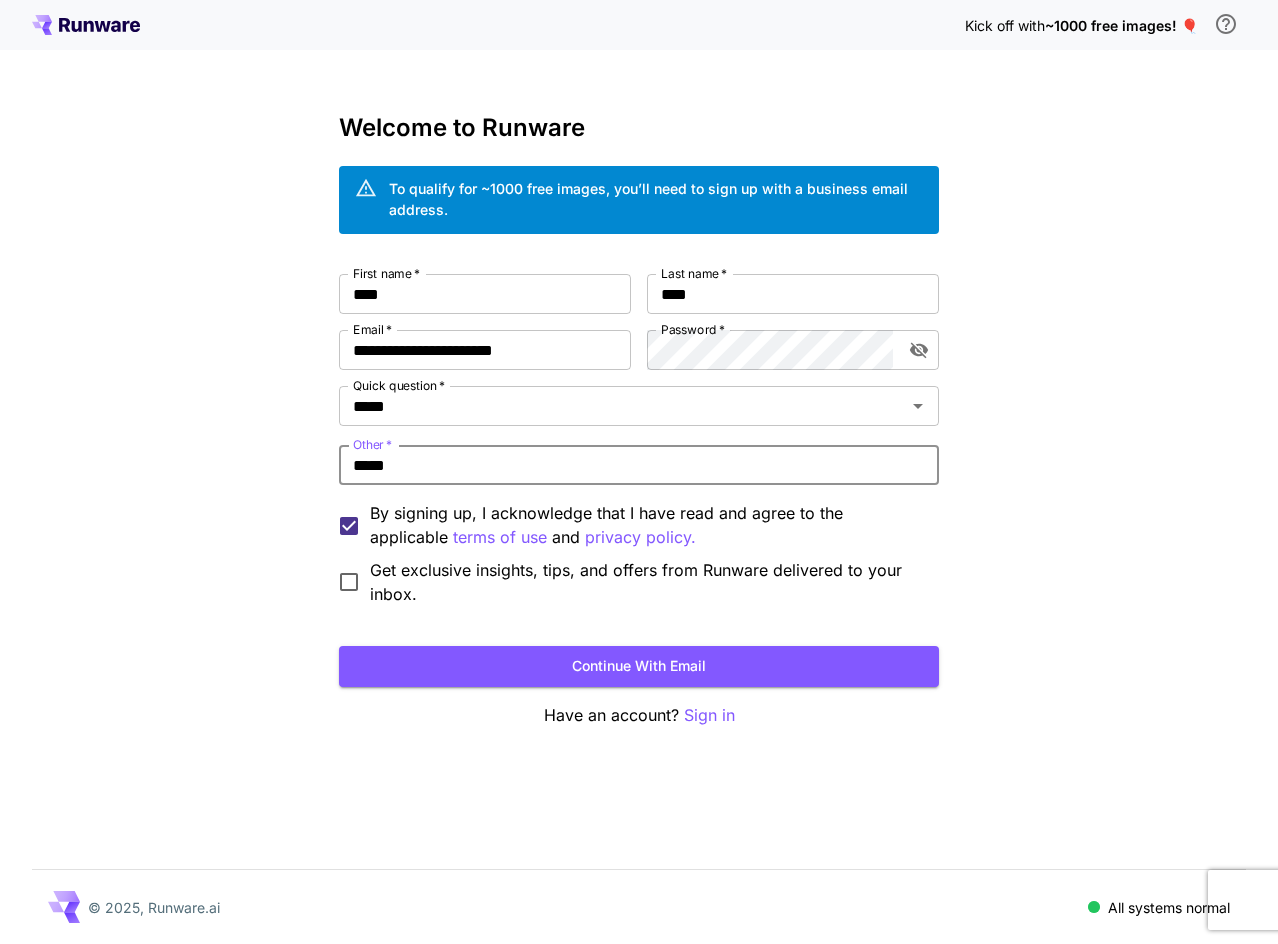 type on "*****" 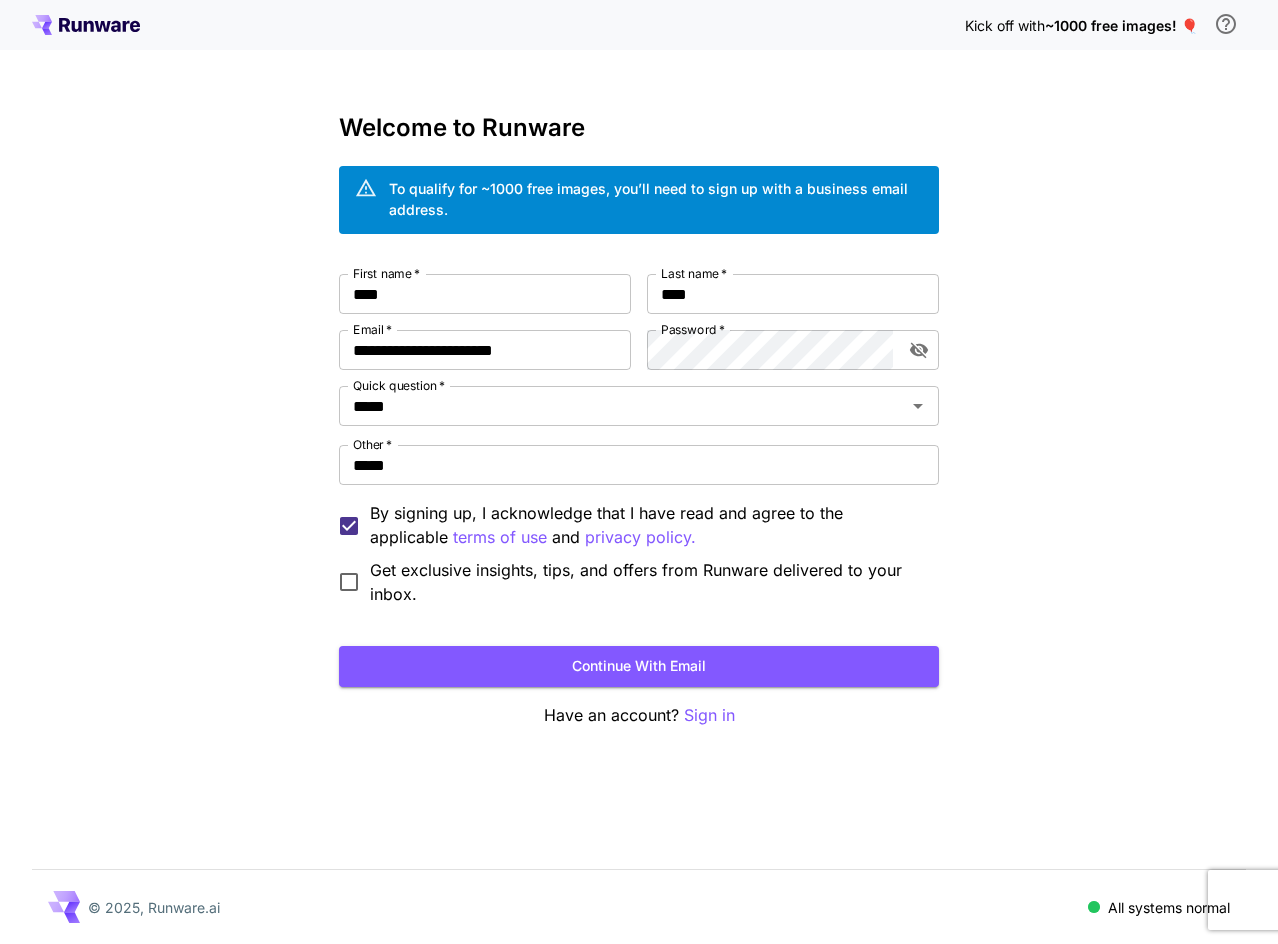 click on "**********" at bounding box center [639, 472] 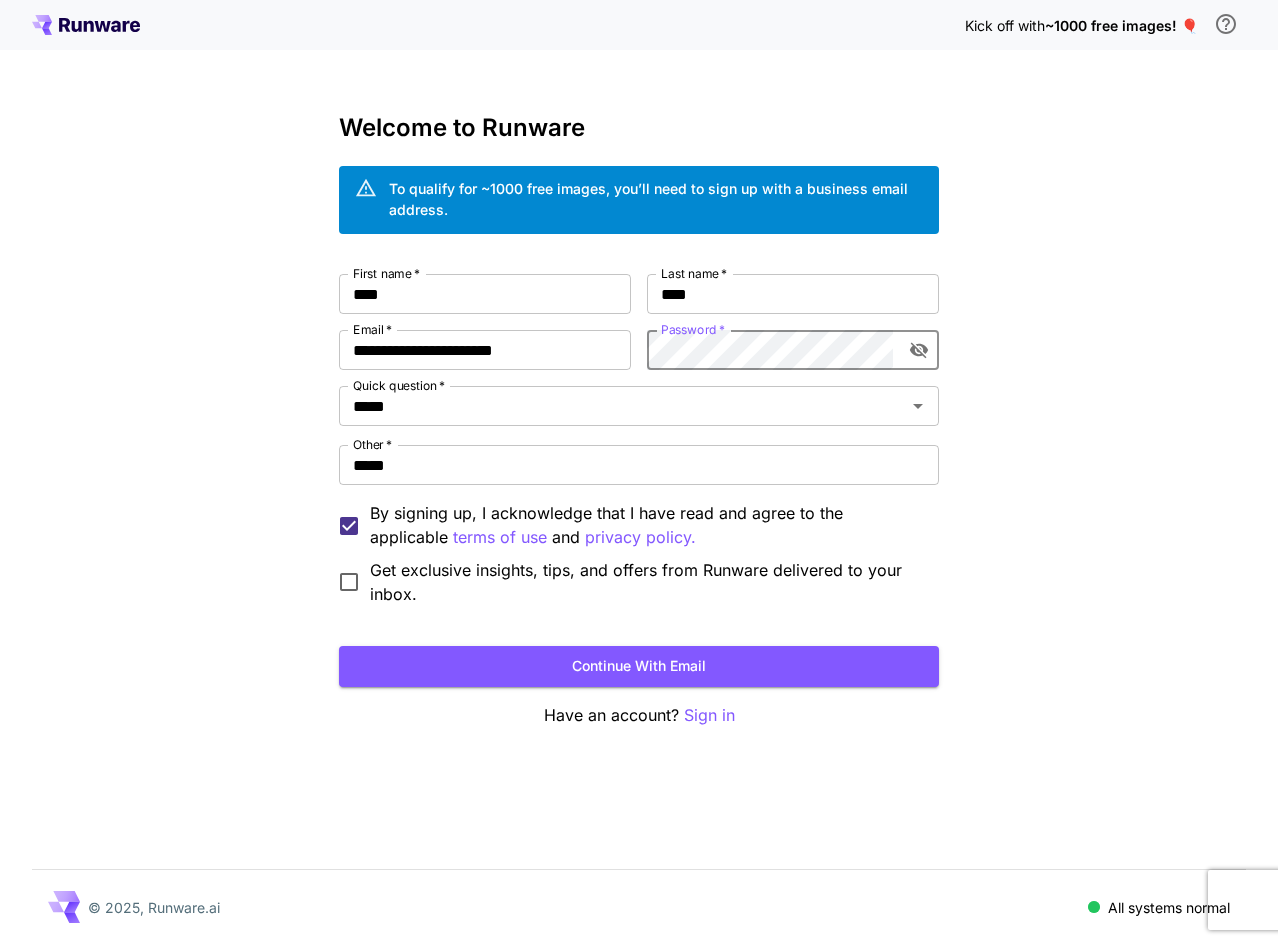 click 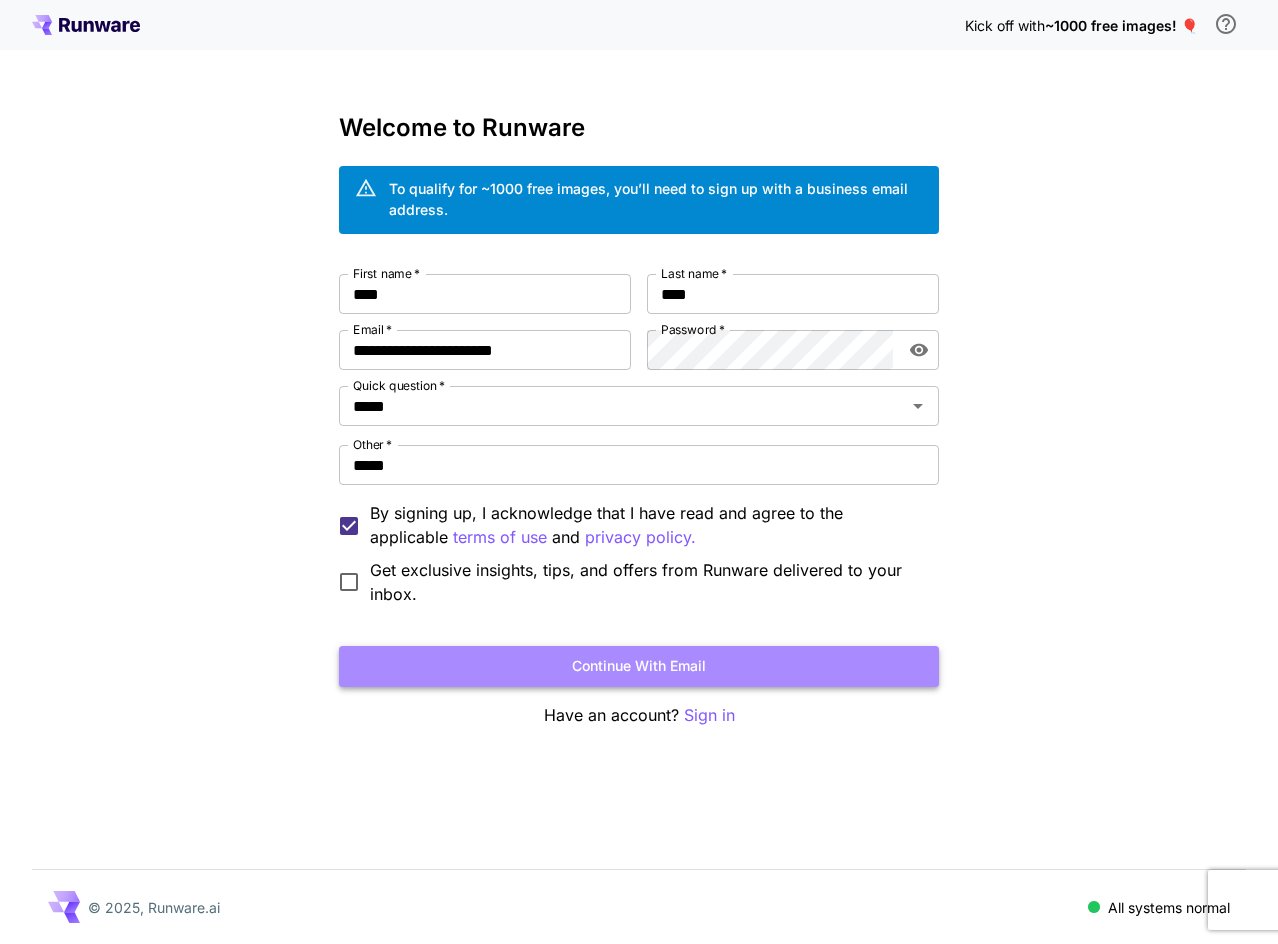 click on "Continue with email" at bounding box center [639, 666] 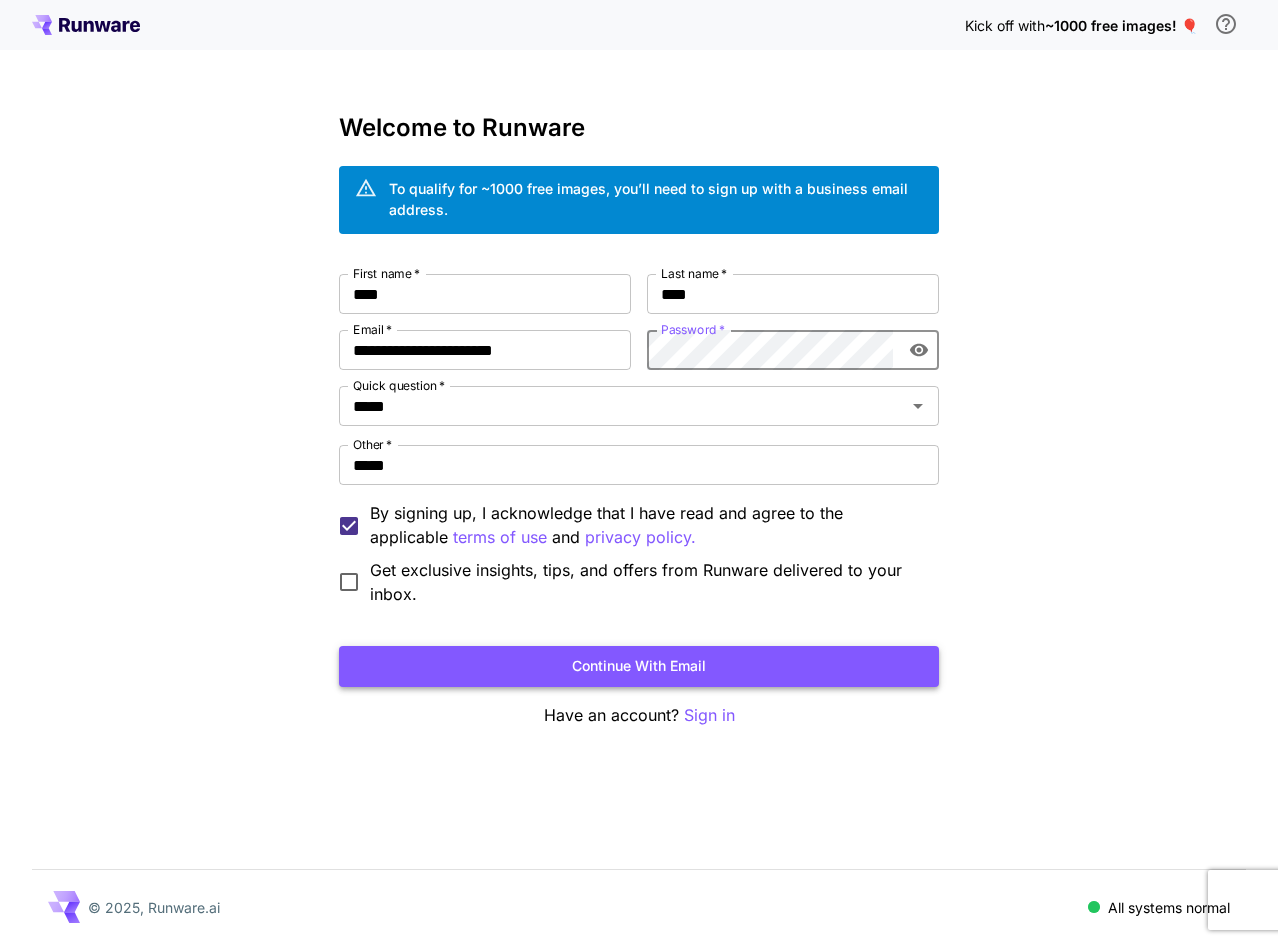 click on "Continue with email" at bounding box center [639, 666] 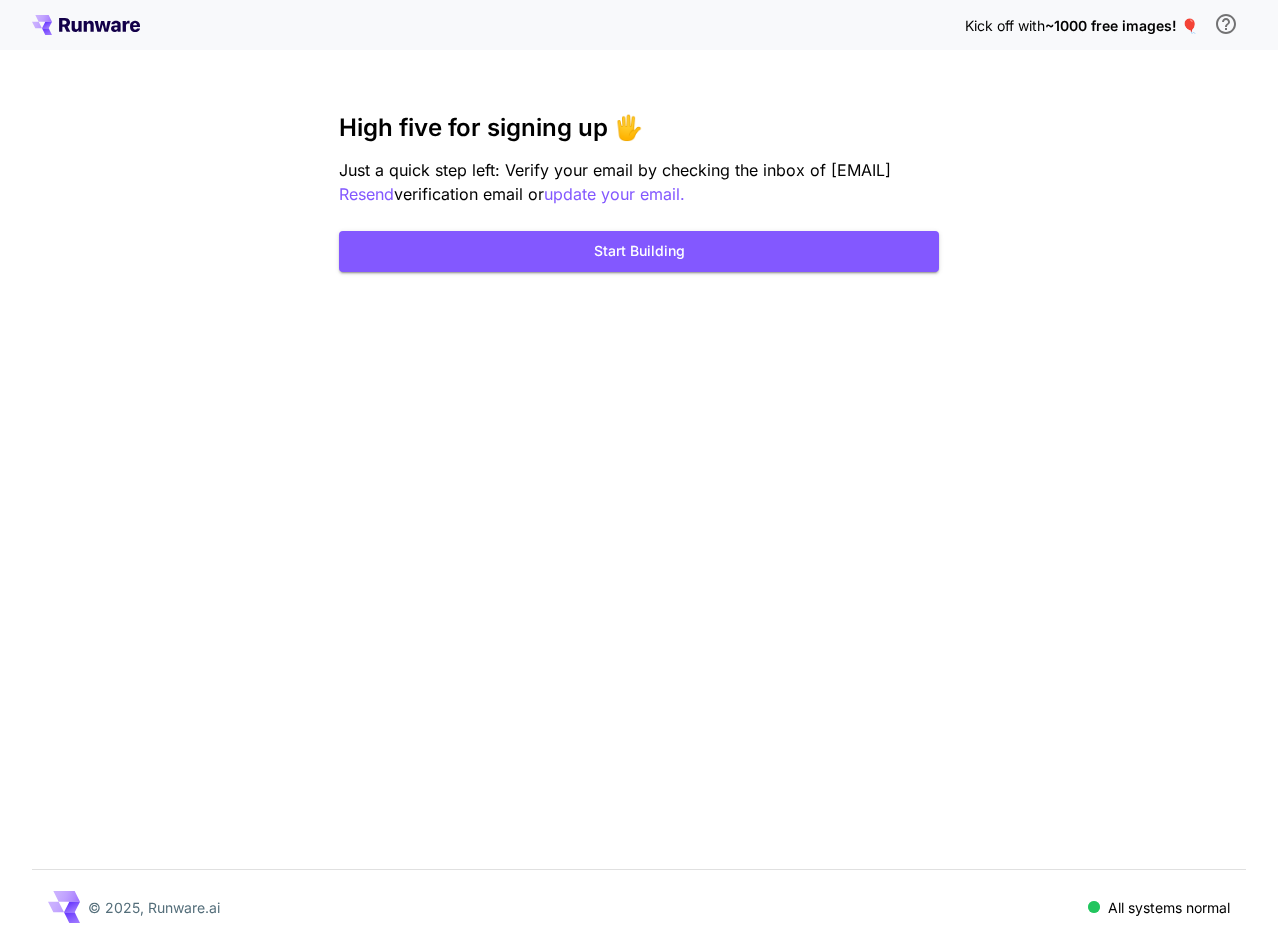 drag, startPoint x: 657, startPoint y: 241, endPoint x: 1027, endPoint y: 271, distance: 371.21423 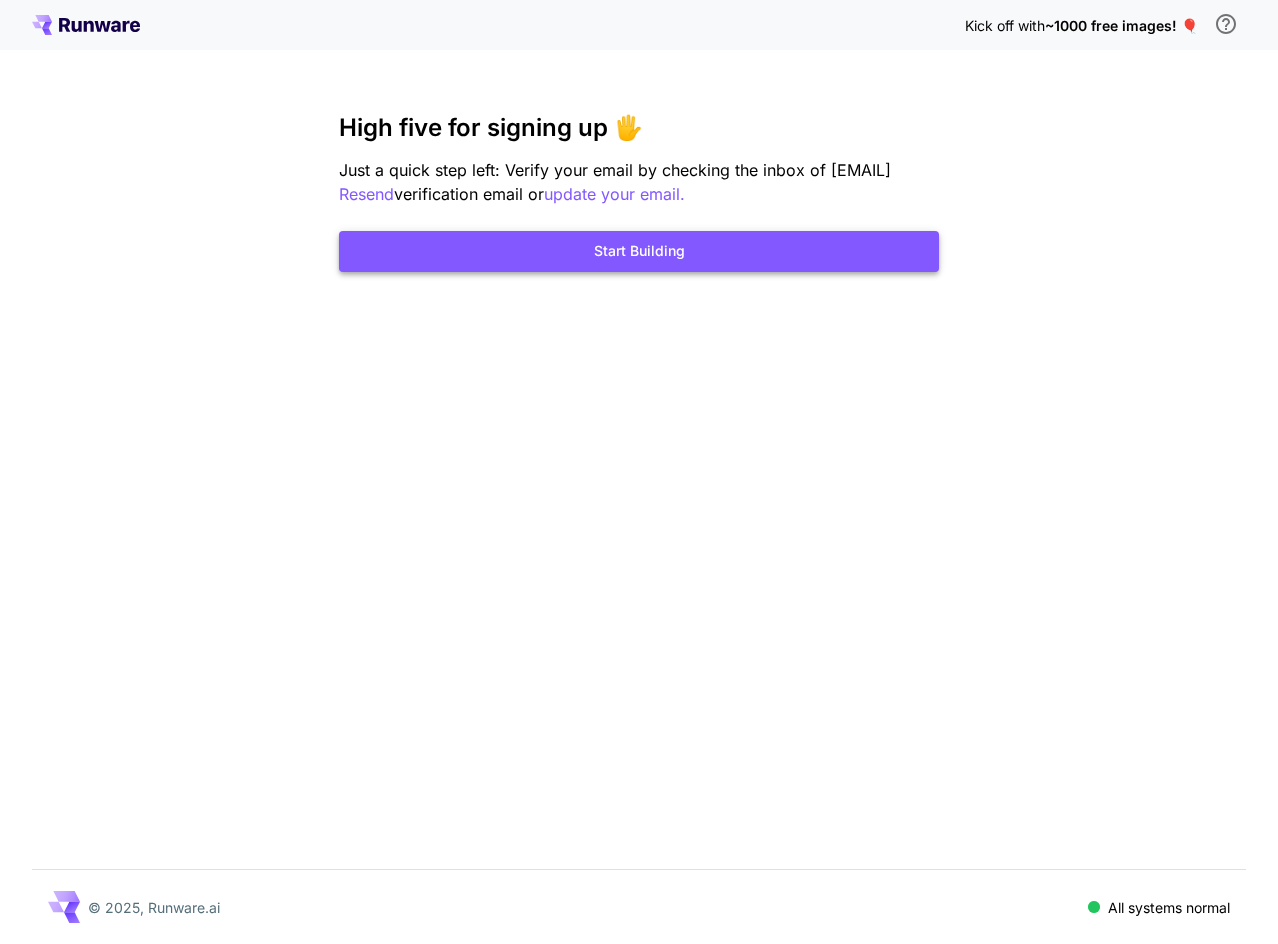 click on "Start Building" at bounding box center (639, 251) 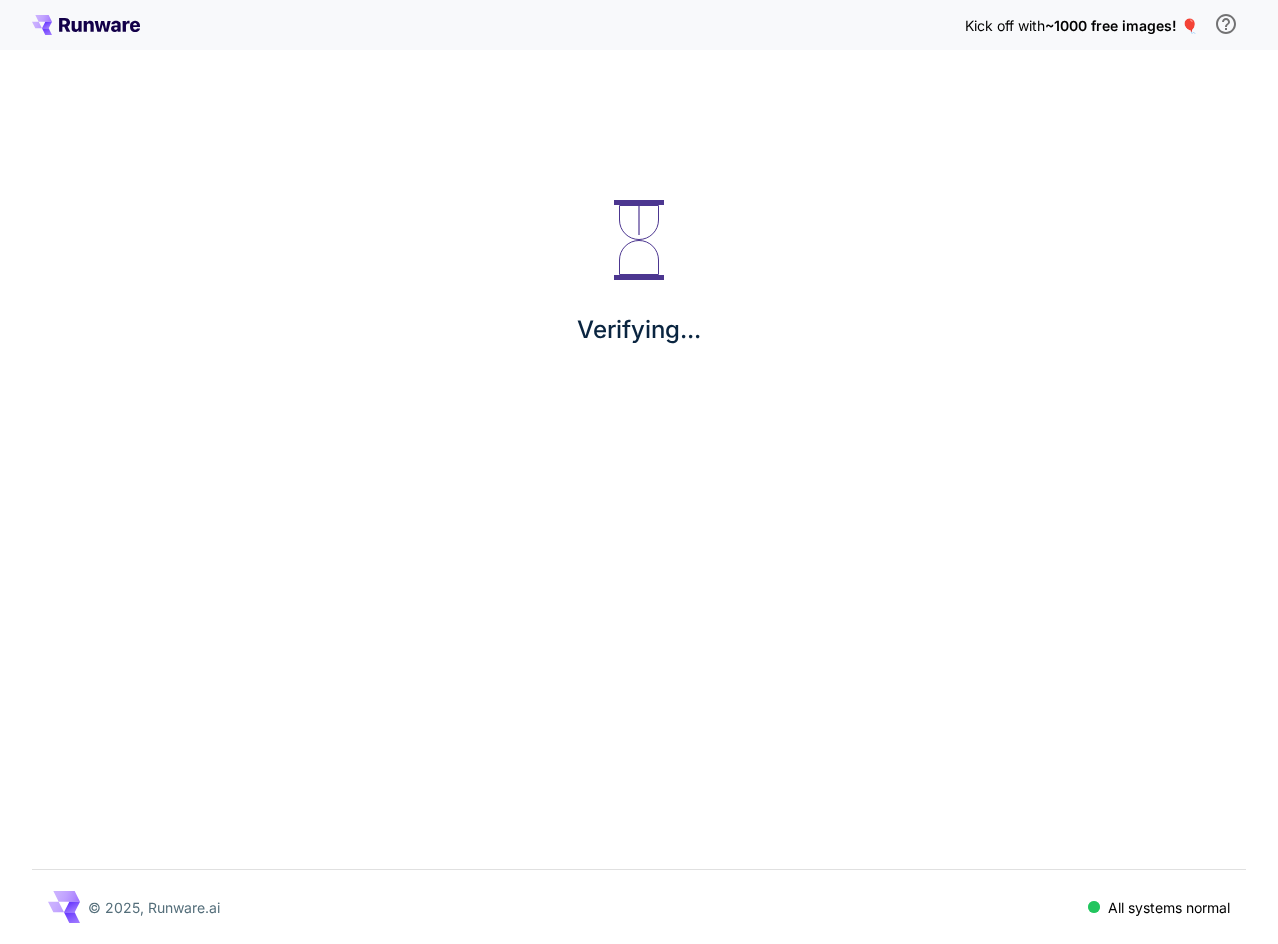 scroll, scrollTop: 0, scrollLeft: 0, axis: both 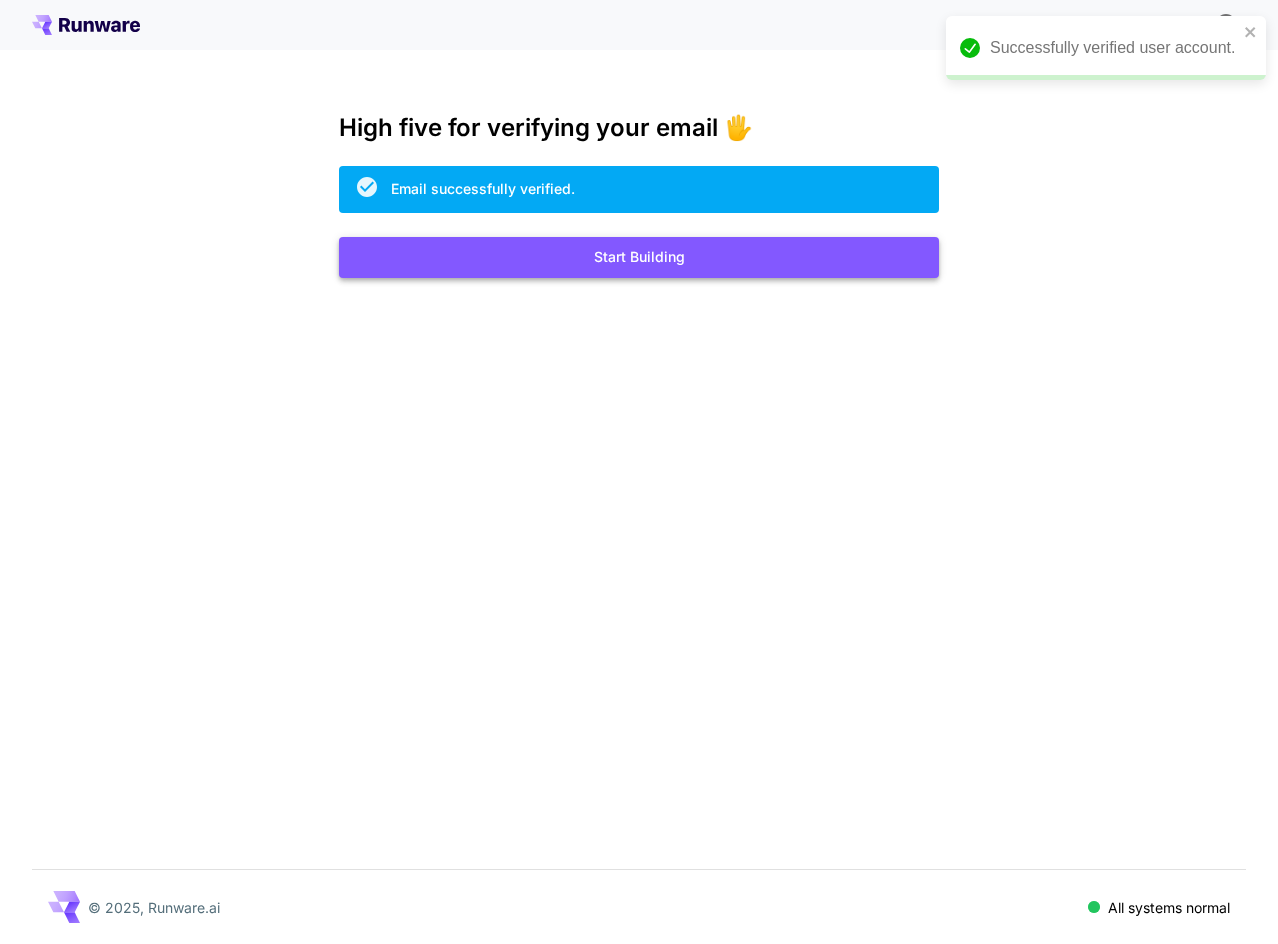 click on "Start Building" at bounding box center (639, 257) 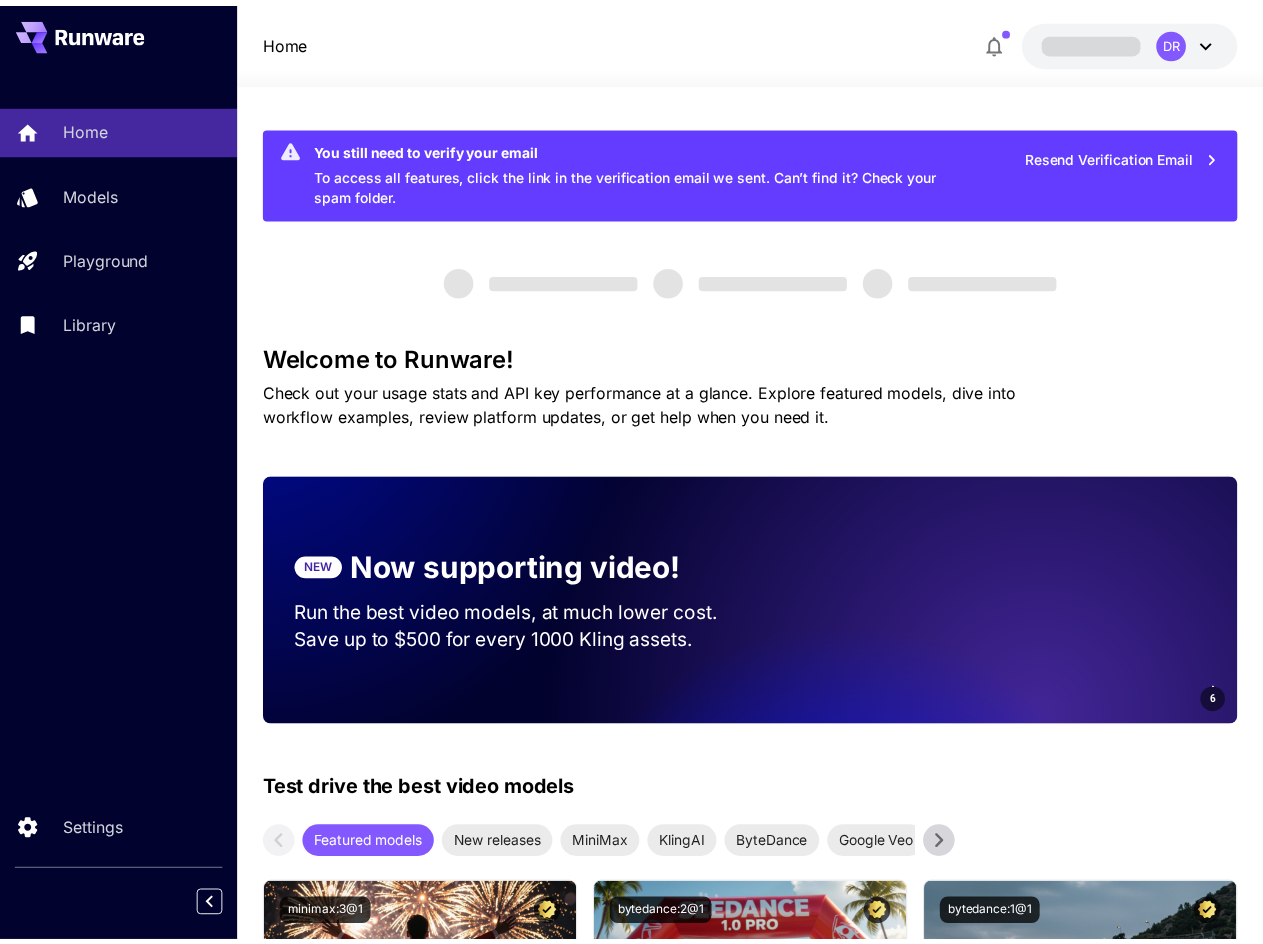 scroll, scrollTop: 0, scrollLeft: 0, axis: both 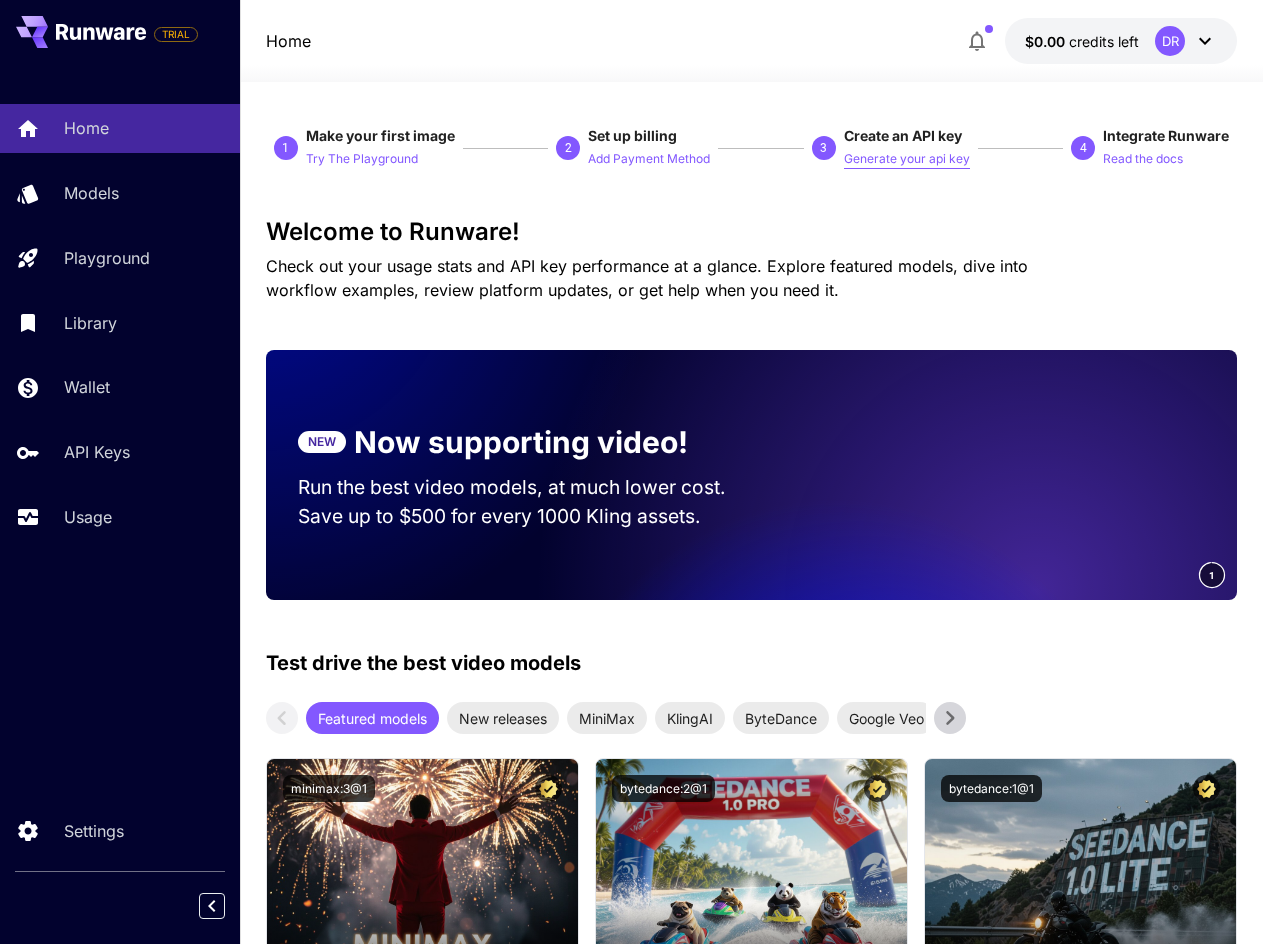 click on "Generate your api key" at bounding box center [907, 159] 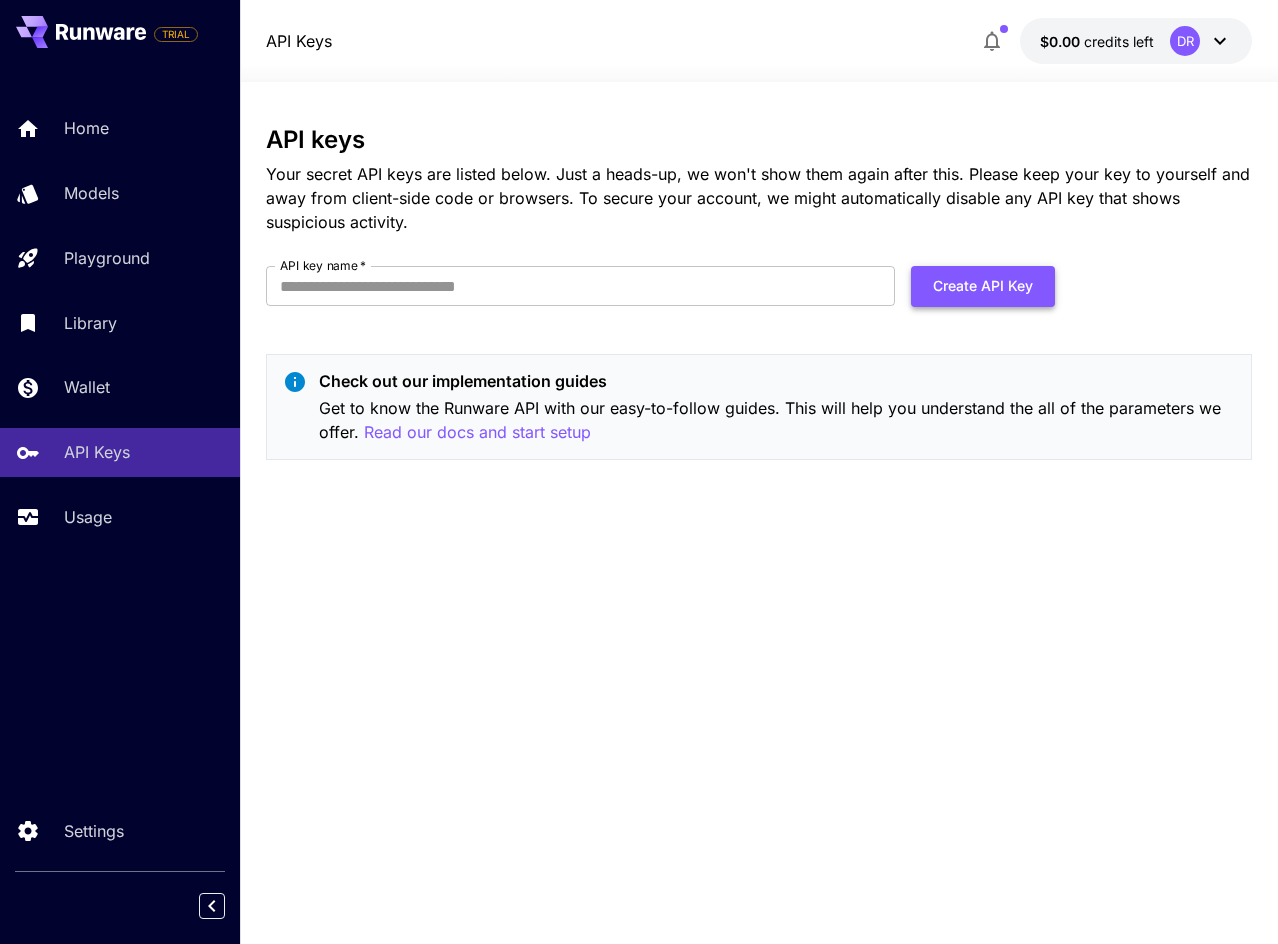 click on "Create API Key" at bounding box center (983, 286) 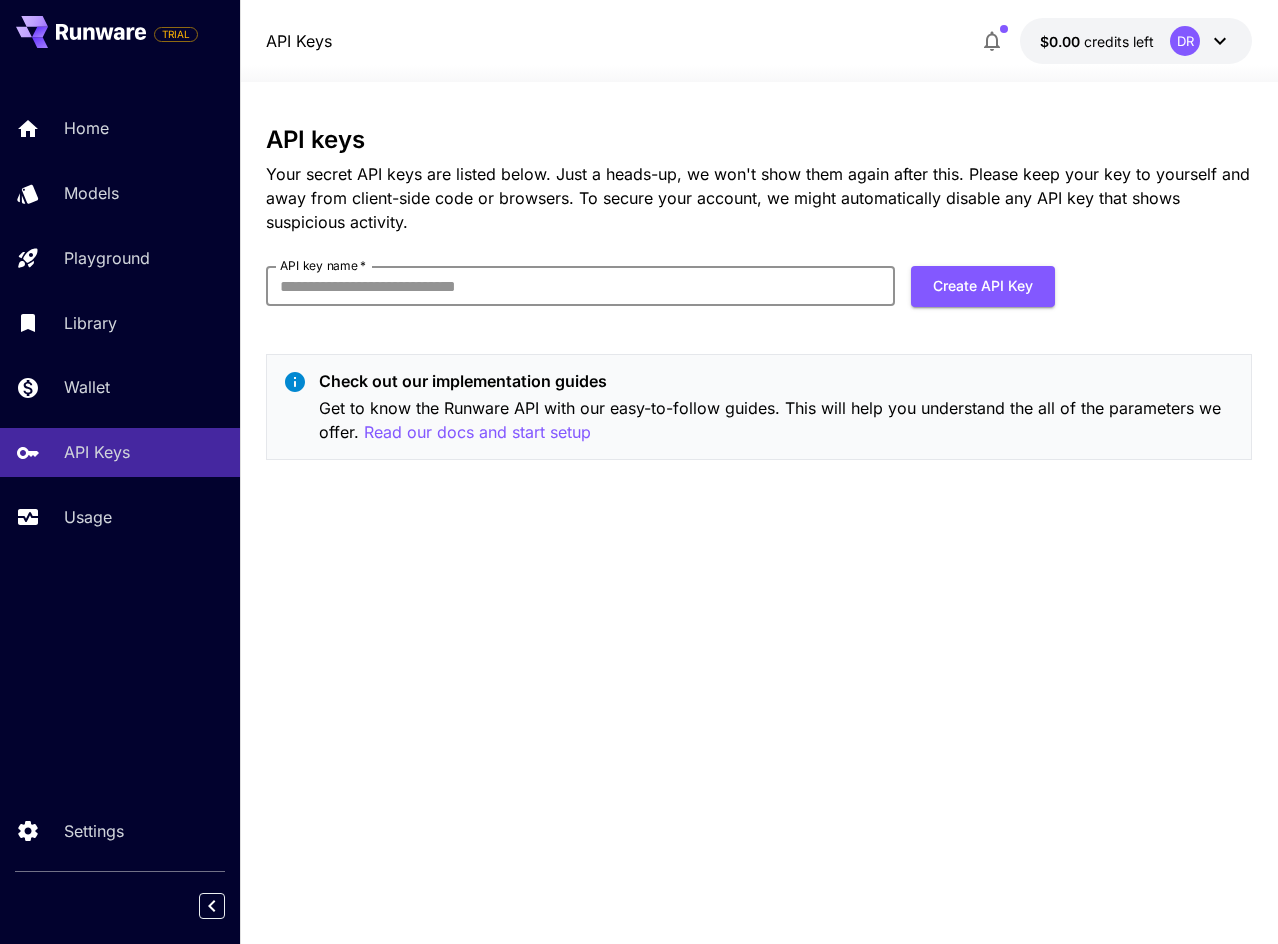 click on "API key name   *" at bounding box center [580, 286] 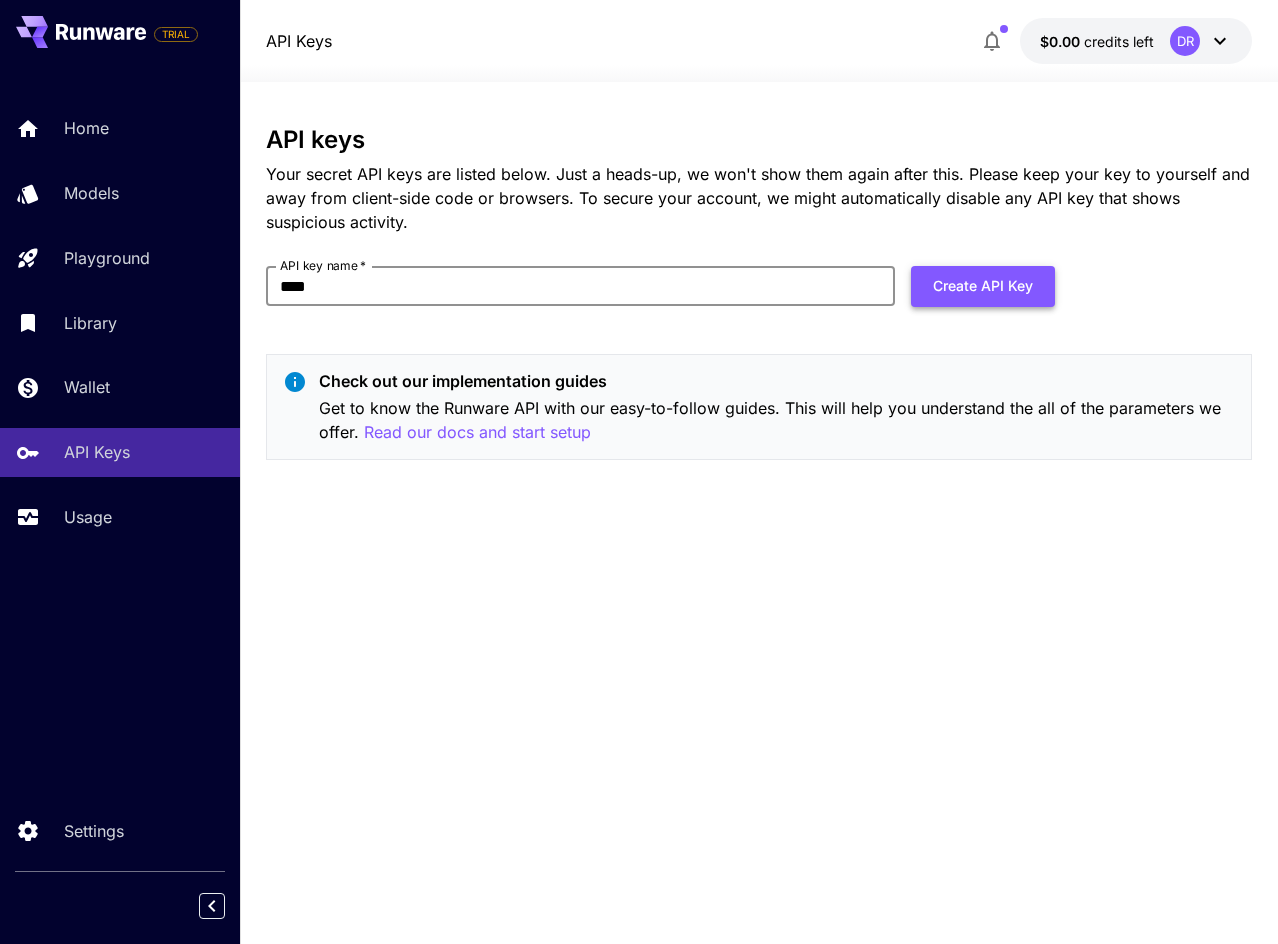 type on "****" 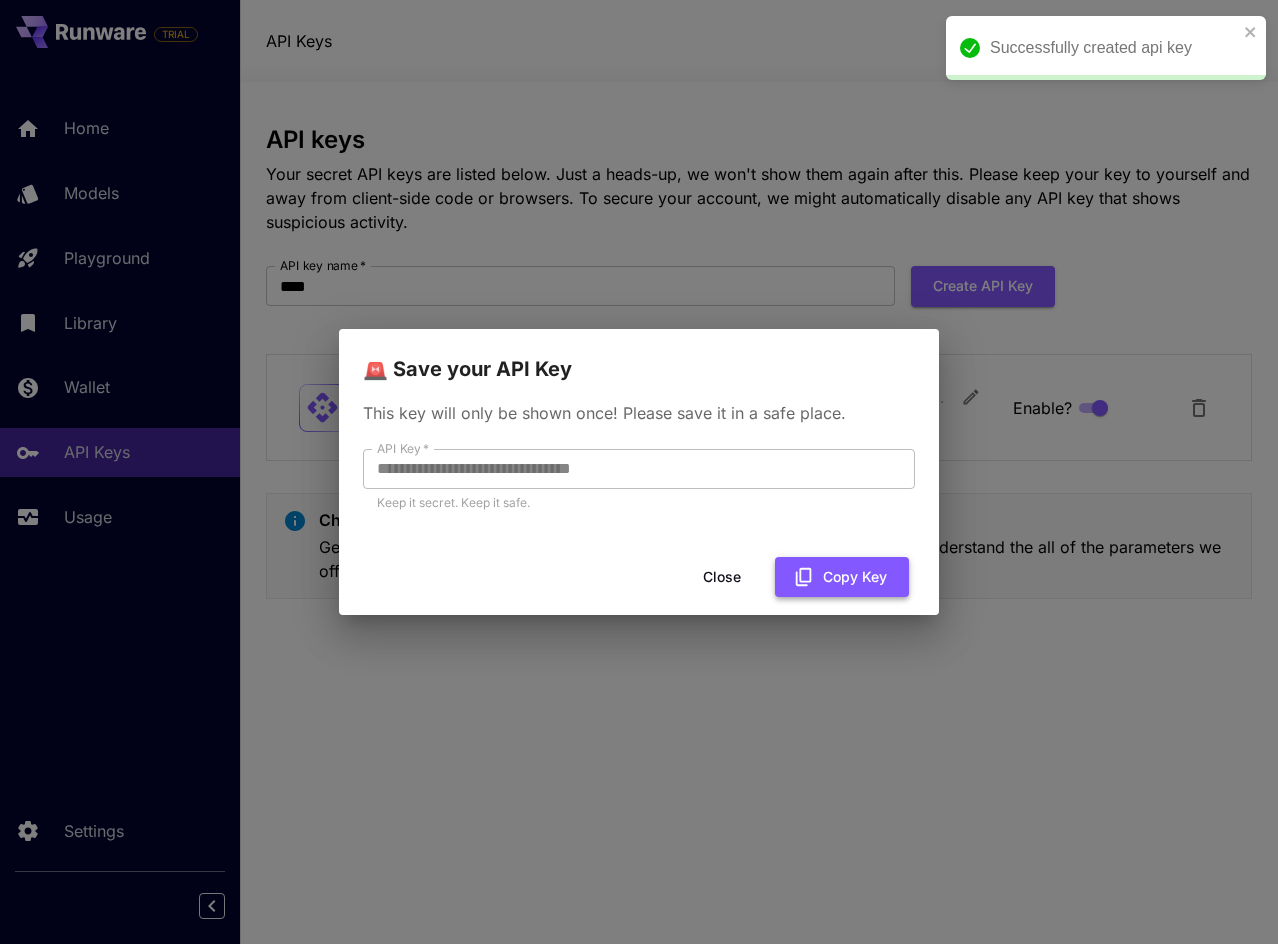click on "Copy Key" at bounding box center [842, 577] 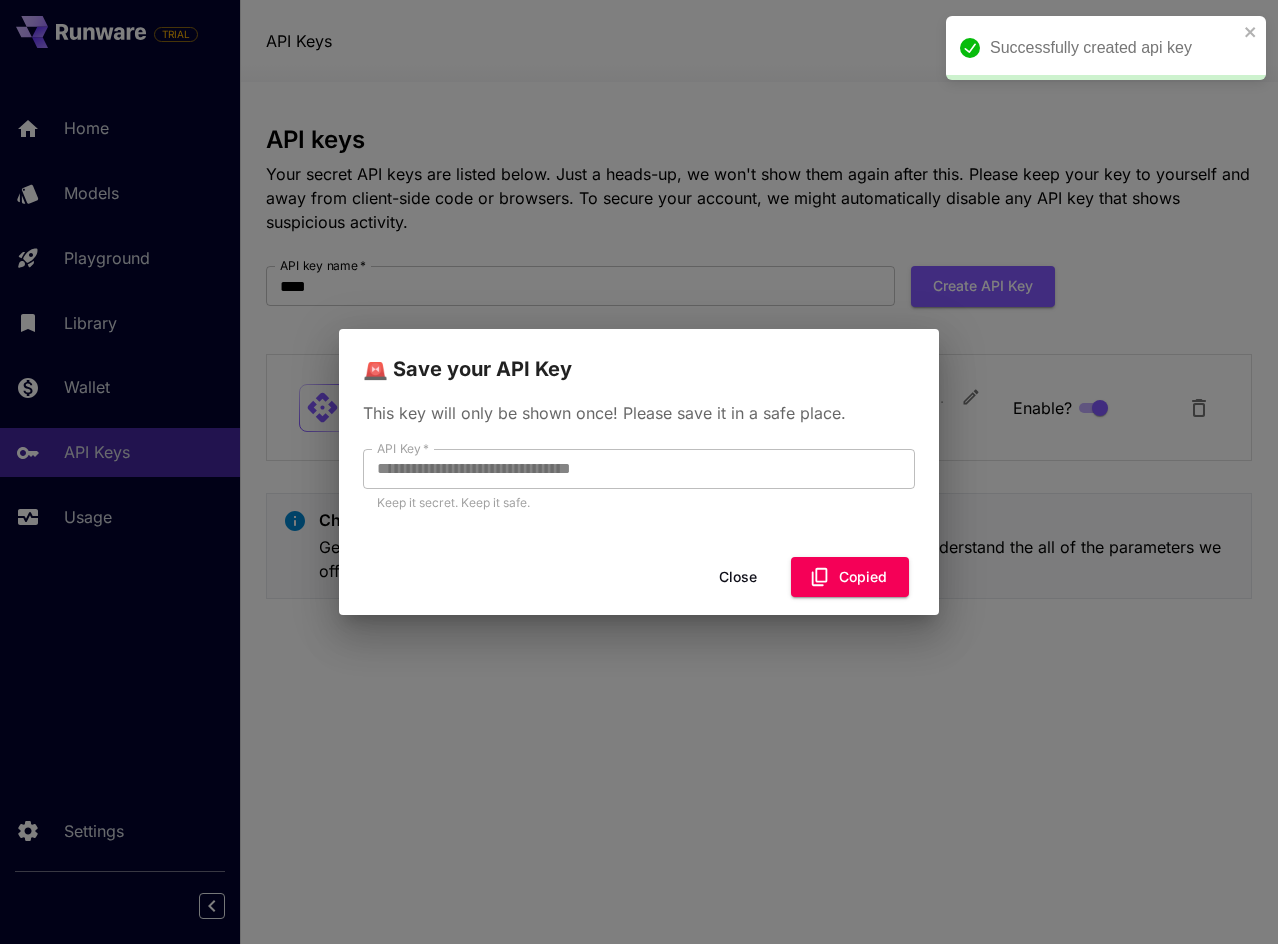 click on "**********" at bounding box center (639, 472) 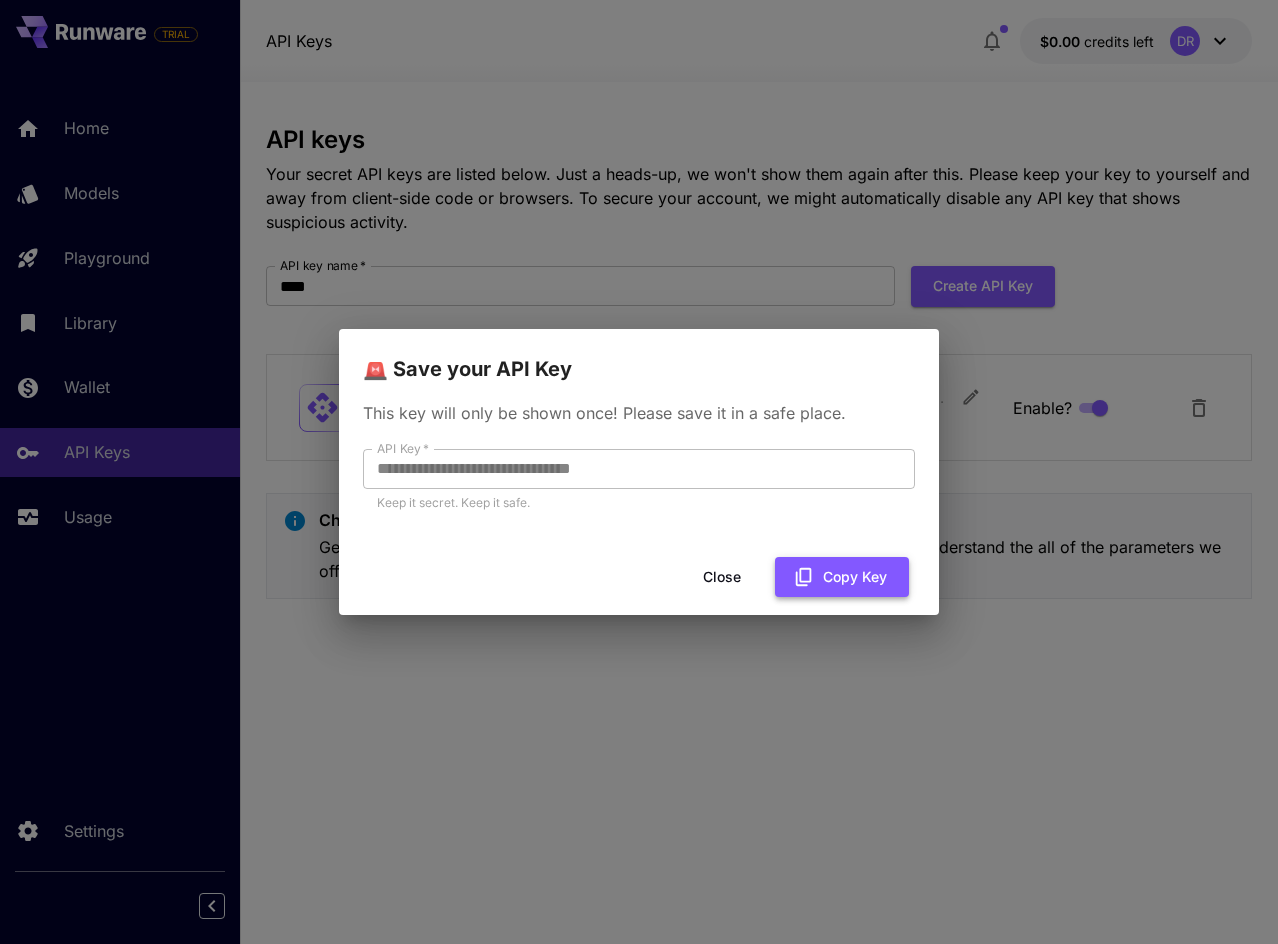 click on "Copy Key" at bounding box center [842, 577] 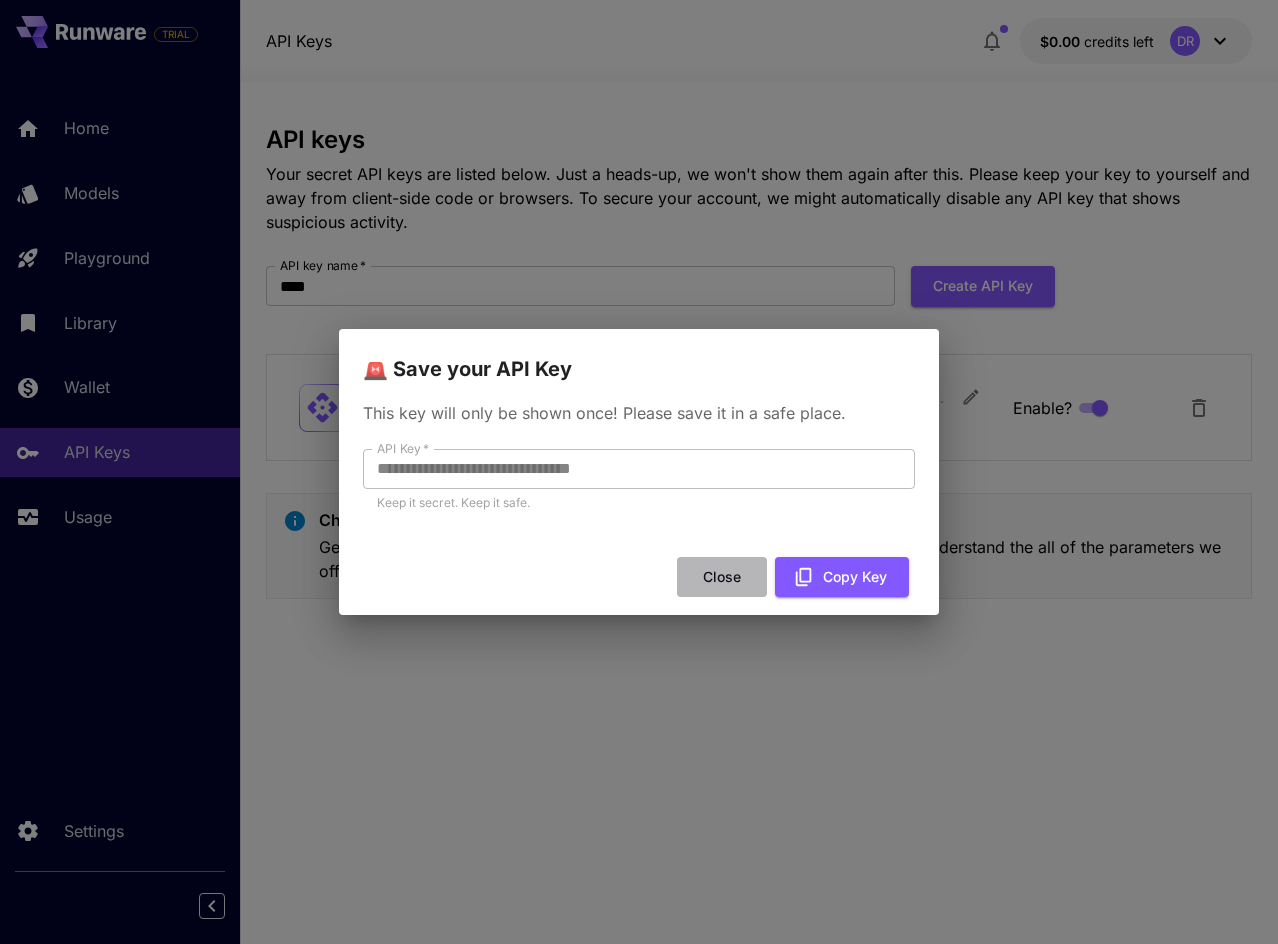 click on "Close" at bounding box center [722, 577] 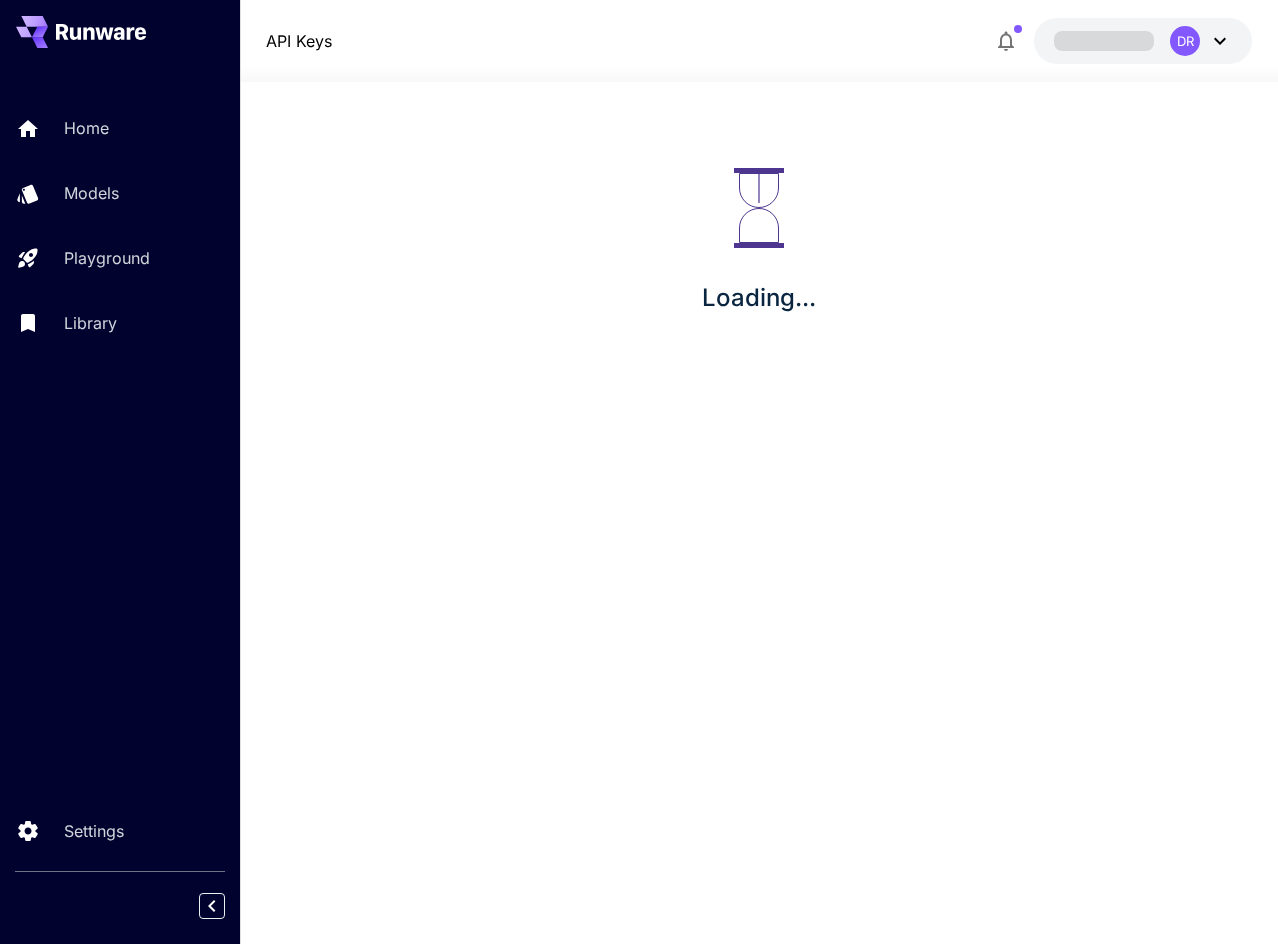 scroll, scrollTop: 0, scrollLeft: 0, axis: both 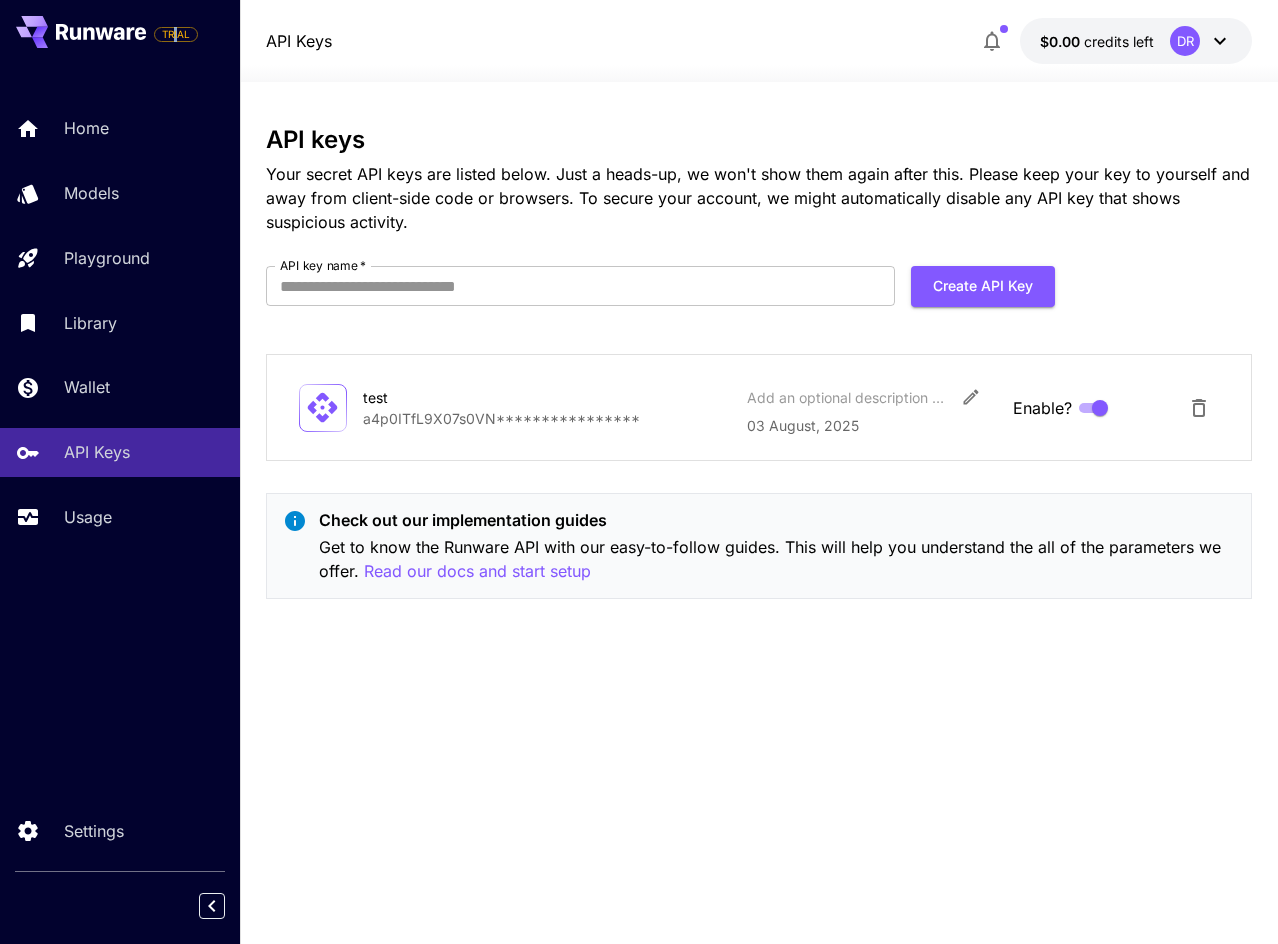 click on "TRIAL" at bounding box center [176, 34] 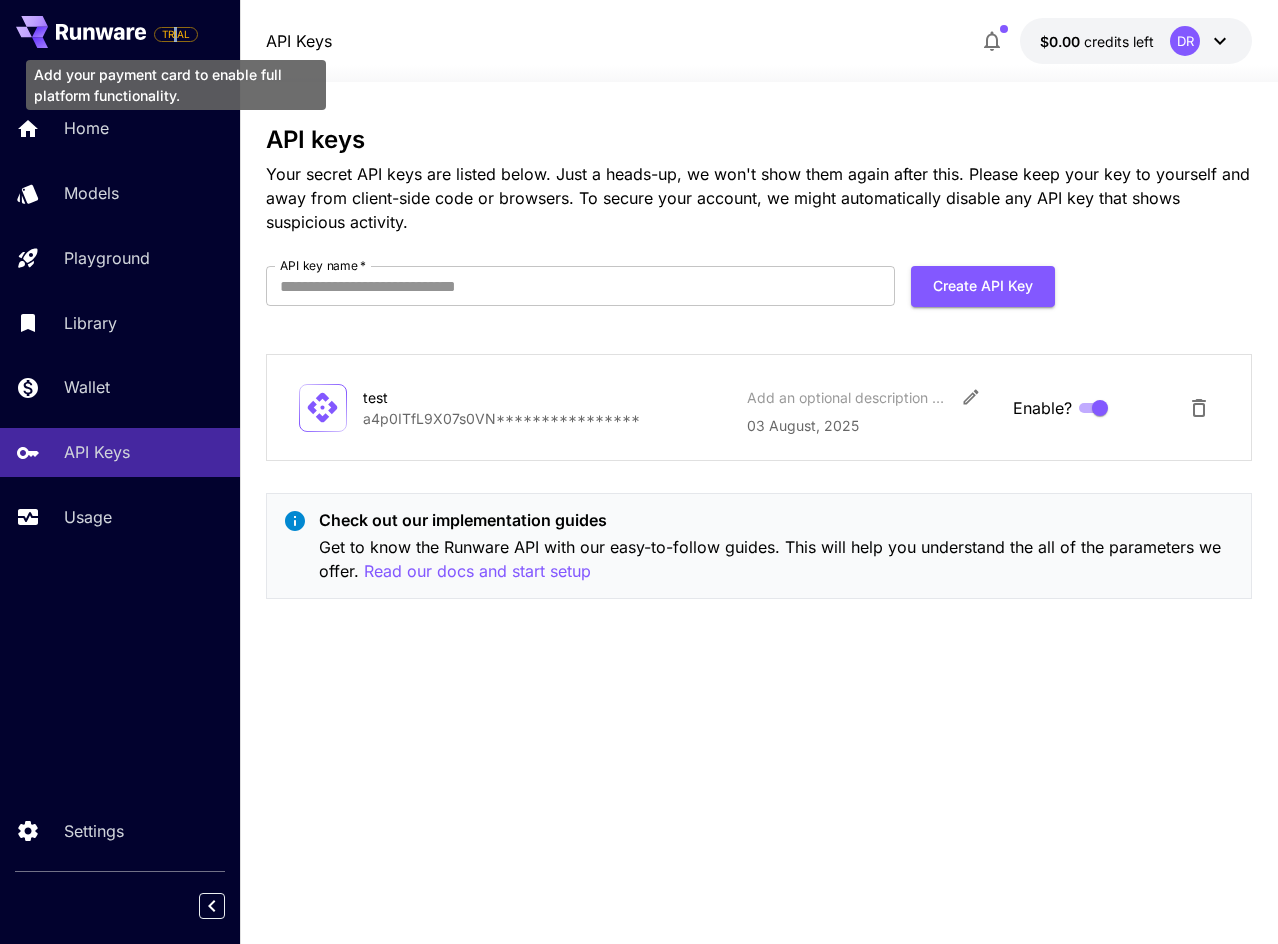 click on "TRIAL" at bounding box center [176, 34] 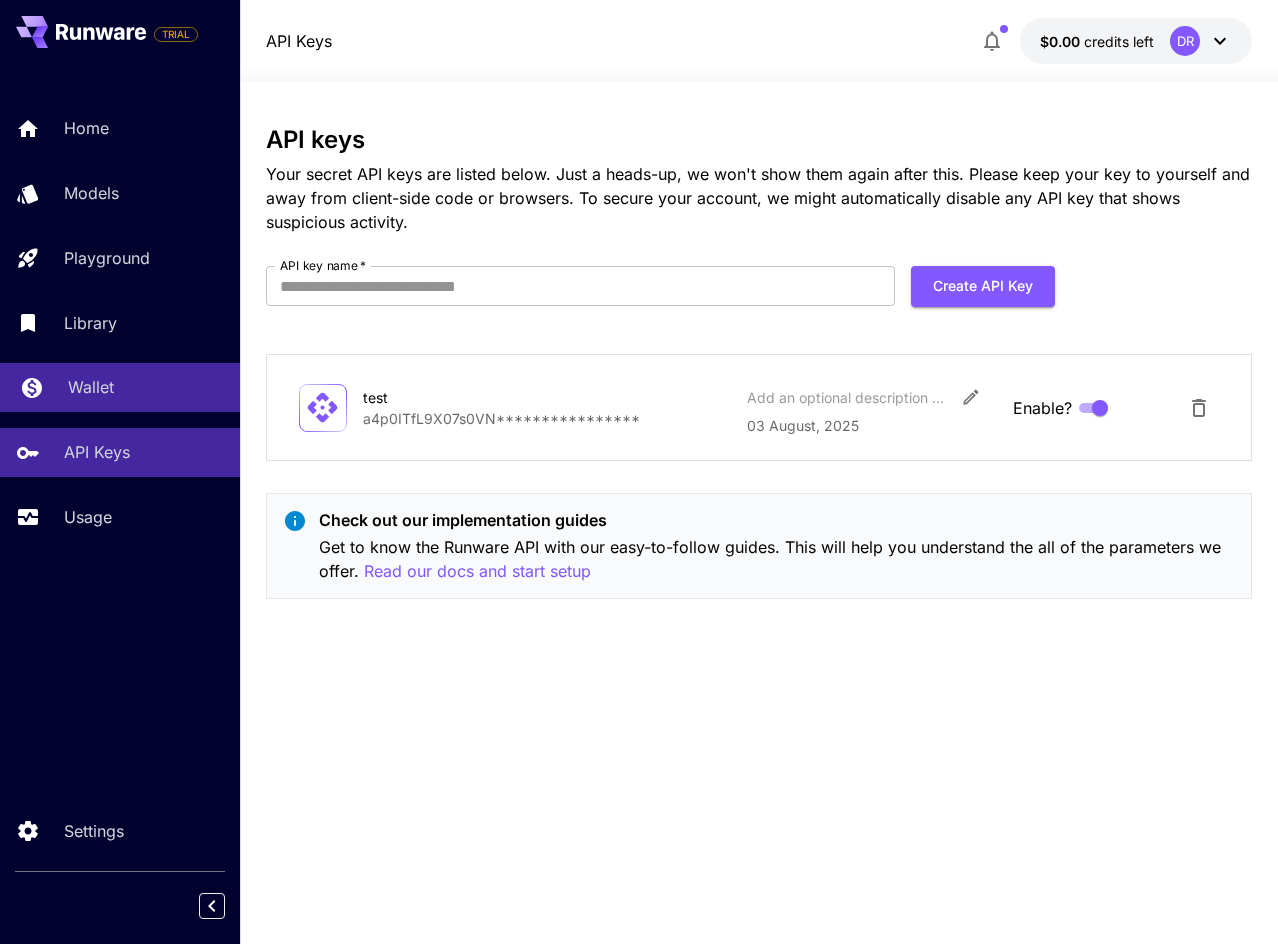 click on "Wallet" at bounding box center [120, 387] 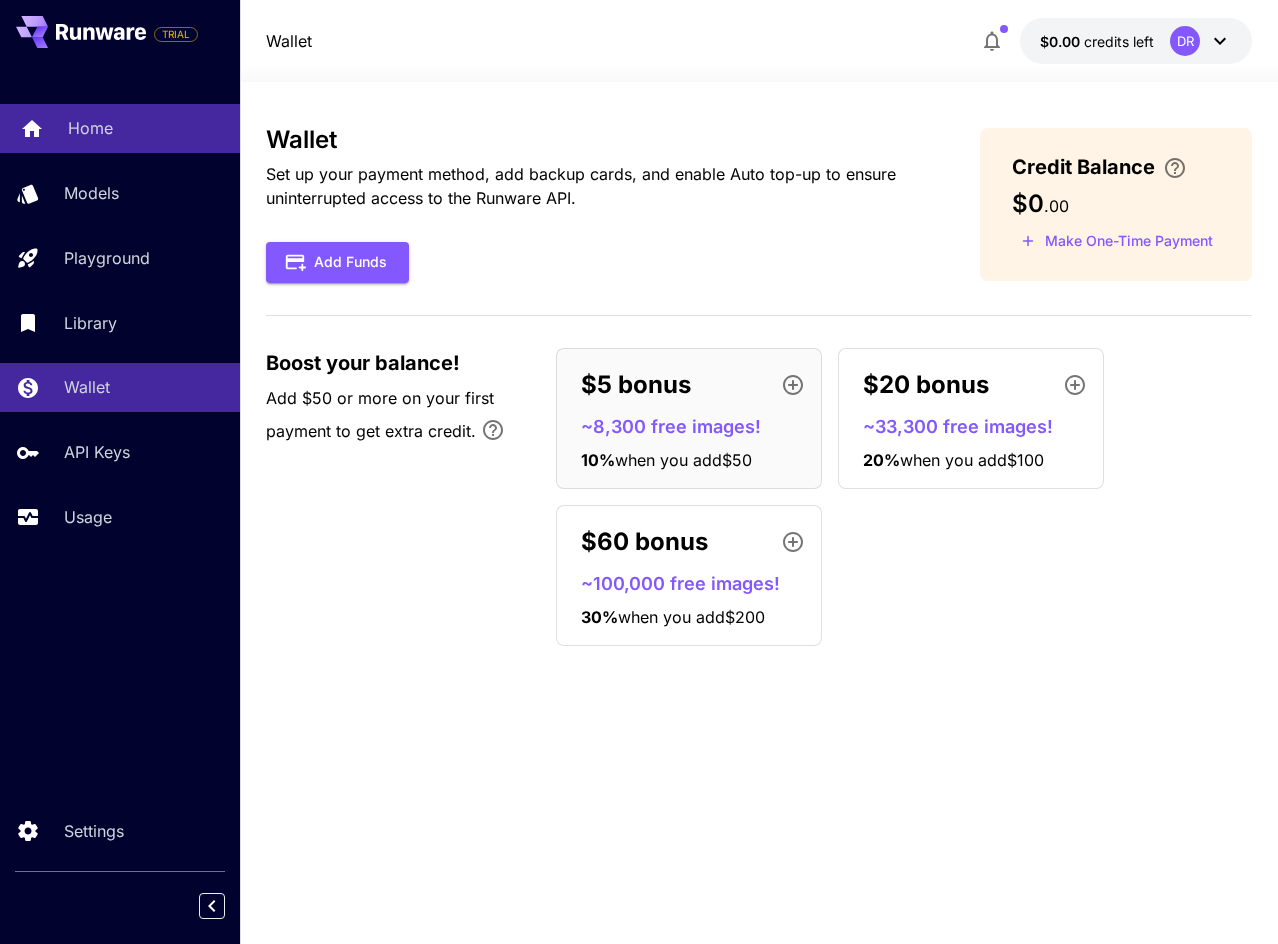 click on "Home" at bounding box center [120, 128] 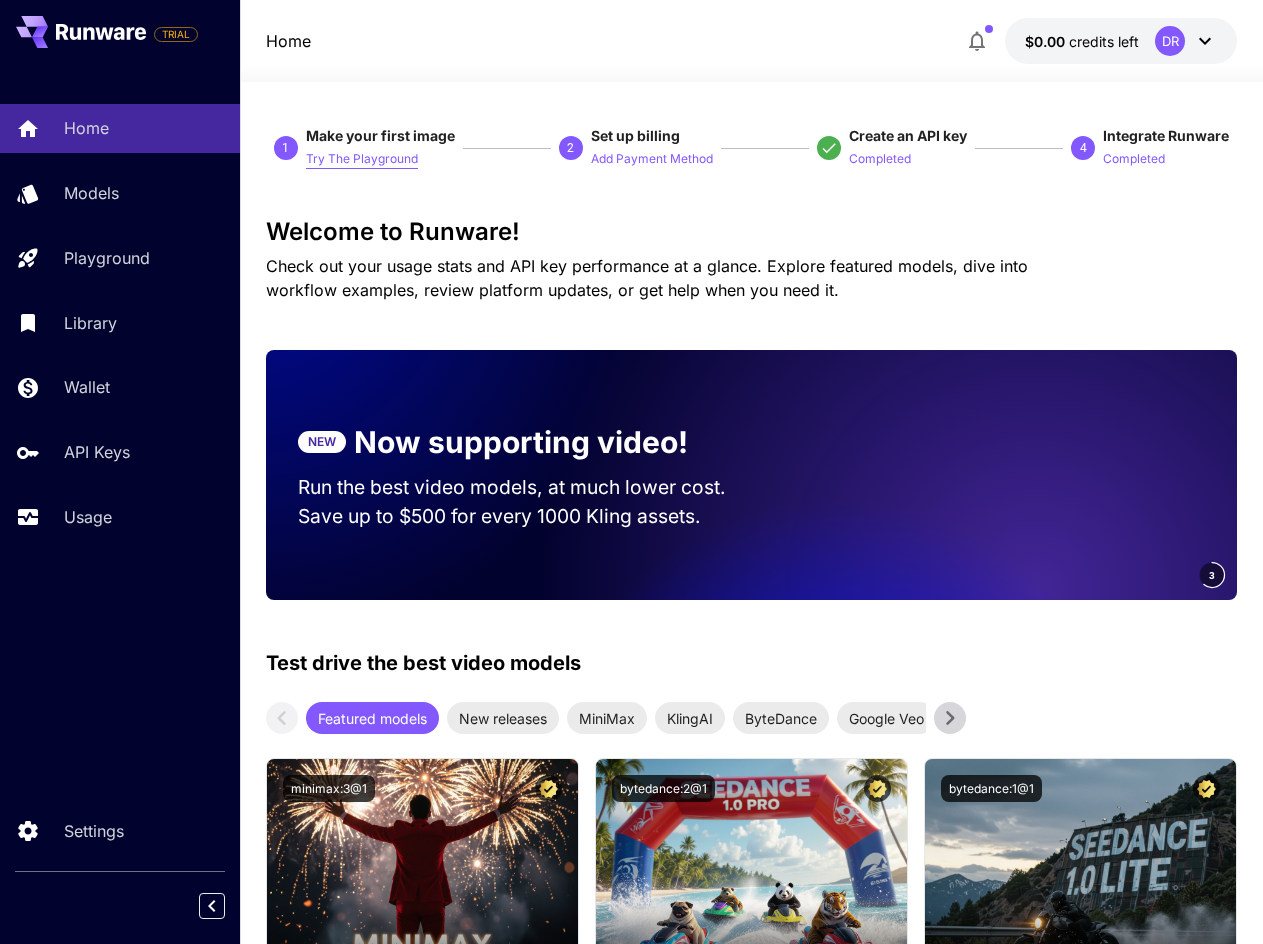 click on "Try The Playground" at bounding box center (362, 159) 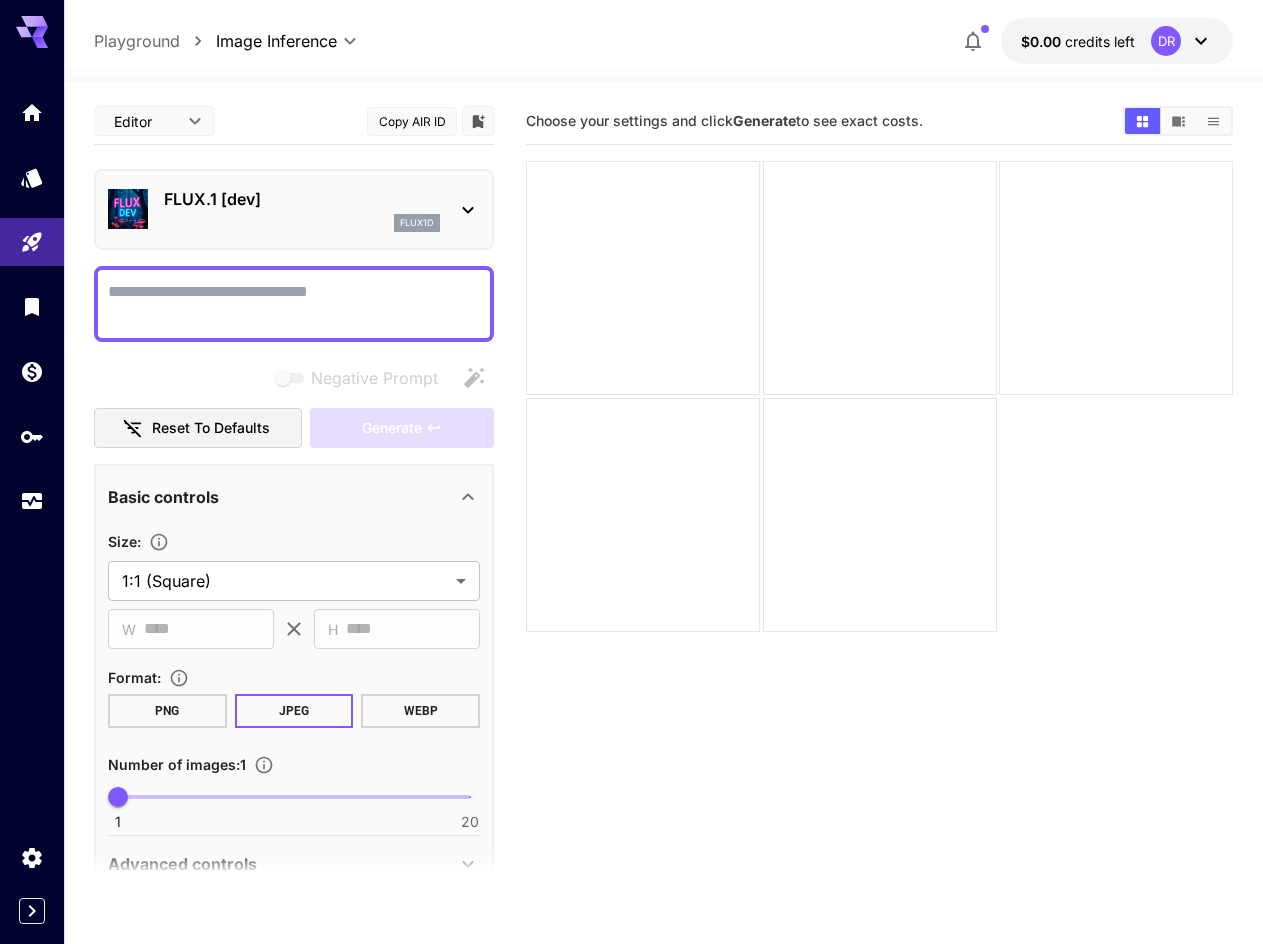 click on "Negative Prompt" at bounding box center (294, 304) 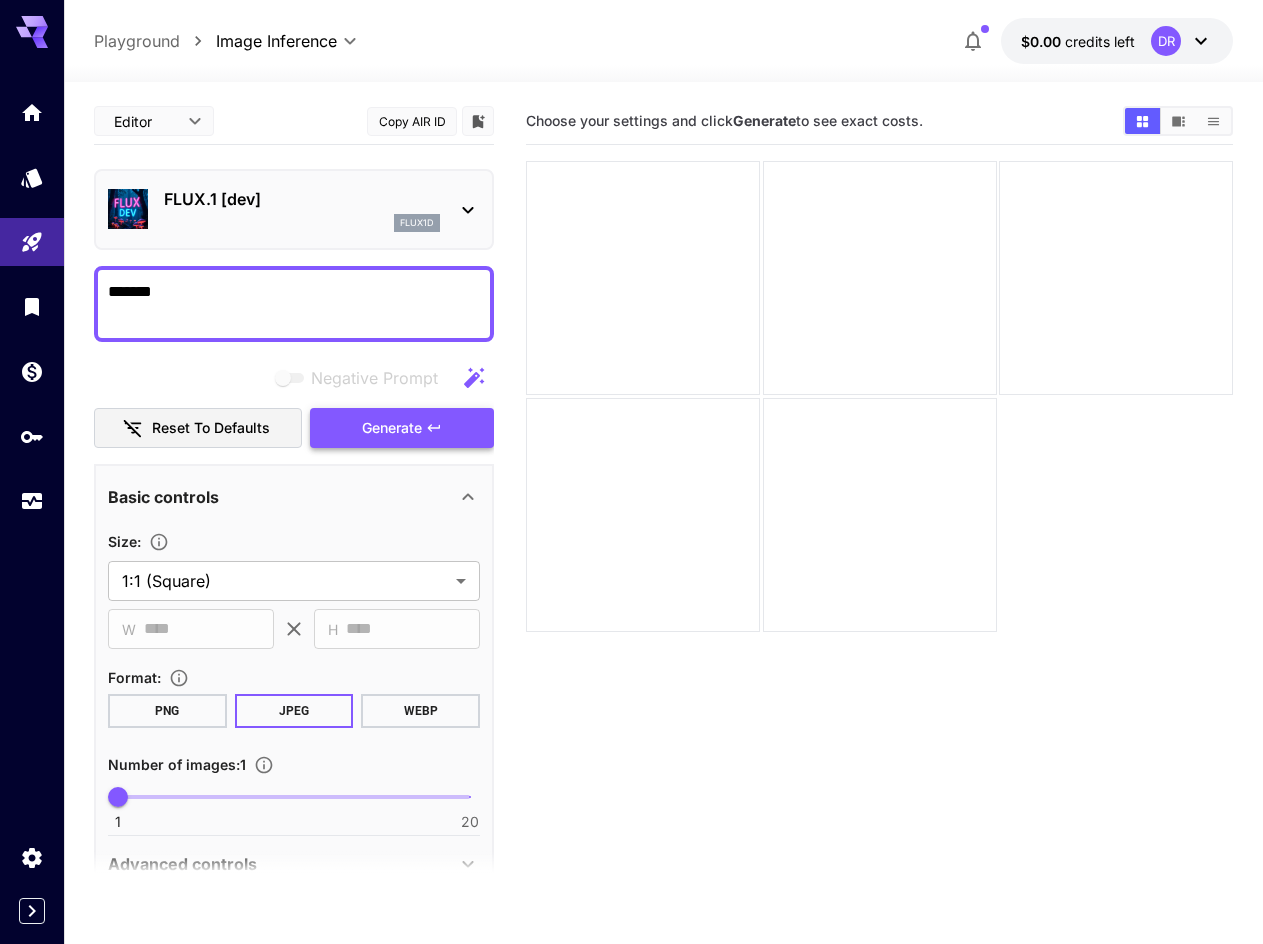 type on "*******" 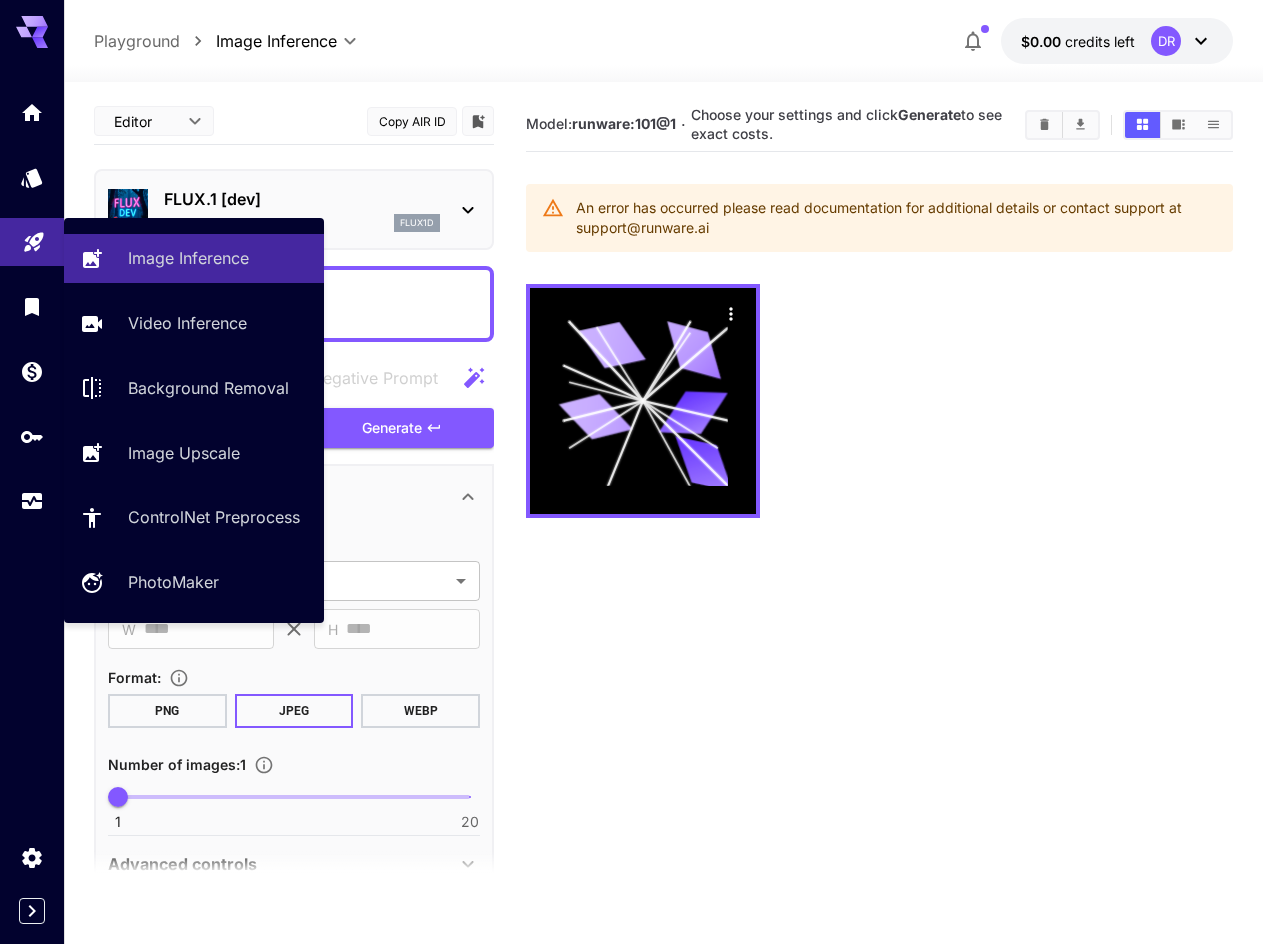 click 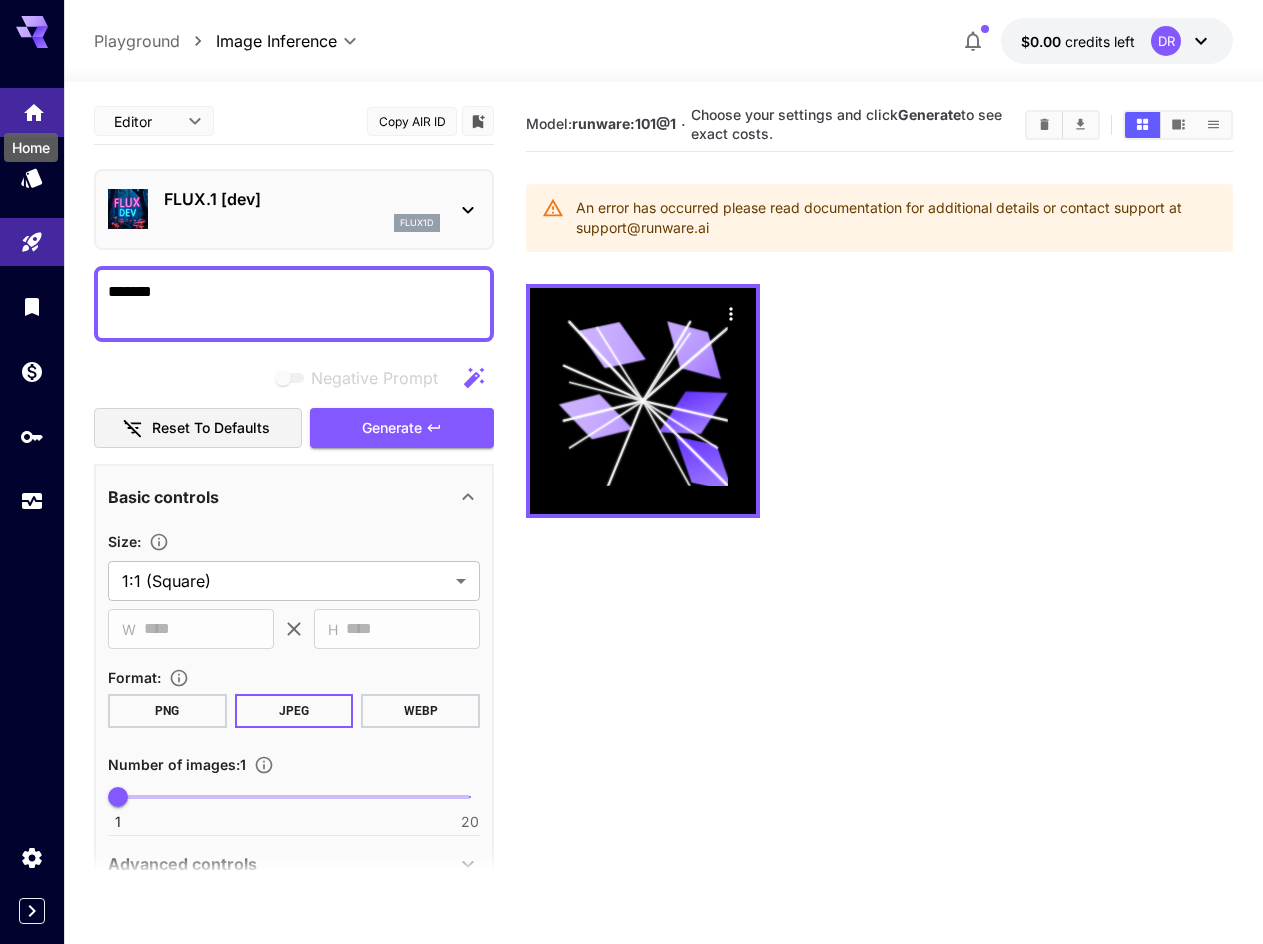click 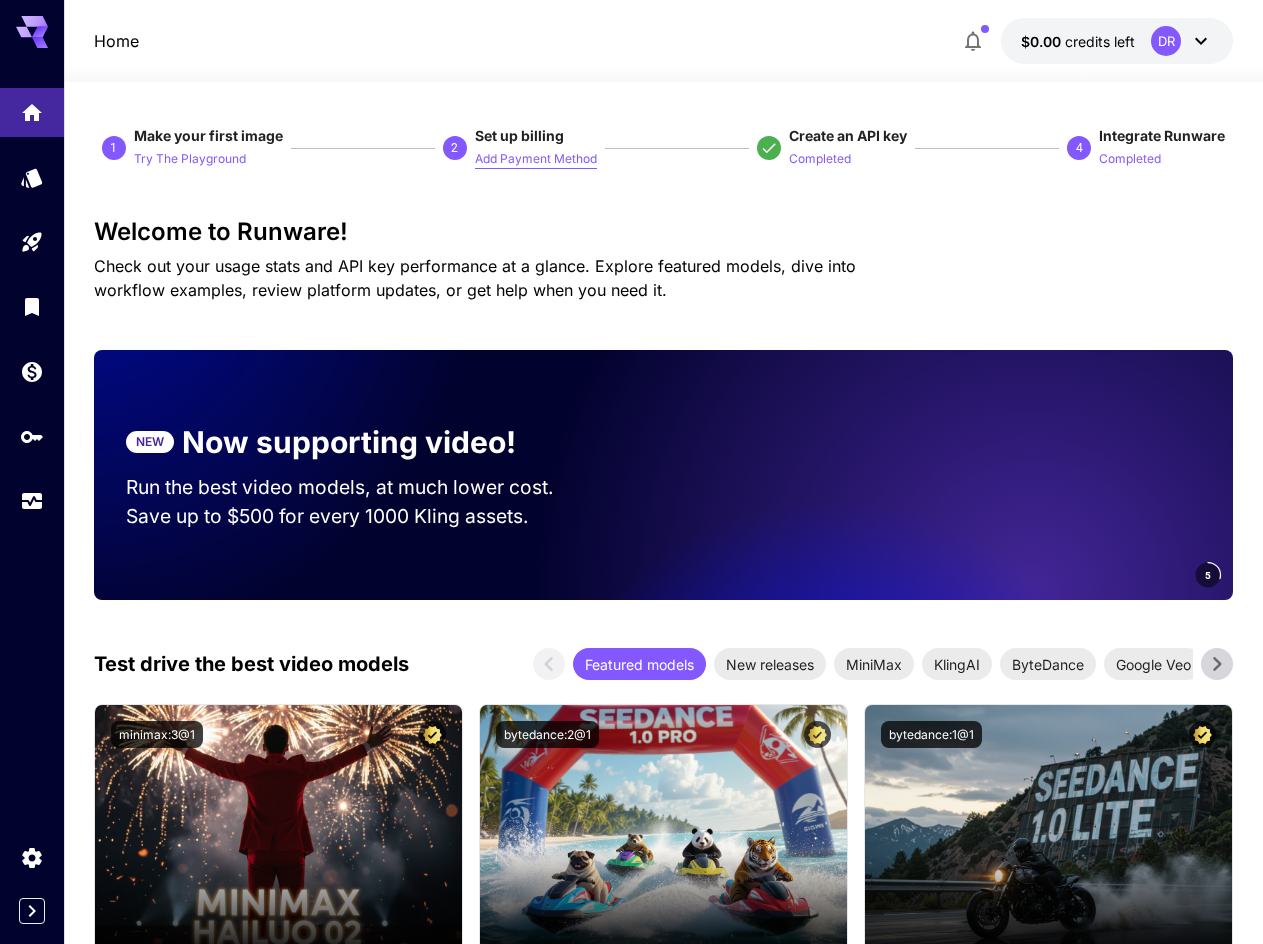 click on "Add Payment Method" at bounding box center (536, 159) 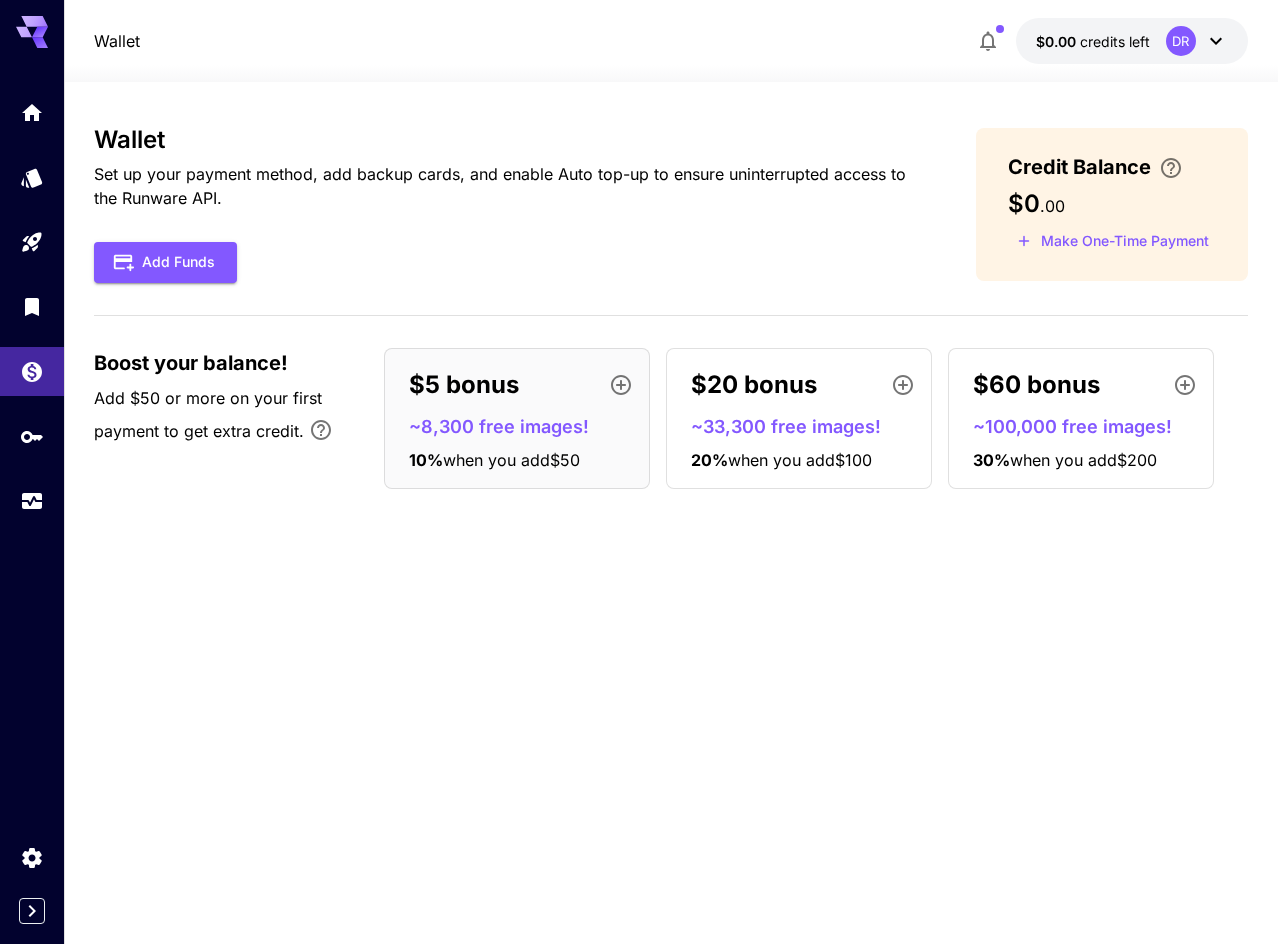 click on "Wallet Set up your payment method, add backup cards, and enable Auto top-up to ensure uninterrupted access to the Runware API. Add Funds" at bounding box center [502, 204] 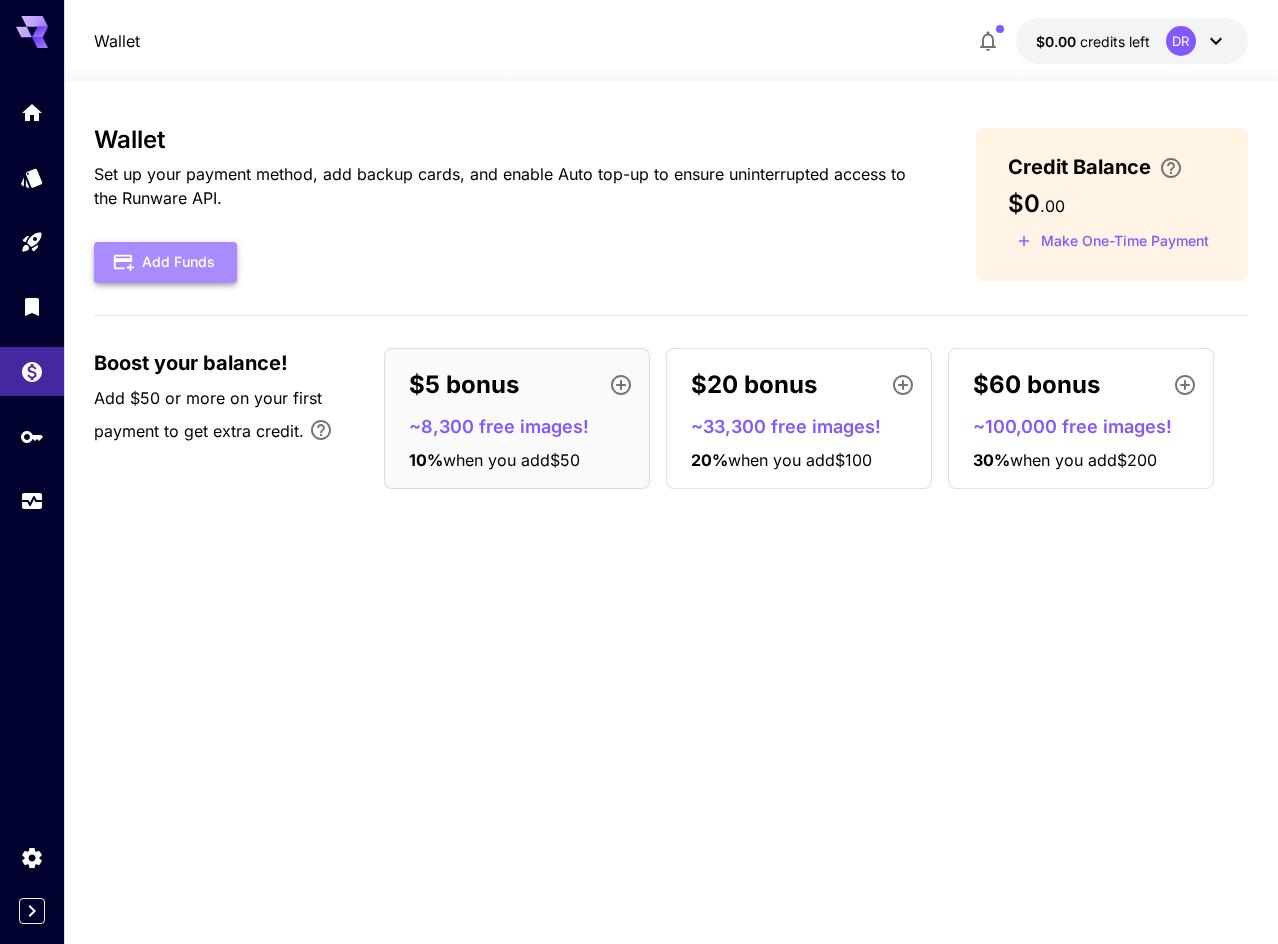 click on "Add Funds" at bounding box center (165, 262) 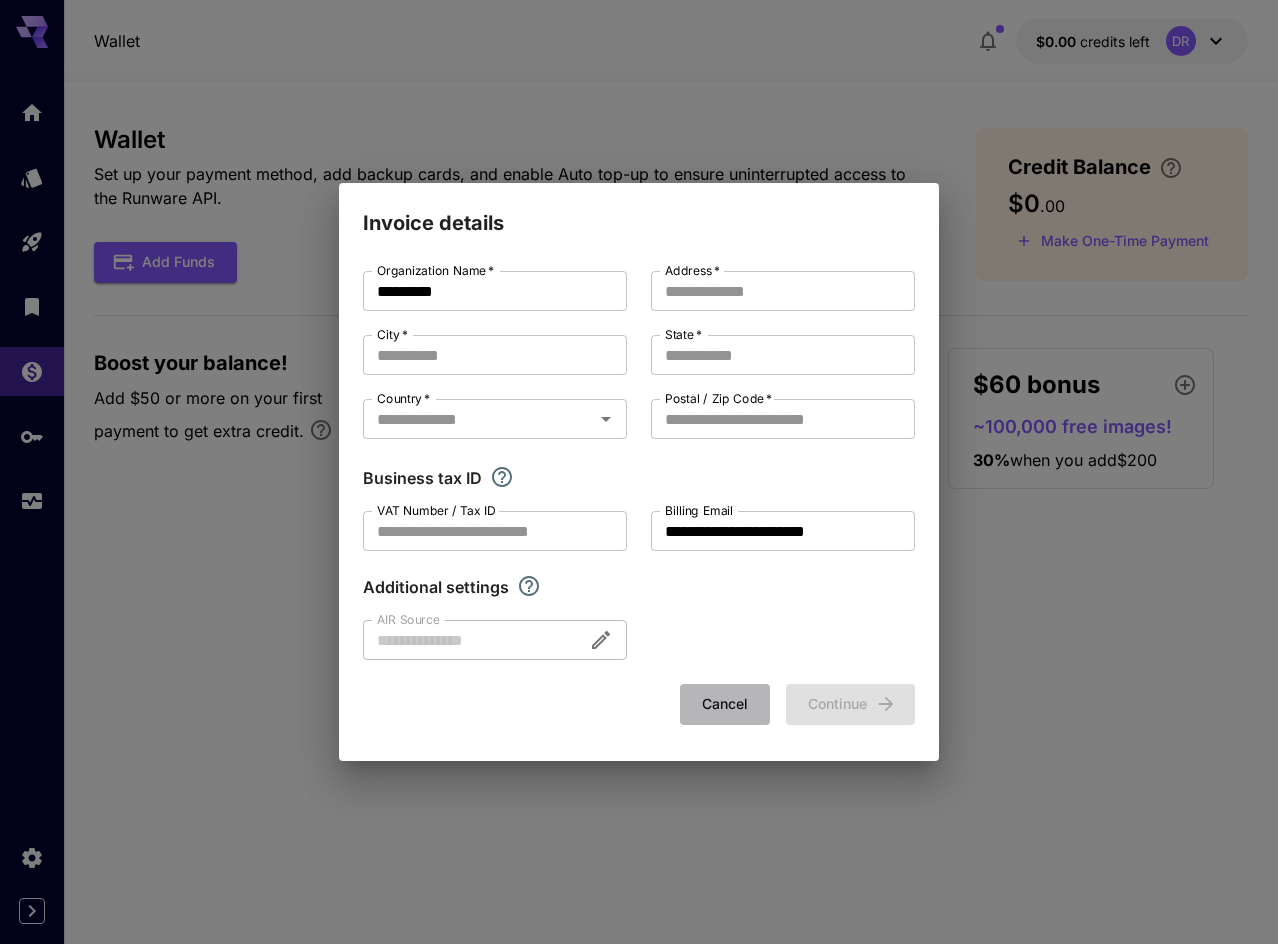 click on "Cancel" at bounding box center (725, 704) 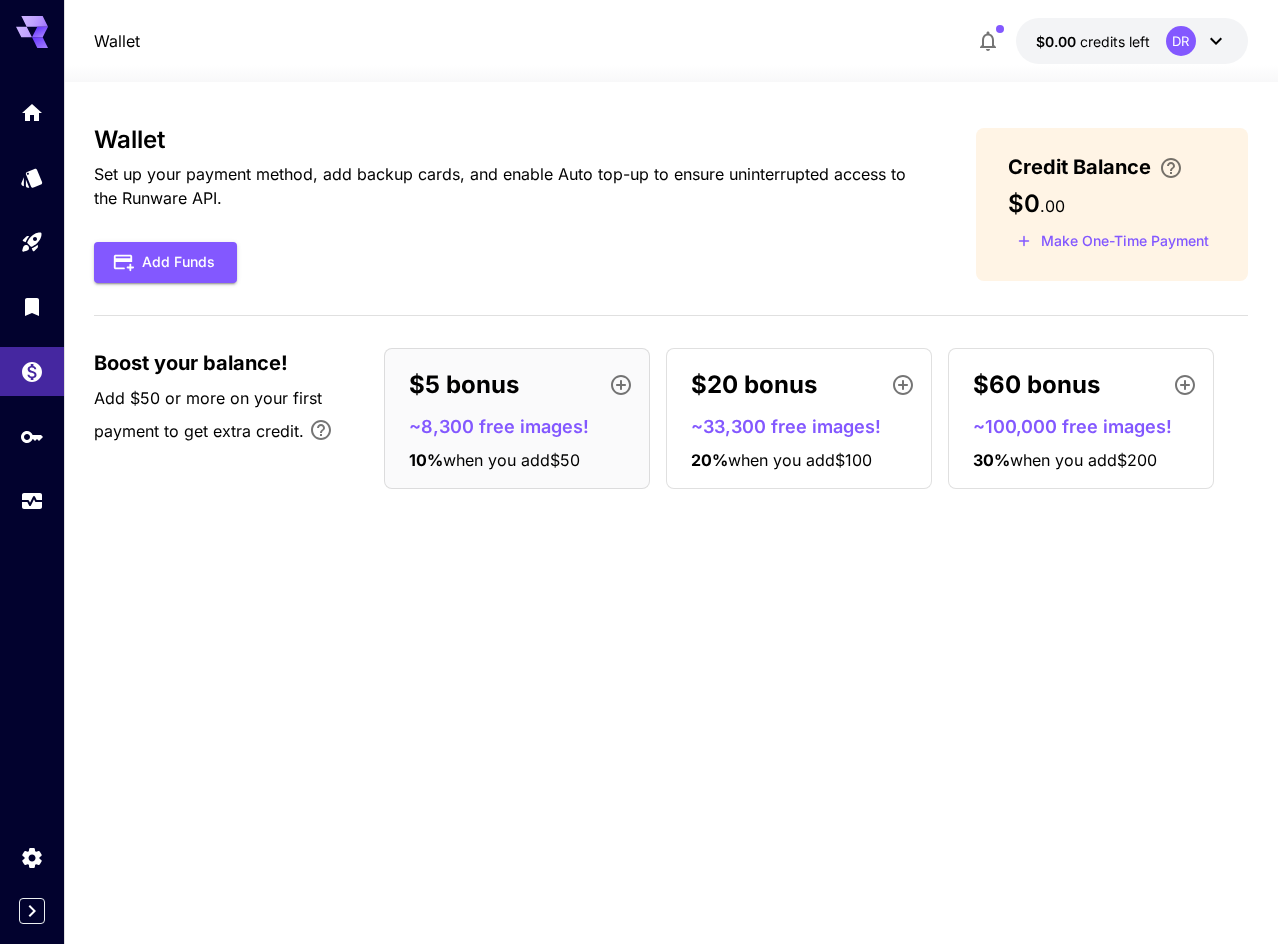 click at bounding box center (671, 70) 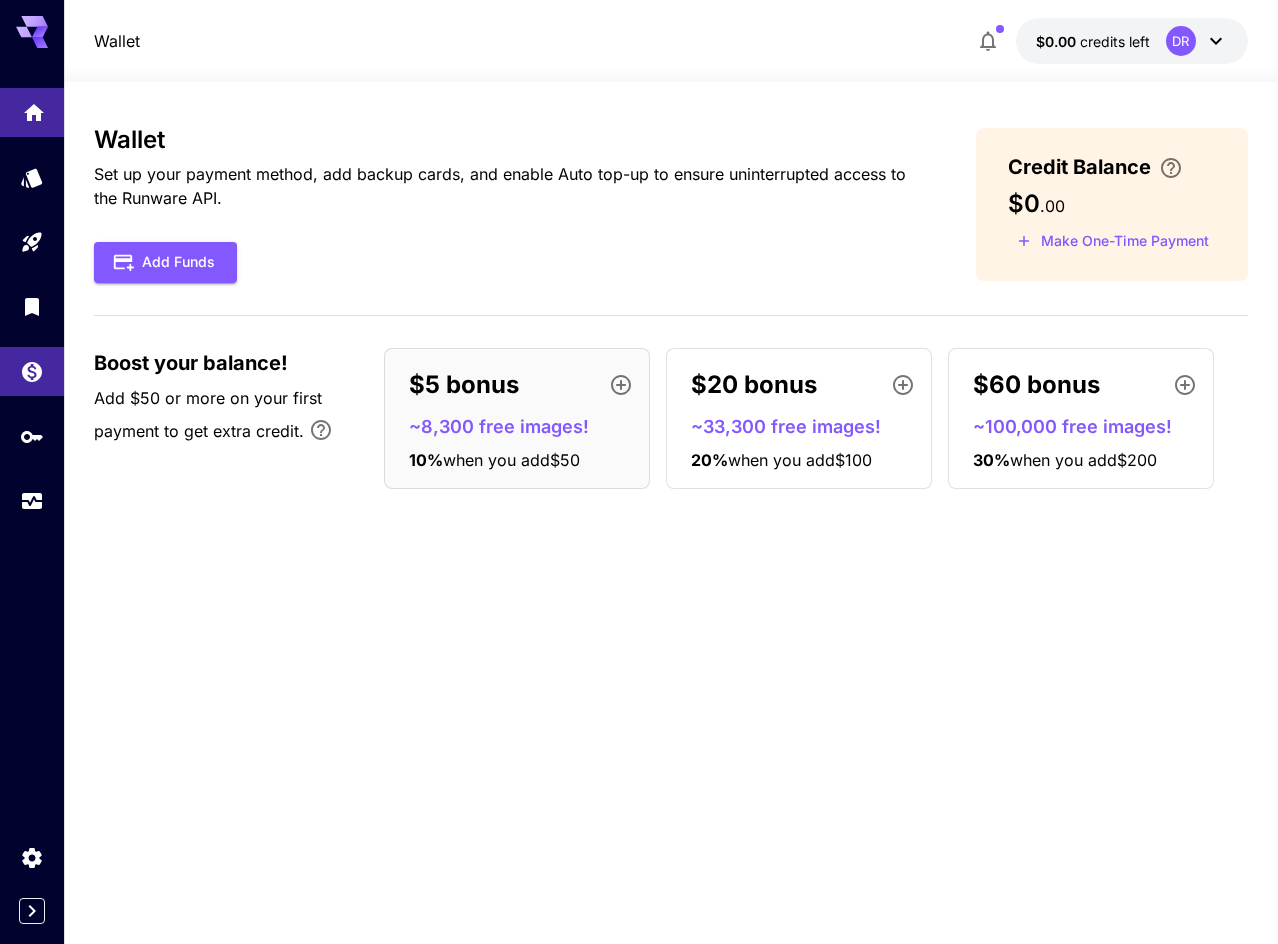 click 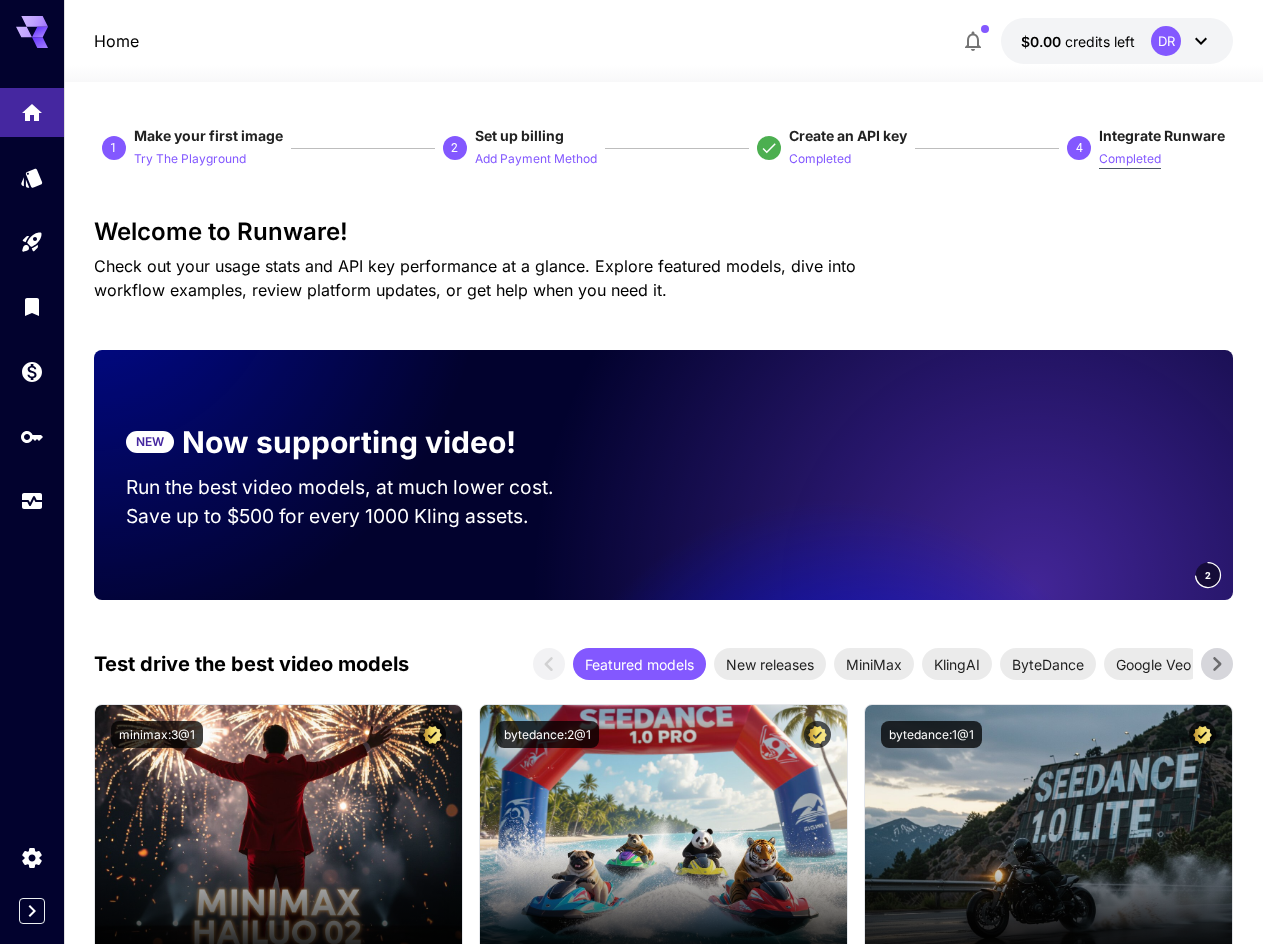 click on "Completed" at bounding box center (1130, 159) 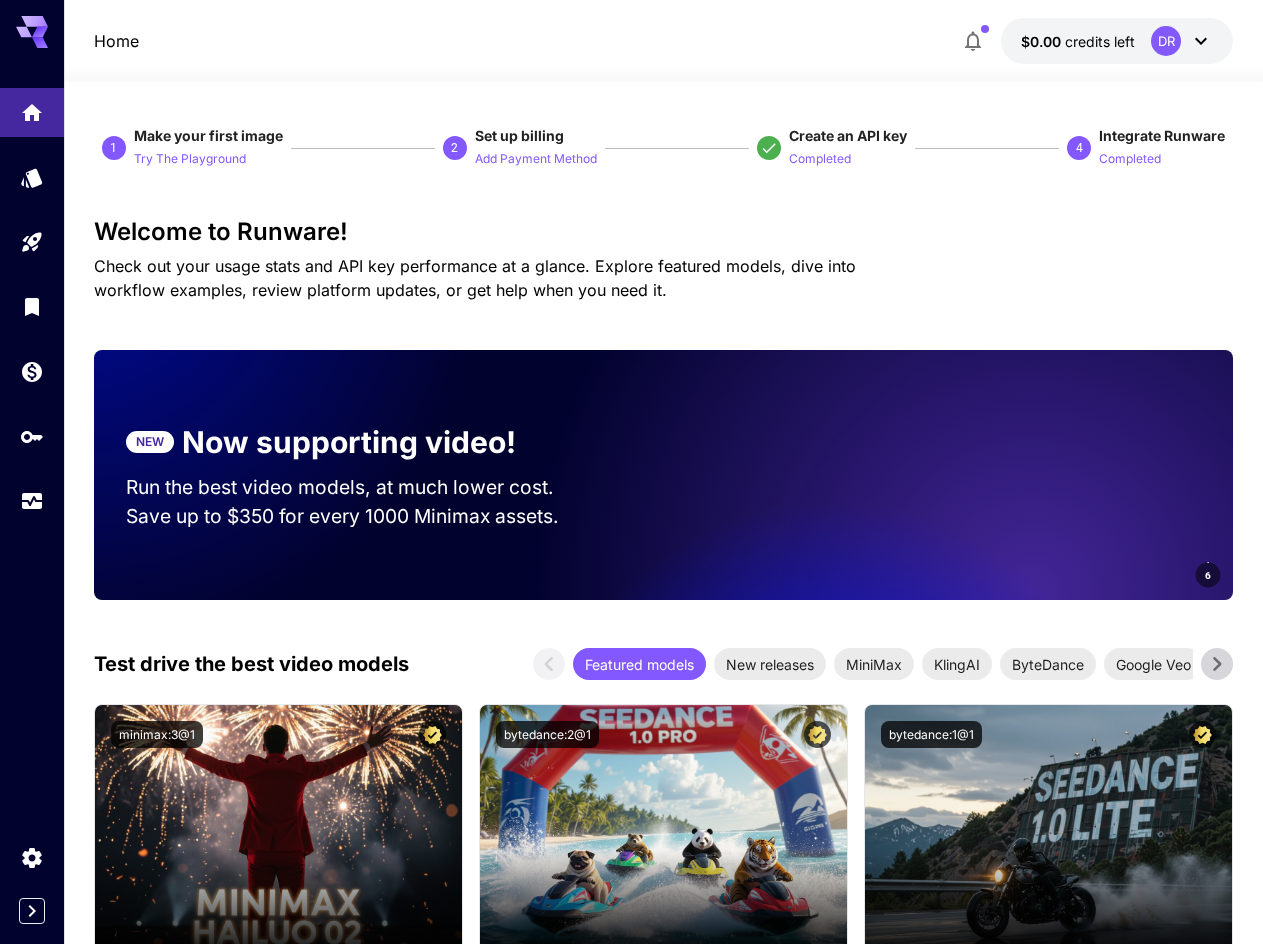 click on "Integrate Runware" at bounding box center (1162, 135) 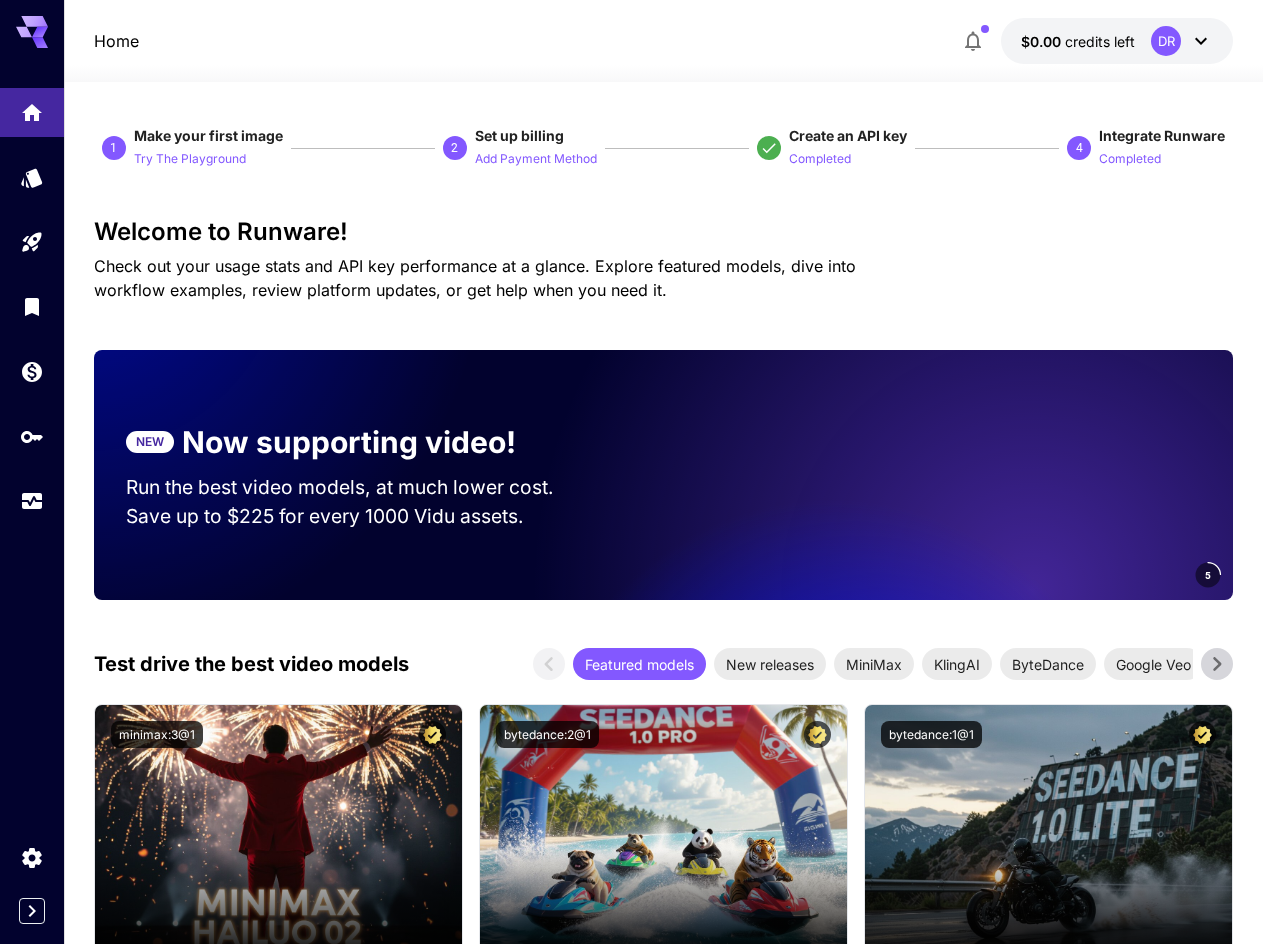 click on "Welcome to Runware!" at bounding box center (663, 232) 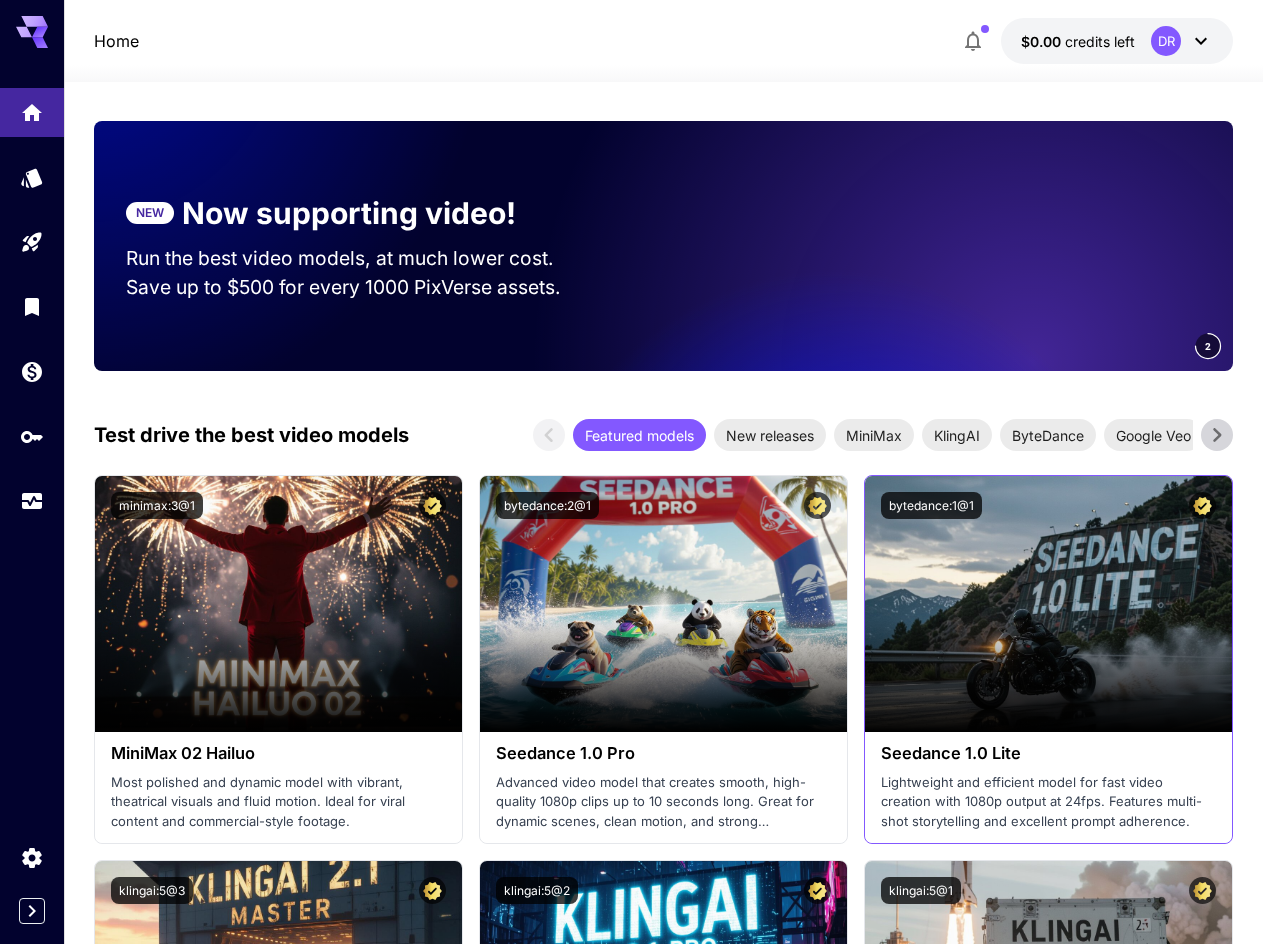 scroll, scrollTop: 285, scrollLeft: 0, axis: vertical 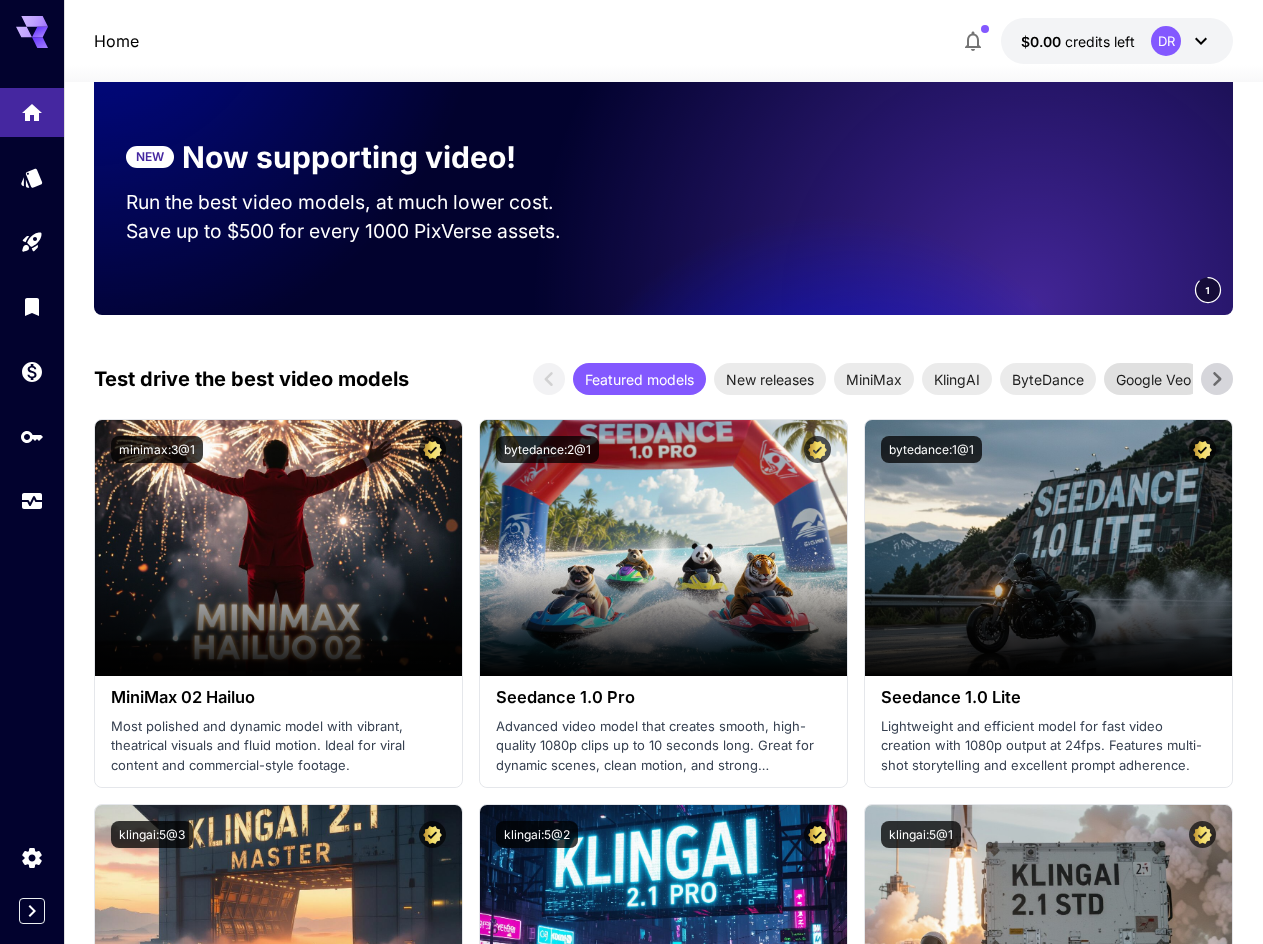 click on "Google Veo" at bounding box center [1153, 379] 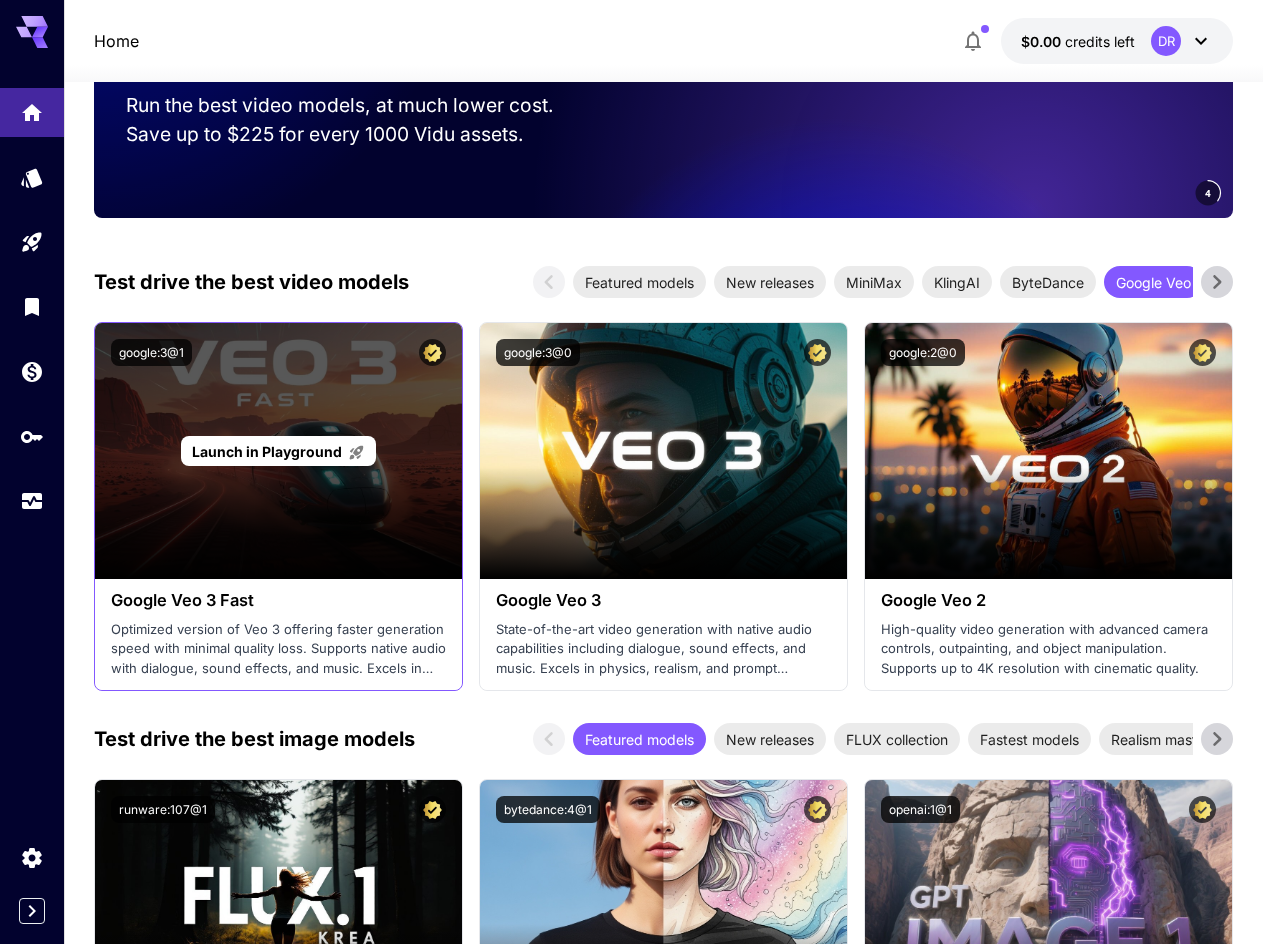 scroll, scrollTop: 384, scrollLeft: 0, axis: vertical 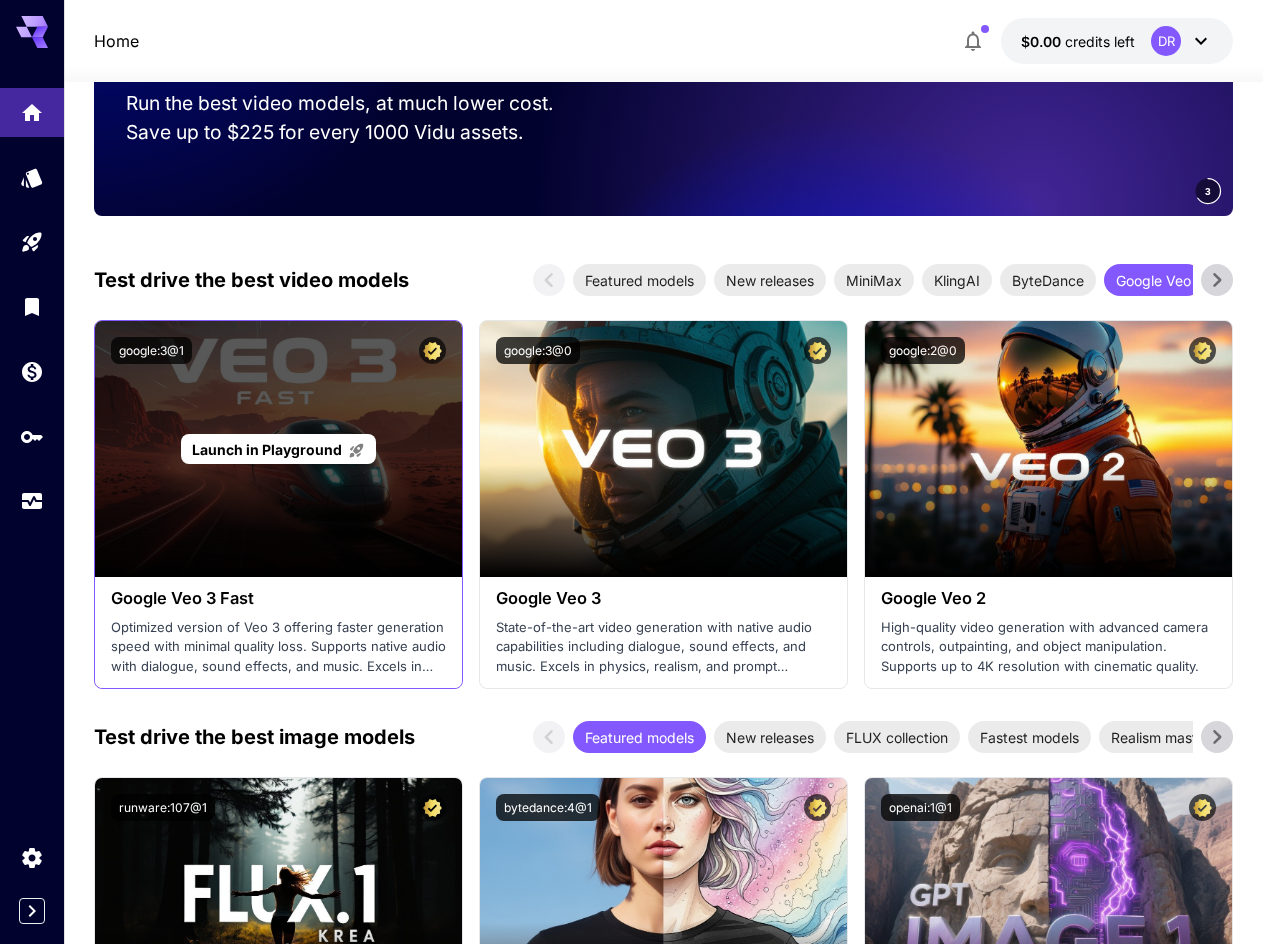 click on "Launch in Playground" at bounding box center [267, 449] 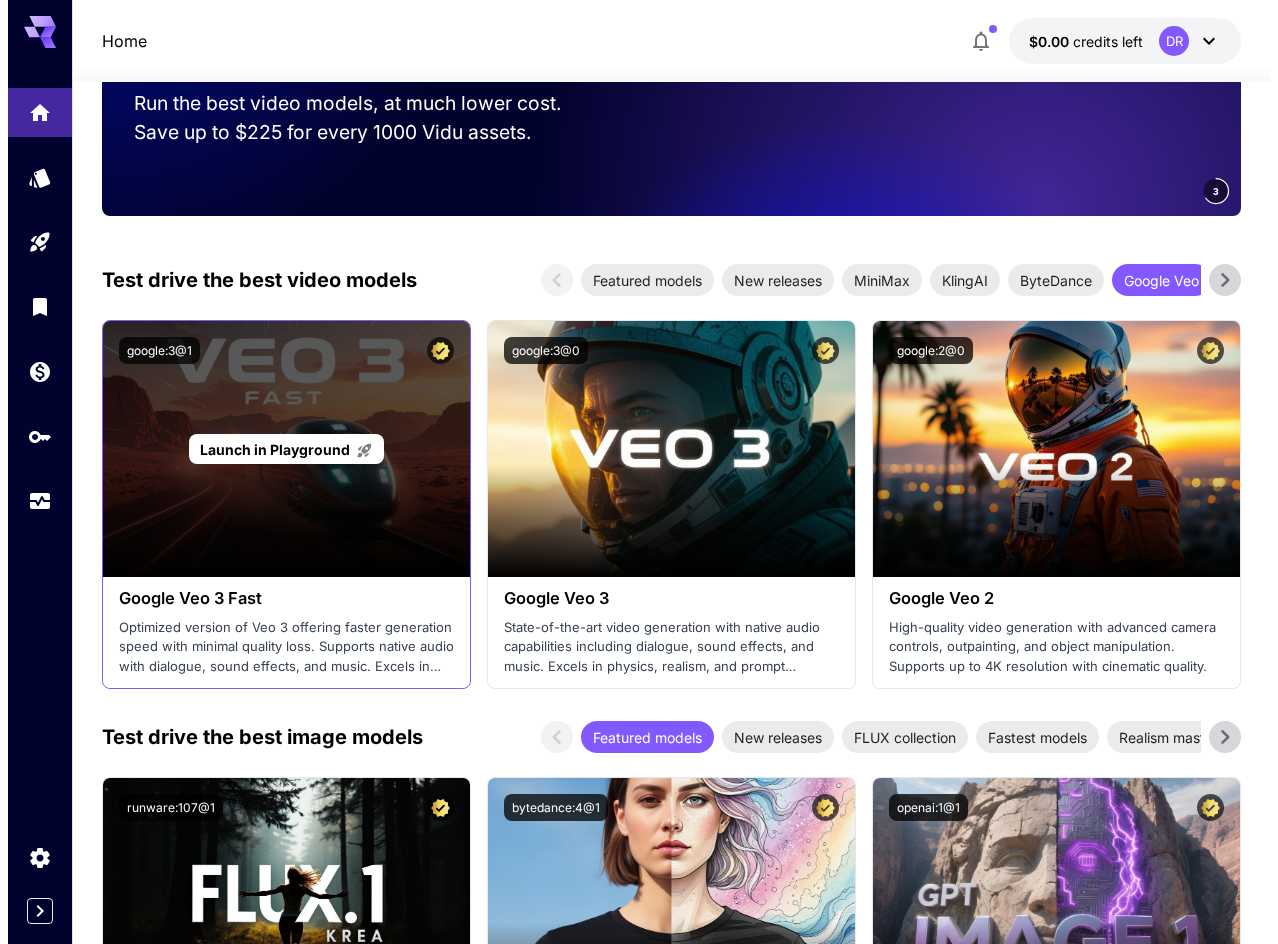 scroll, scrollTop: 0, scrollLeft: 0, axis: both 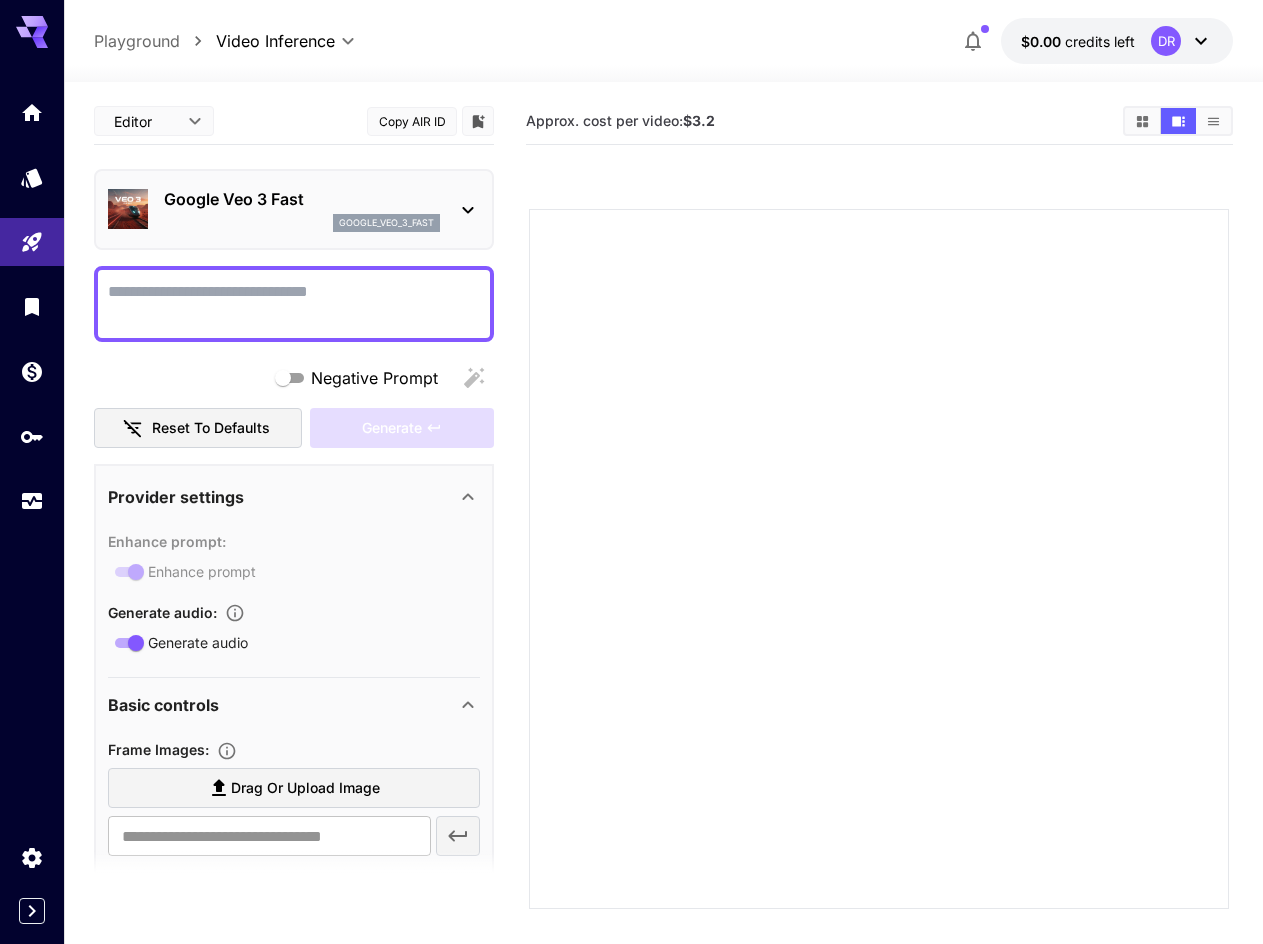 click on "Approx. cost per video:  $3.2" at bounding box center [816, 121] 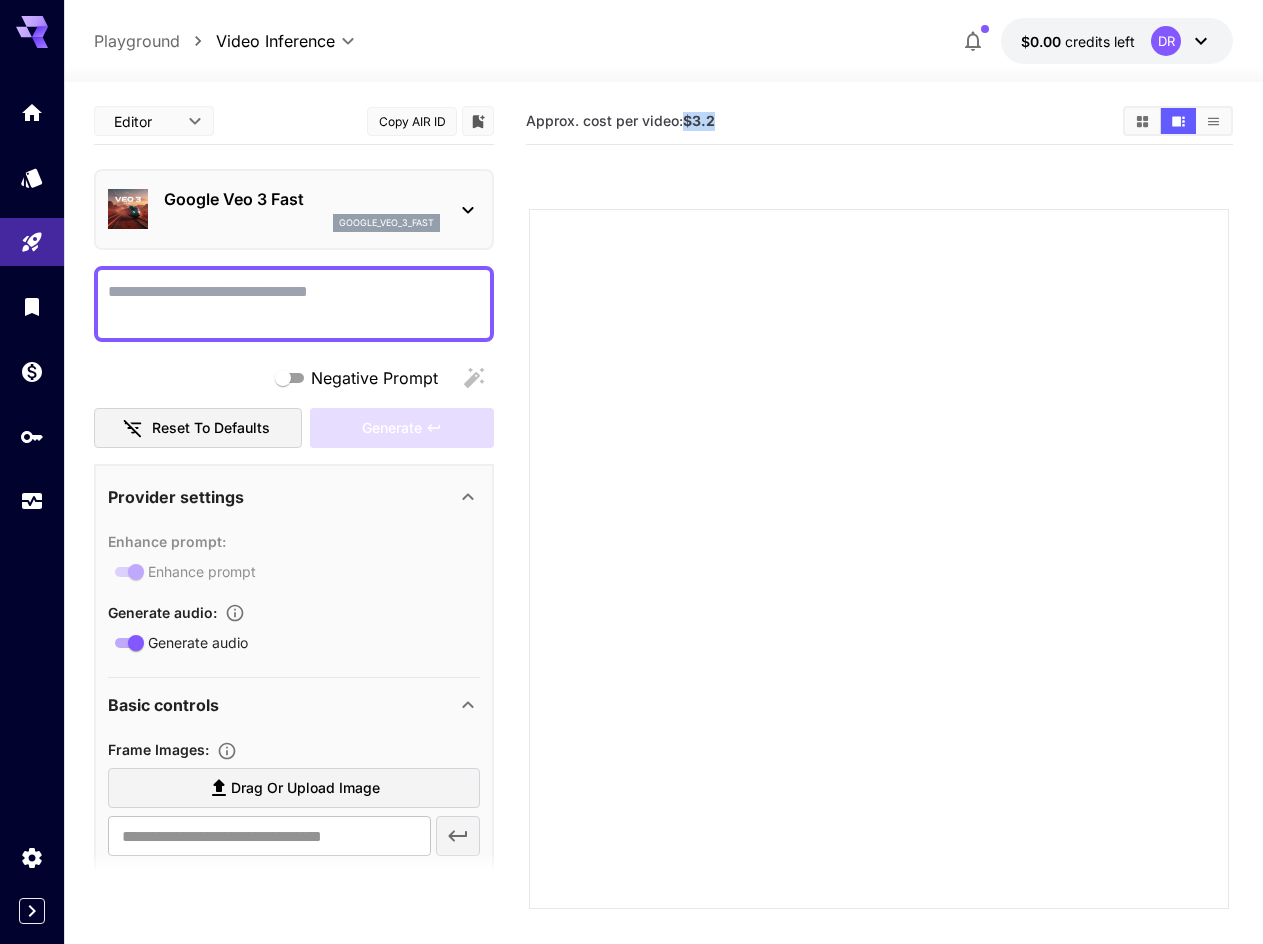 drag, startPoint x: 689, startPoint y: 121, endPoint x: 748, endPoint y: 121, distance: 59 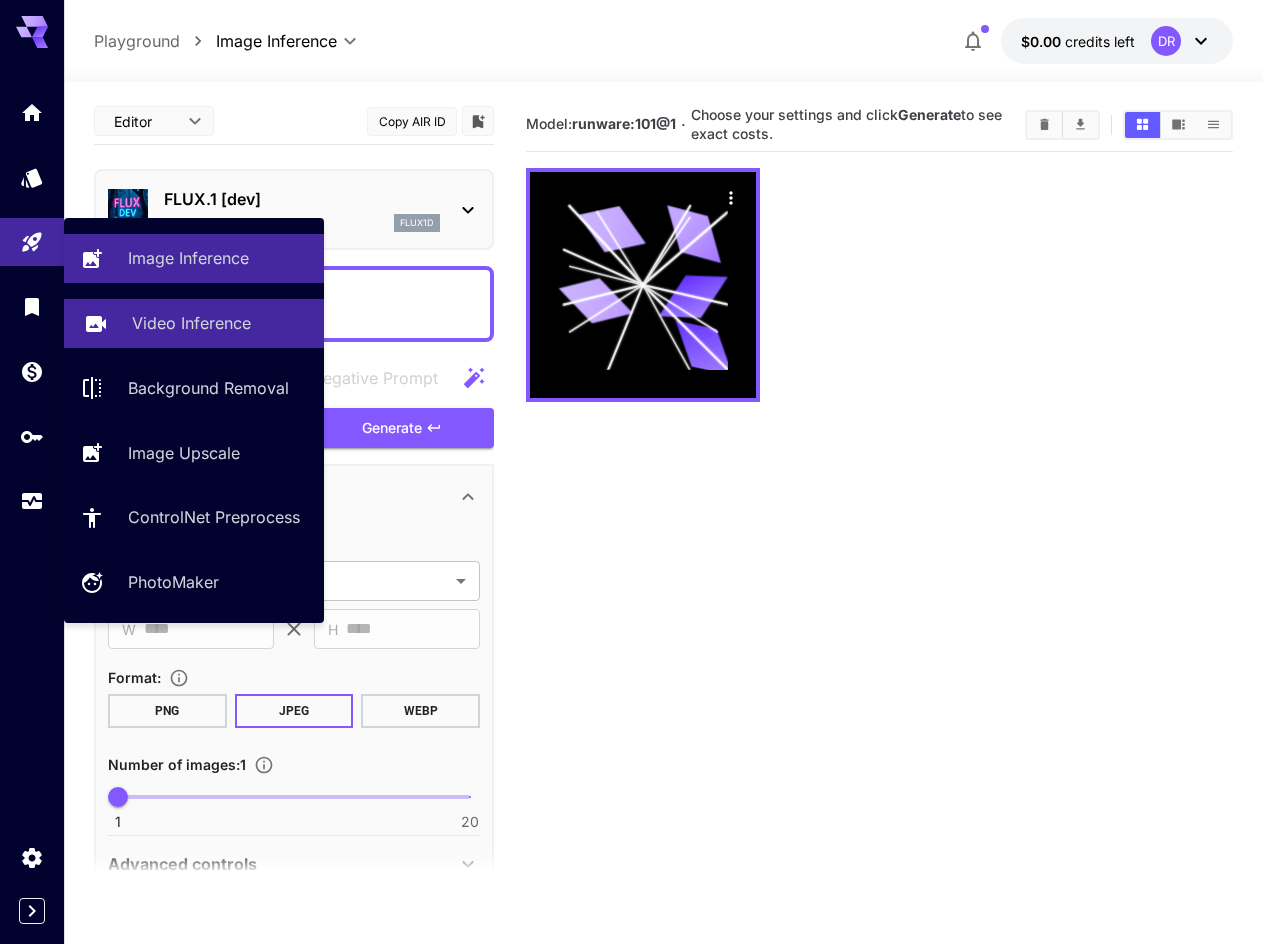 click on "Video Inference" at bounding box center [191, 323] 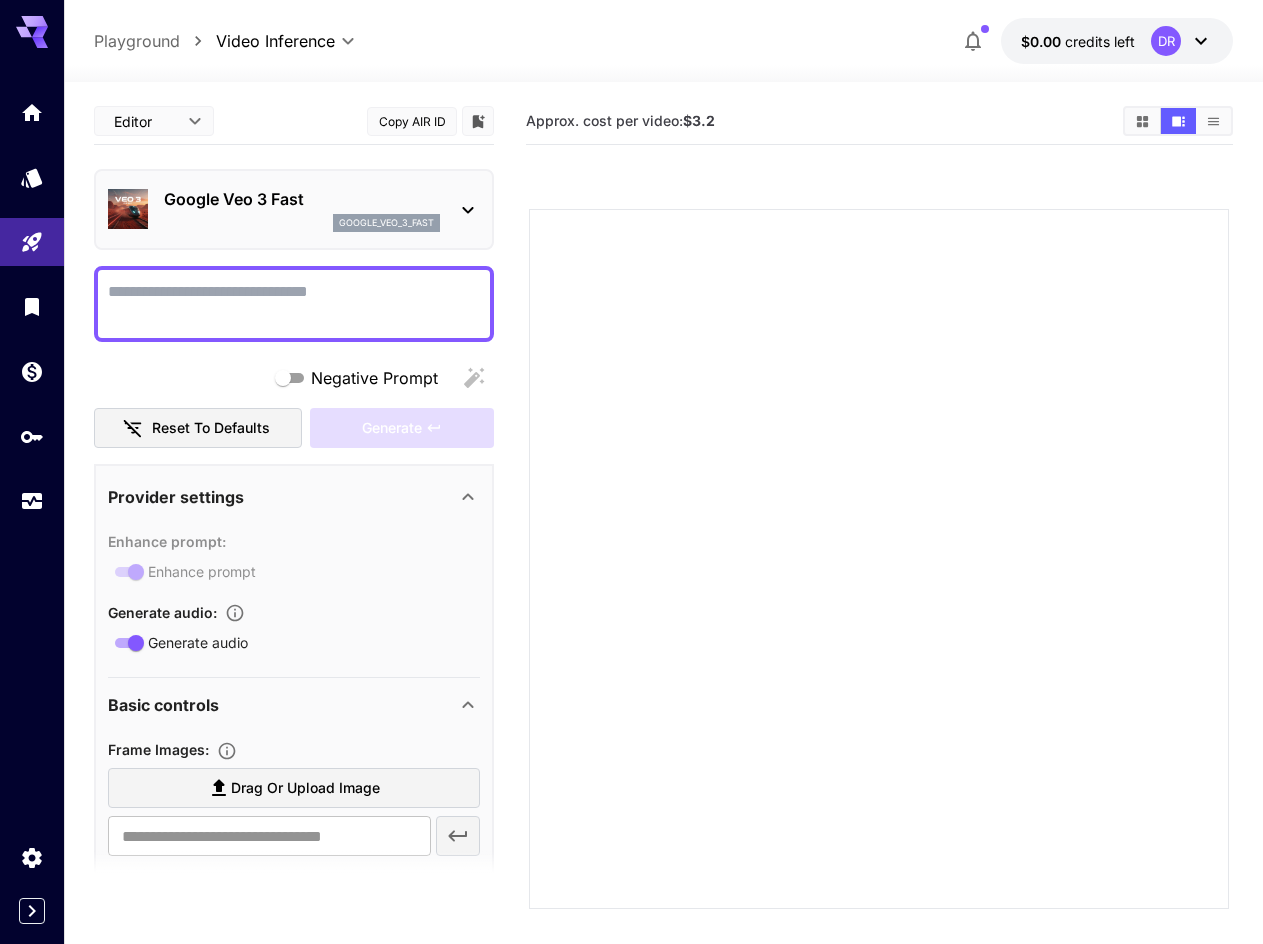 click on "Google Veo 3 Fast google_veo_3_fast" at bounding box center [294, 209] 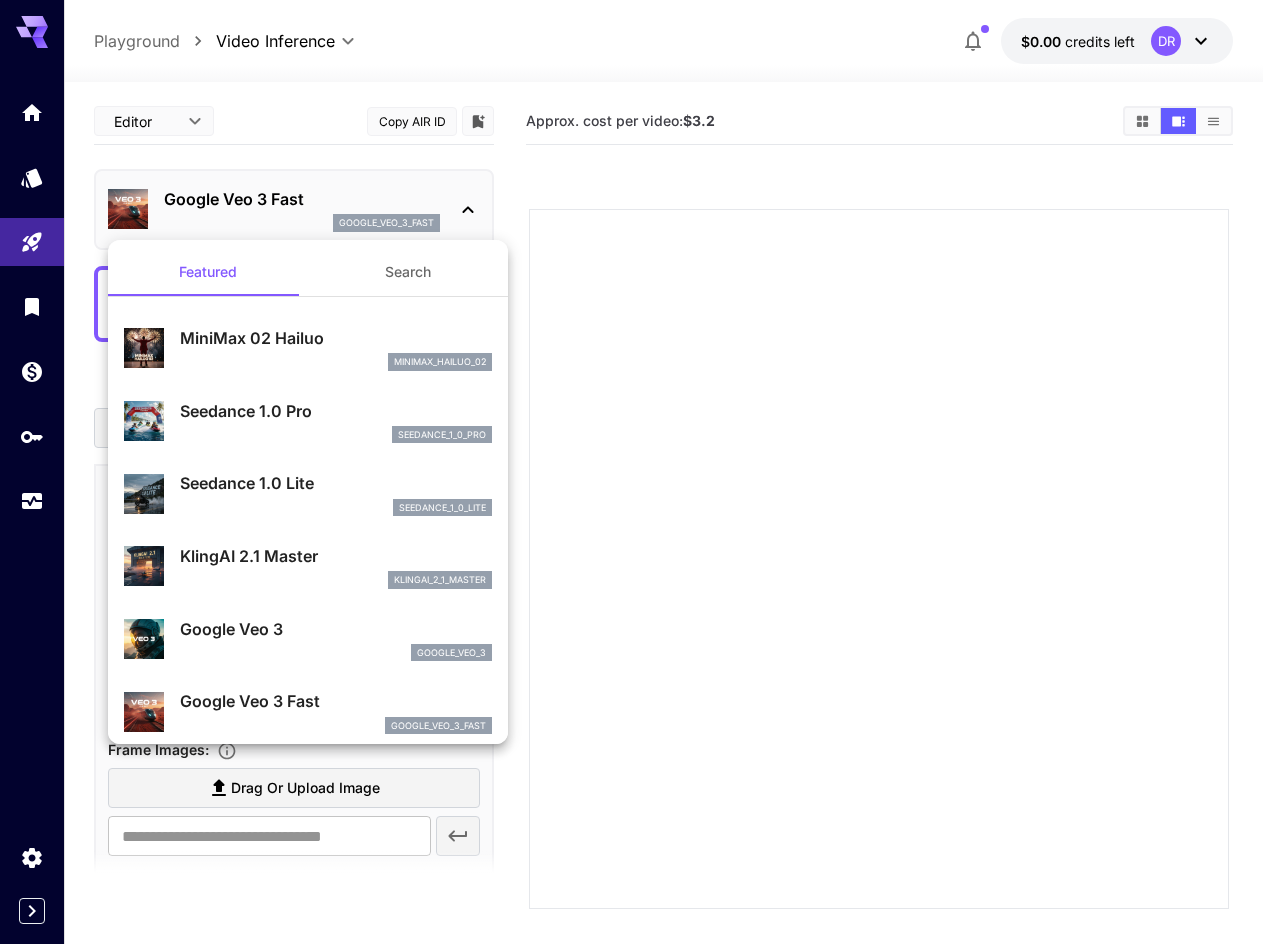 click on "Seedance 1.0 Pro" at bounding box center [336, 411] 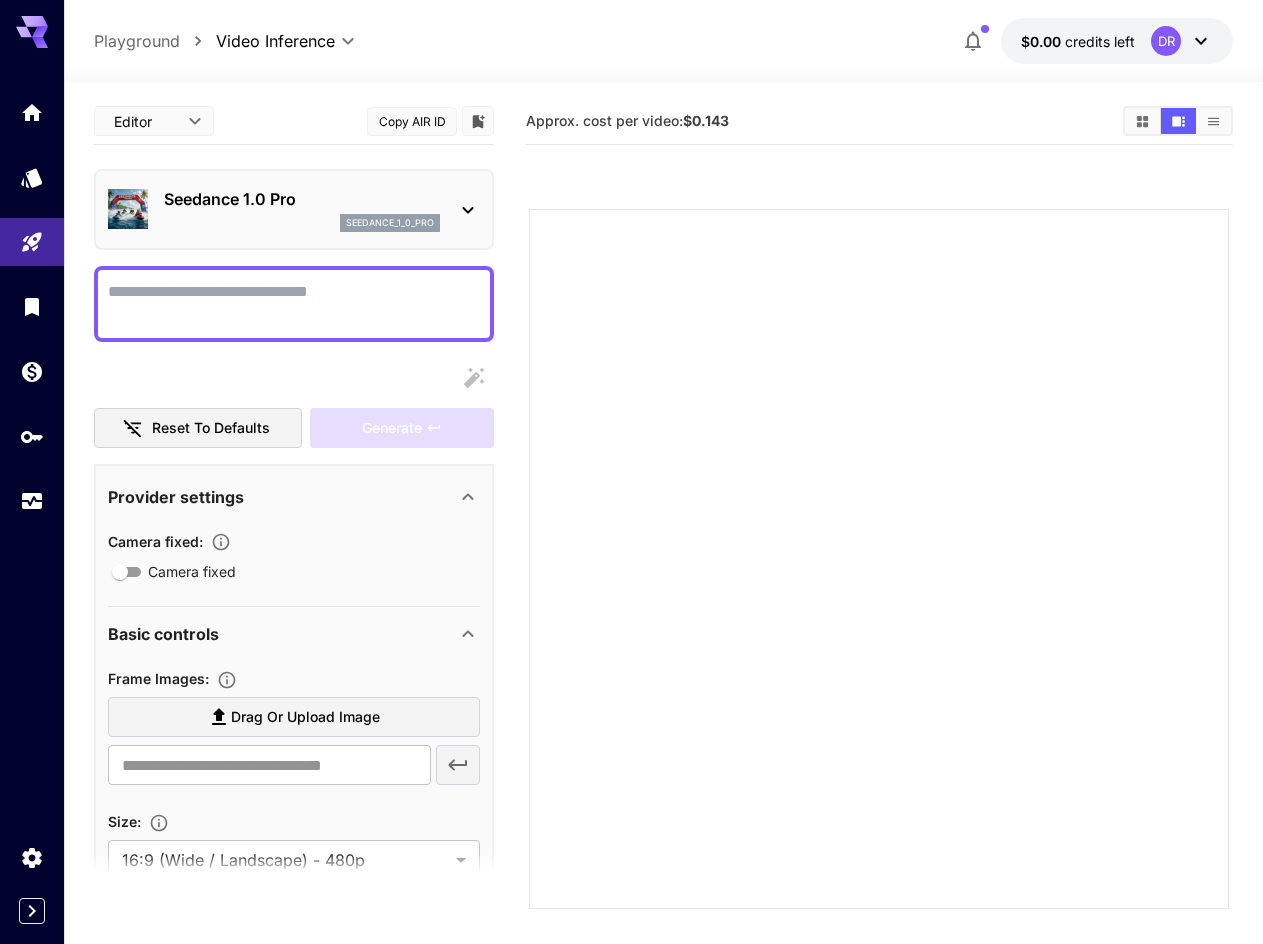click on "seedance_1_0_pro" at bounding box center [390, 223] 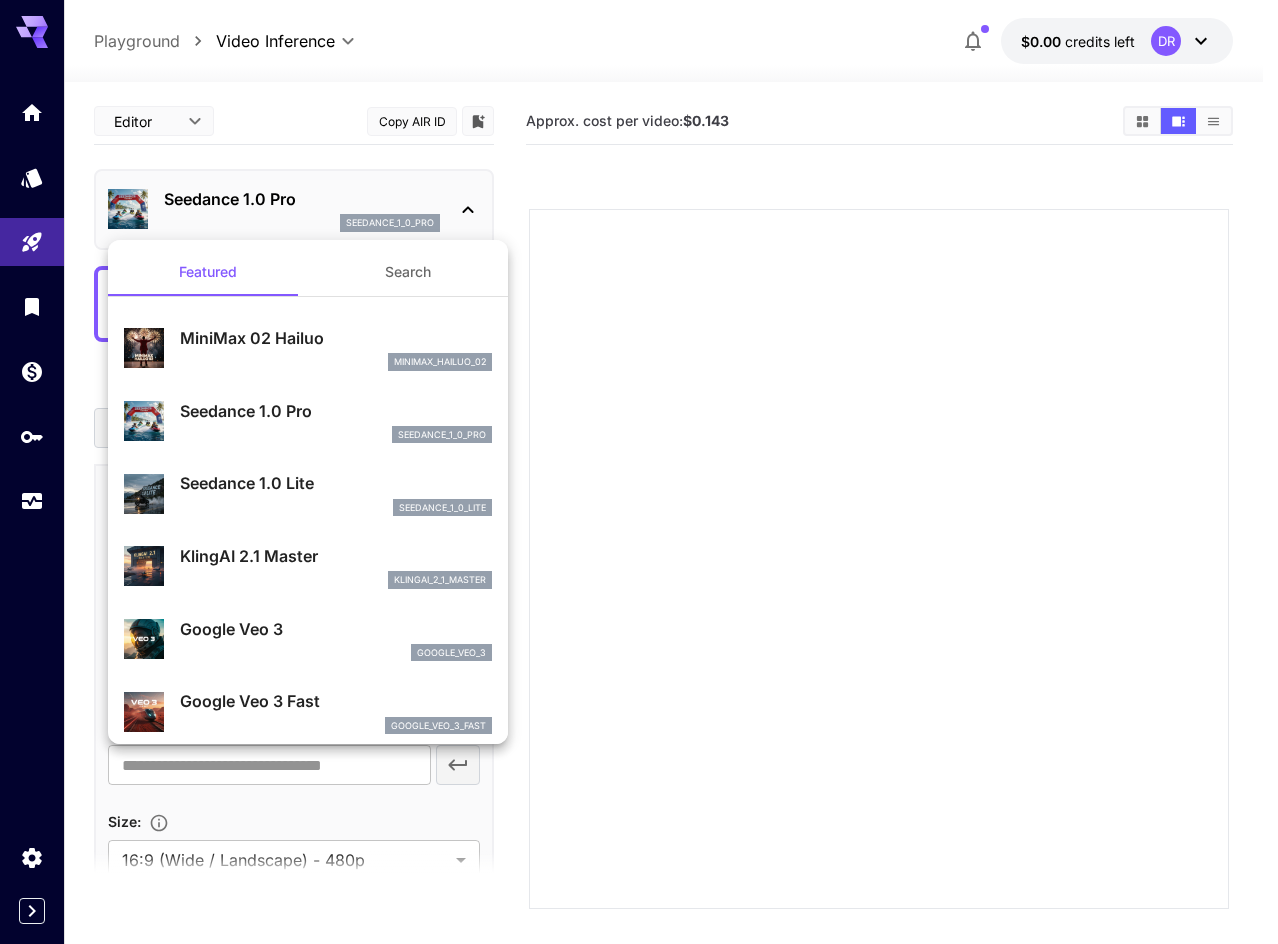 click on "Seedance 1.0 Pro" at bounding box center [336, 411] 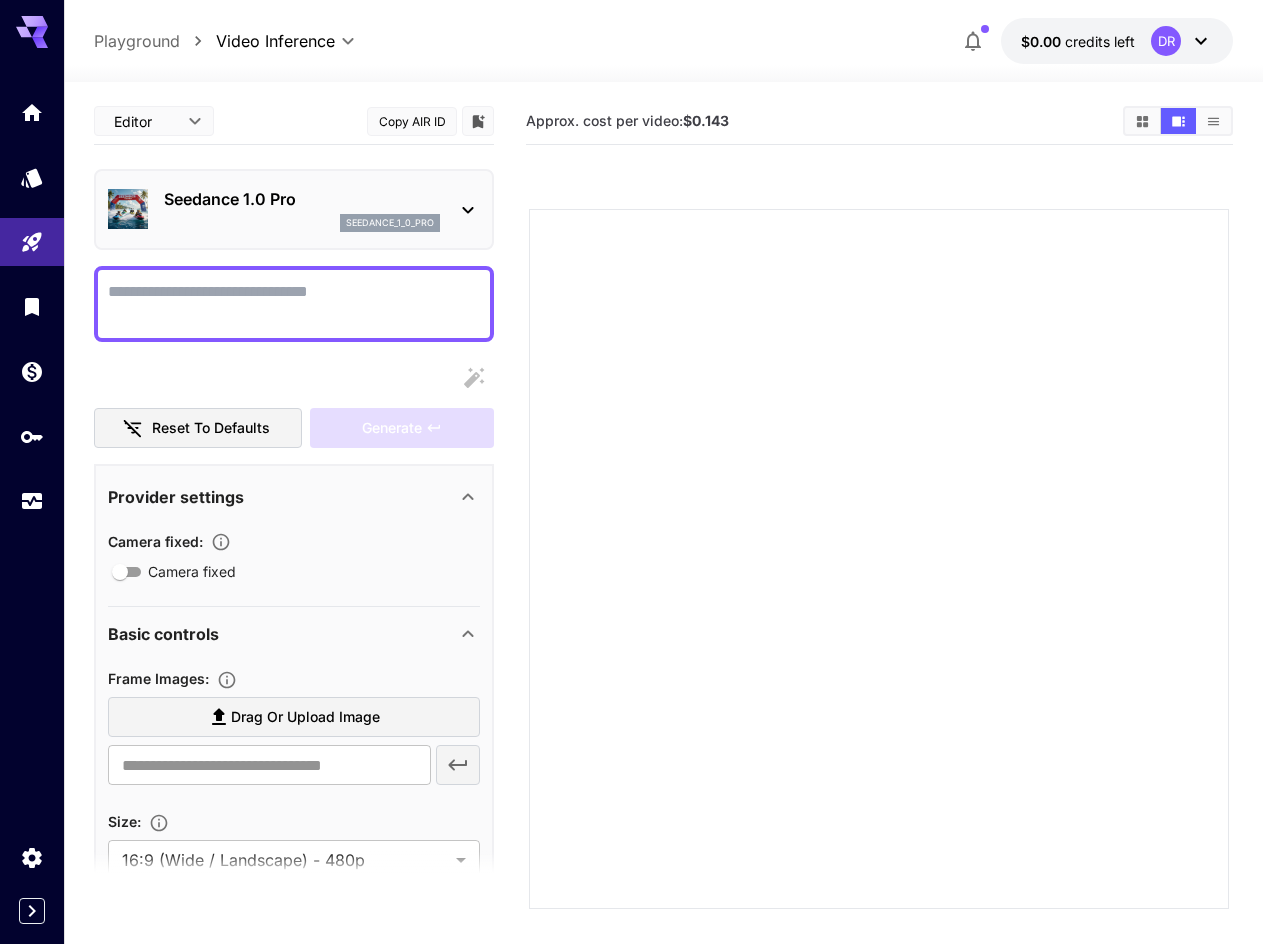 click on "Seedance 1.0 Pro" at bounding box center (302, 199) 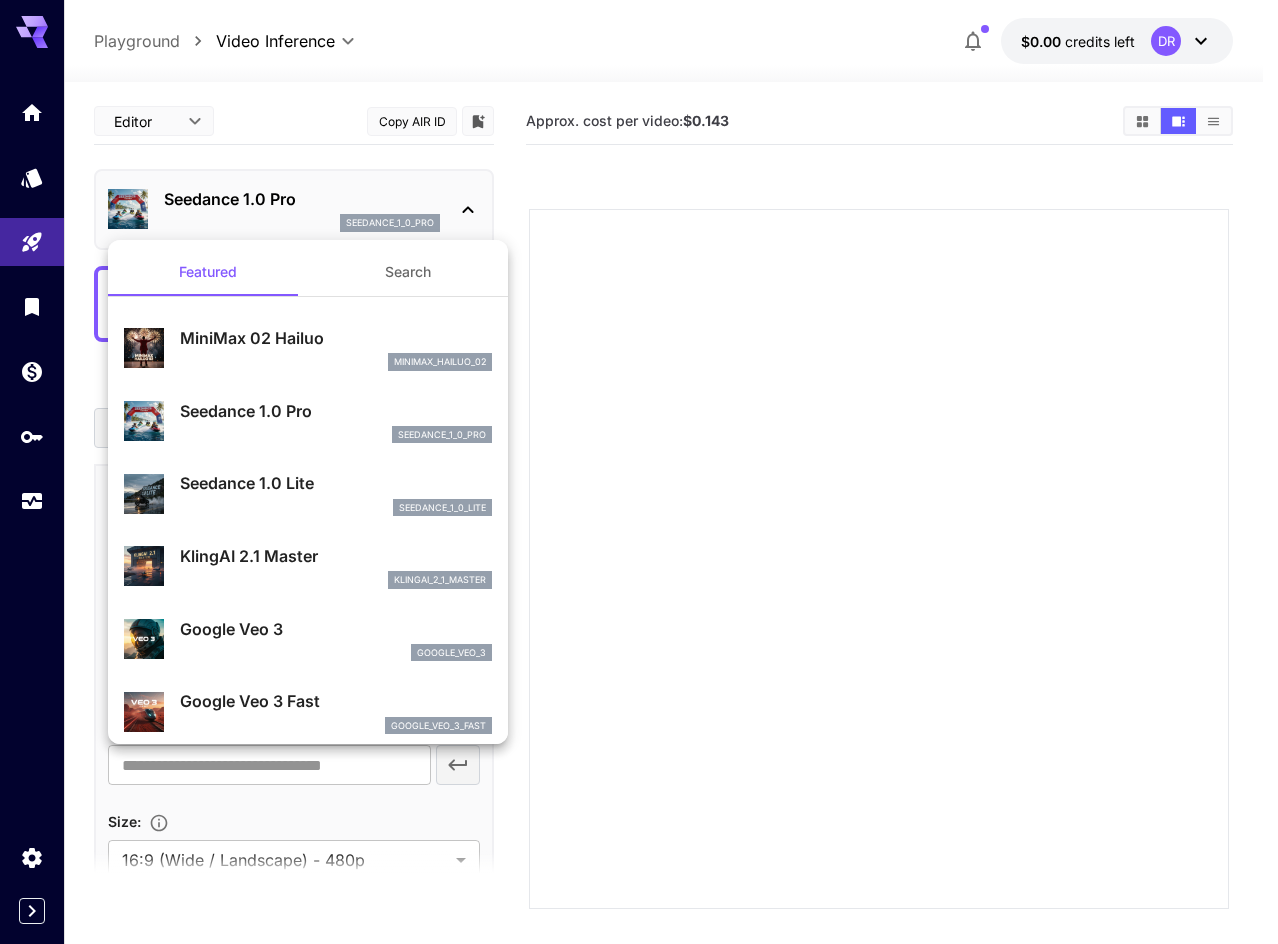 click on "seedance_1_0_lite" at bounding box center [336, 508] 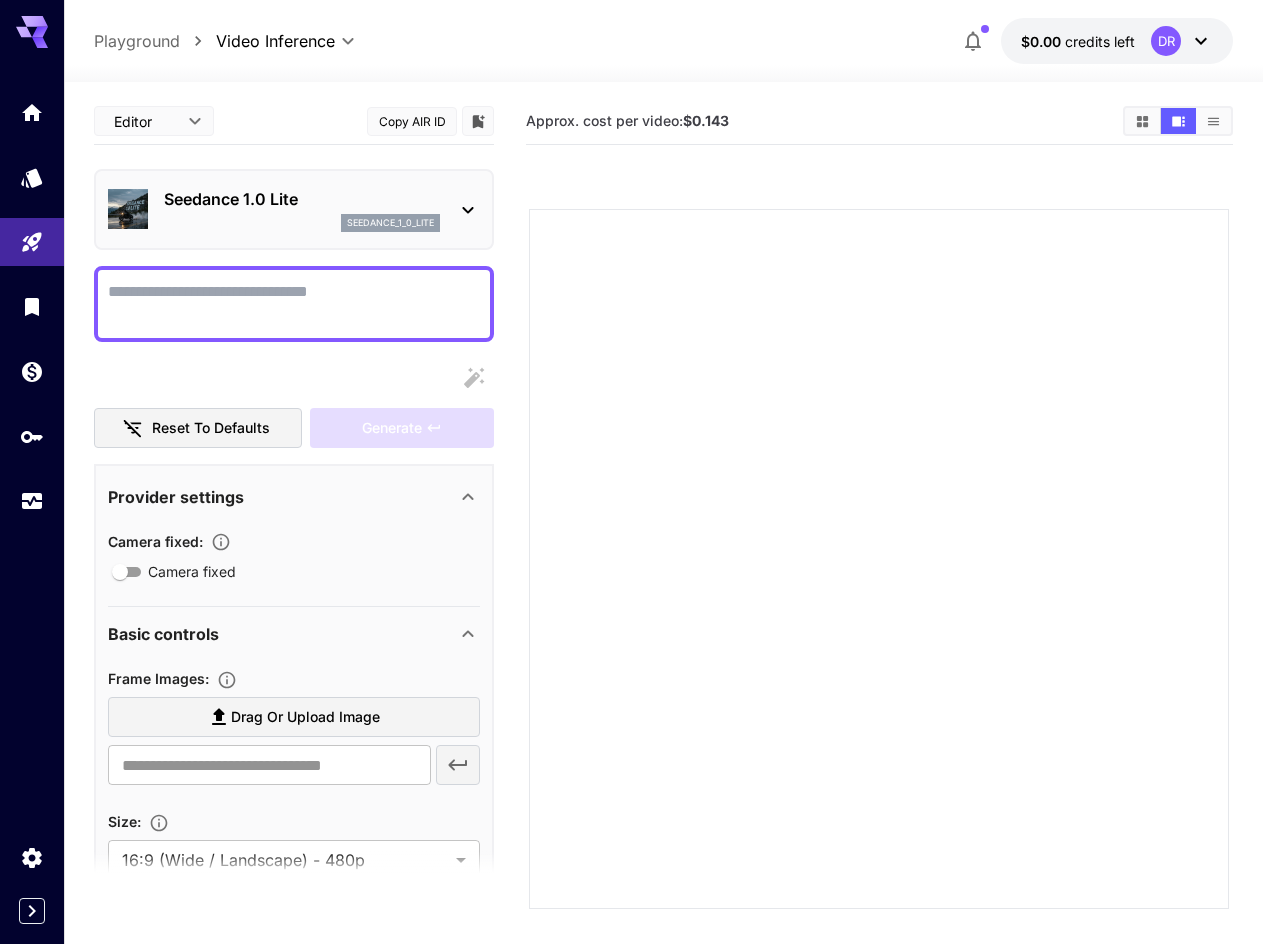 click on "Seedance 1.0 Lite" at bounding box center (302, 199) 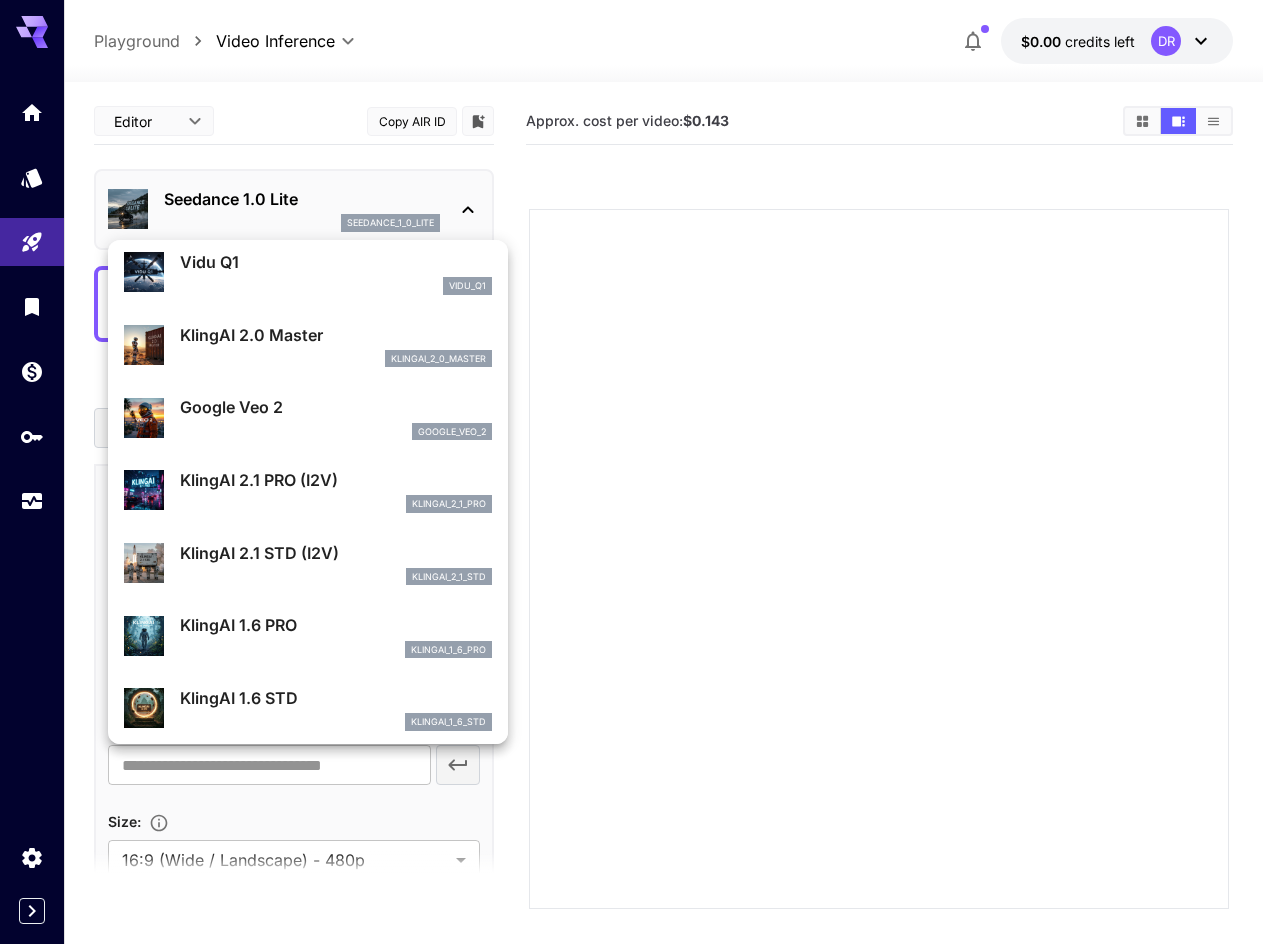scroll, scrollTop: 589, scrollLeft: 0, axis: vertical 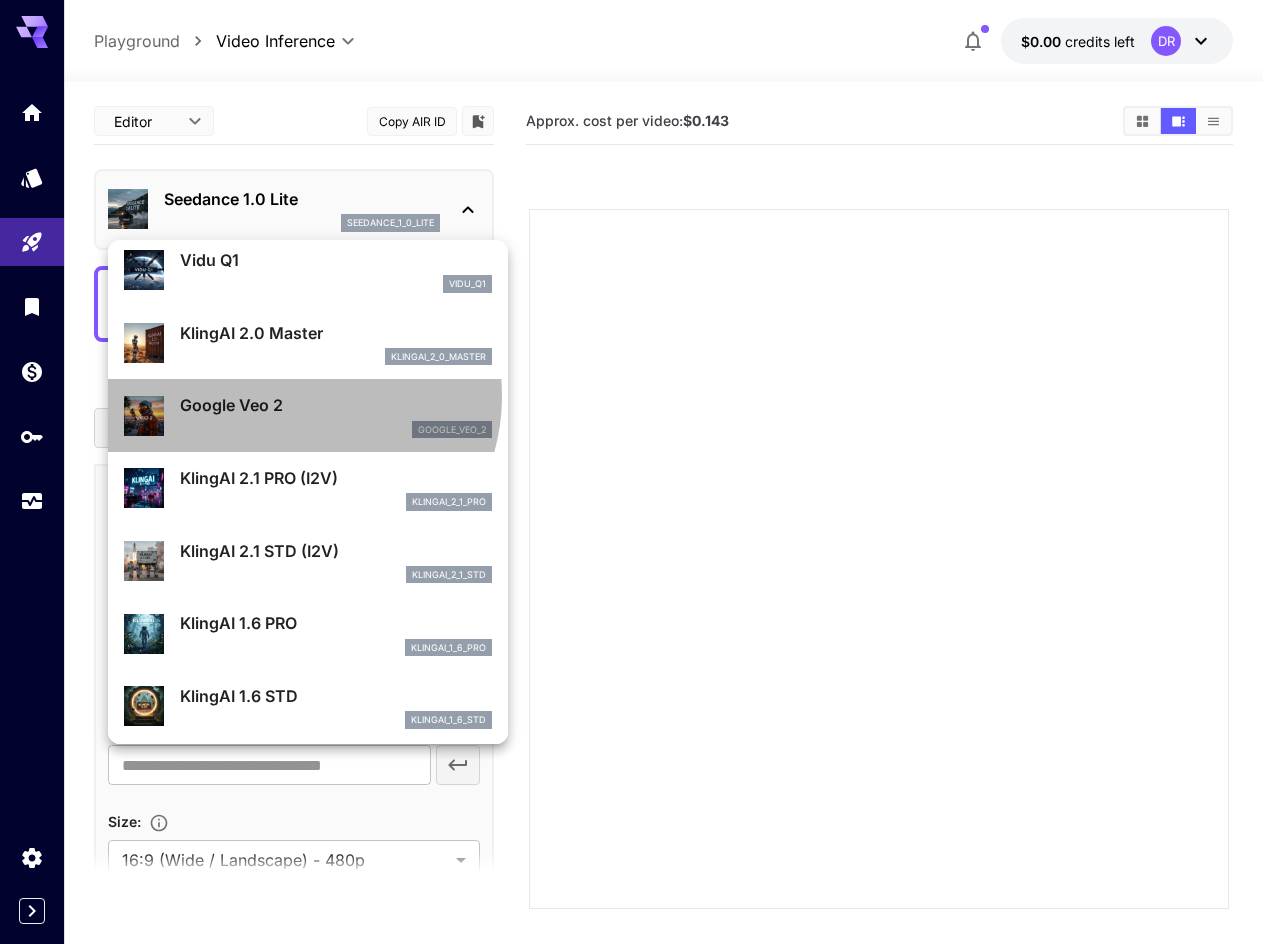 click on "Google Veo 2" at bounding box center [336, 405] 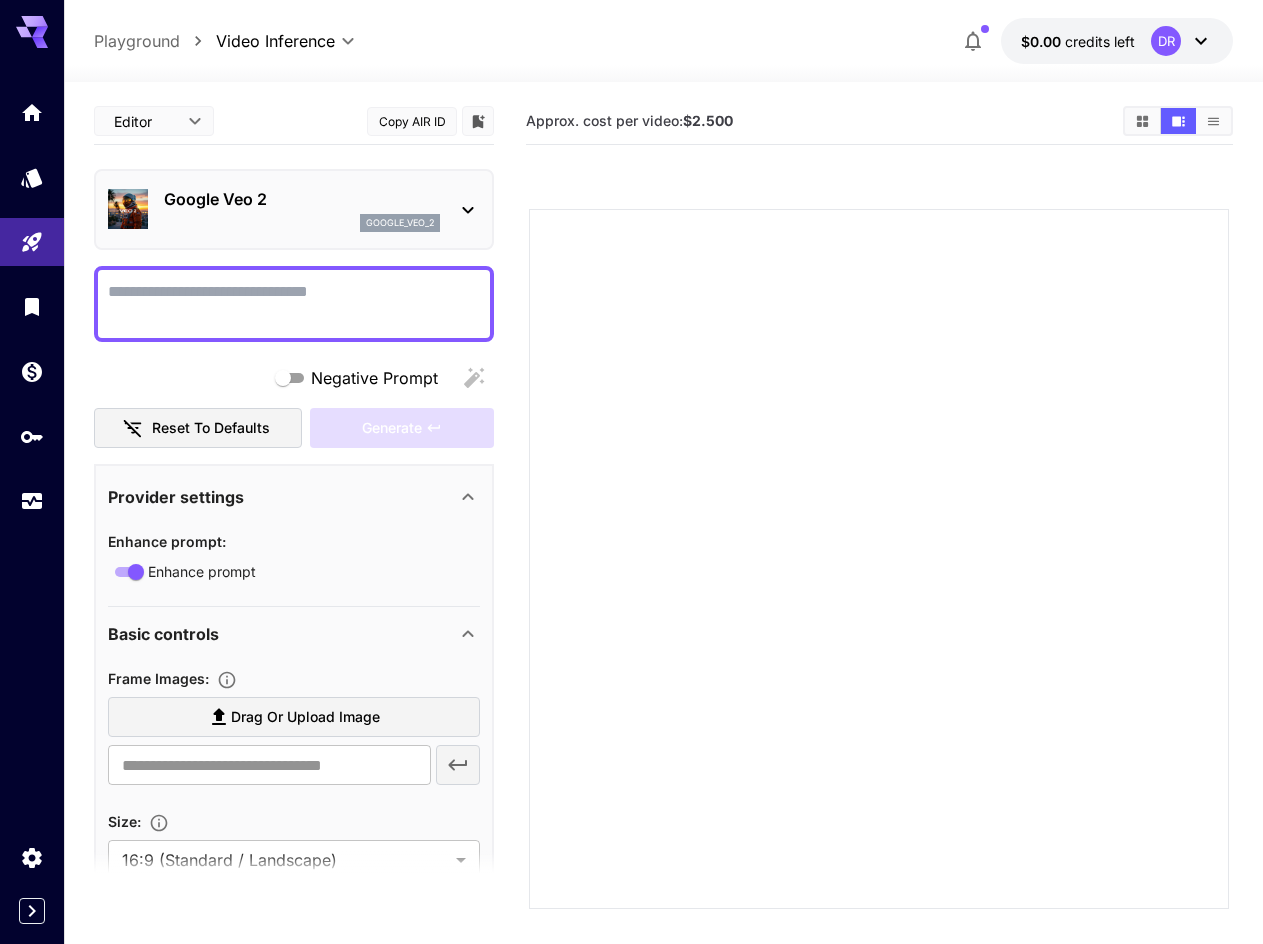 click on "Google Veo 2" at bounding box center (302, 199) 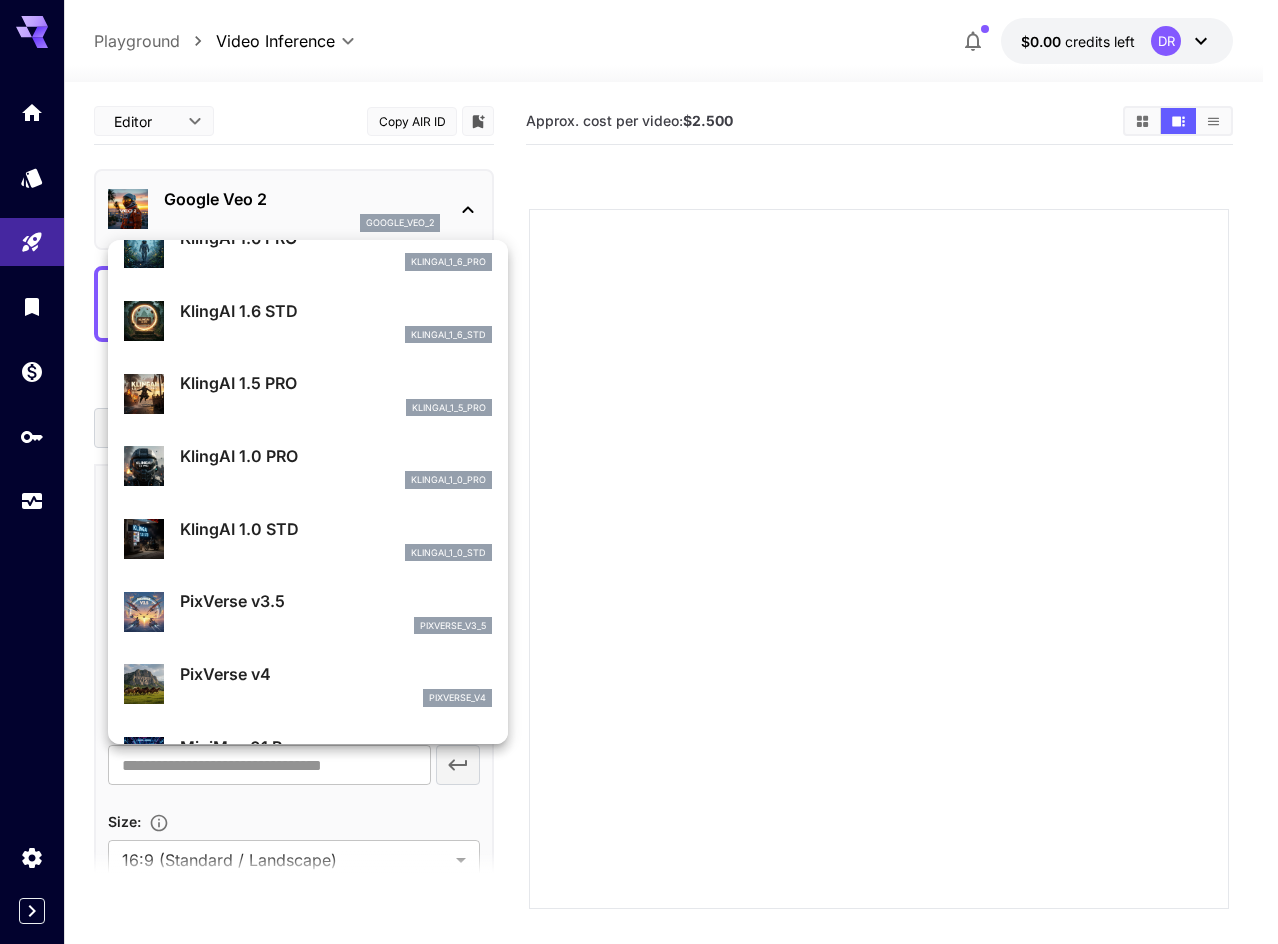 scroll, scrollTop: 977, scrollLeft: 0, axis: vertical 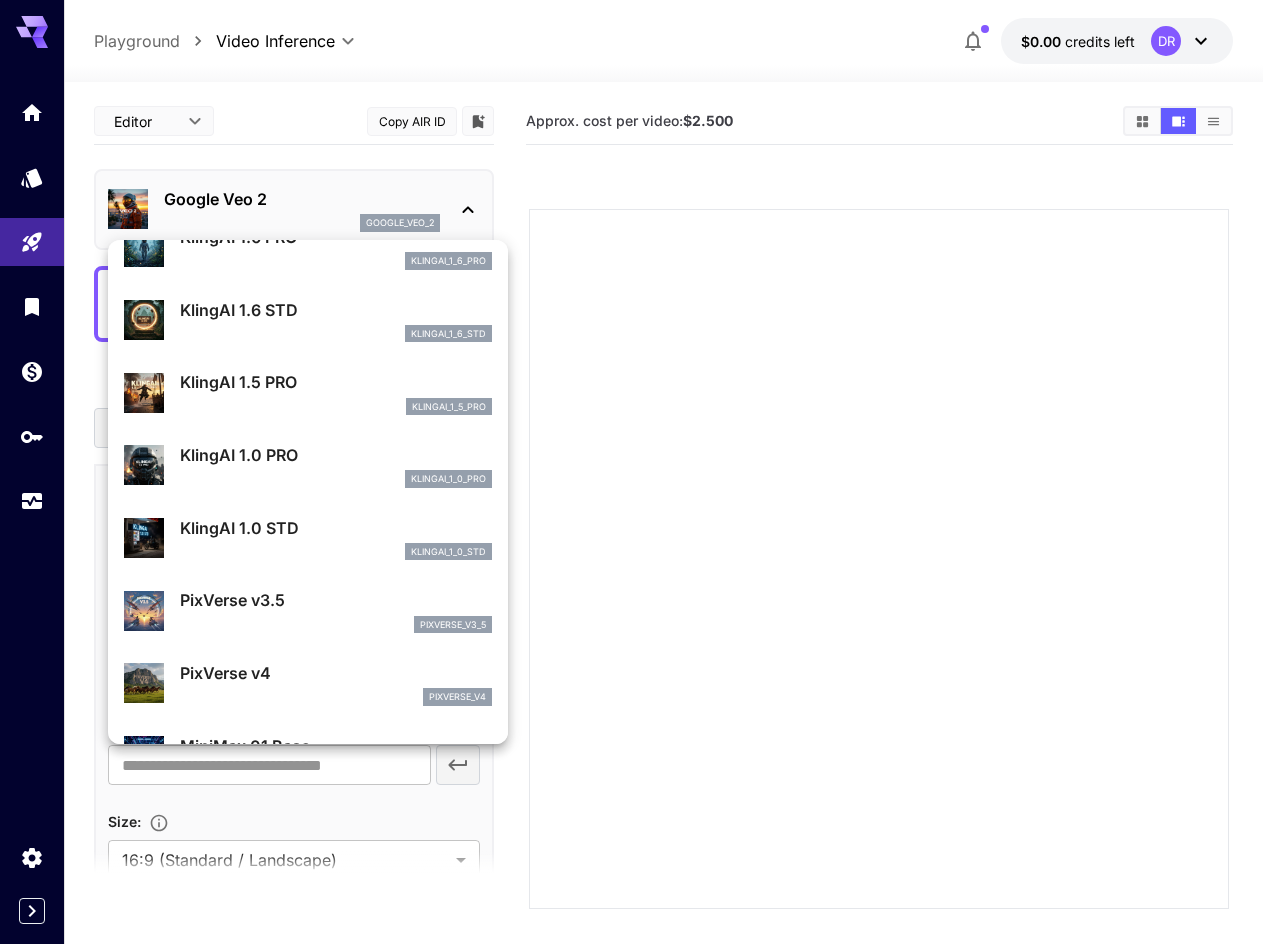 click on "klingai_1_0_std" at bounding box center [336, 552] 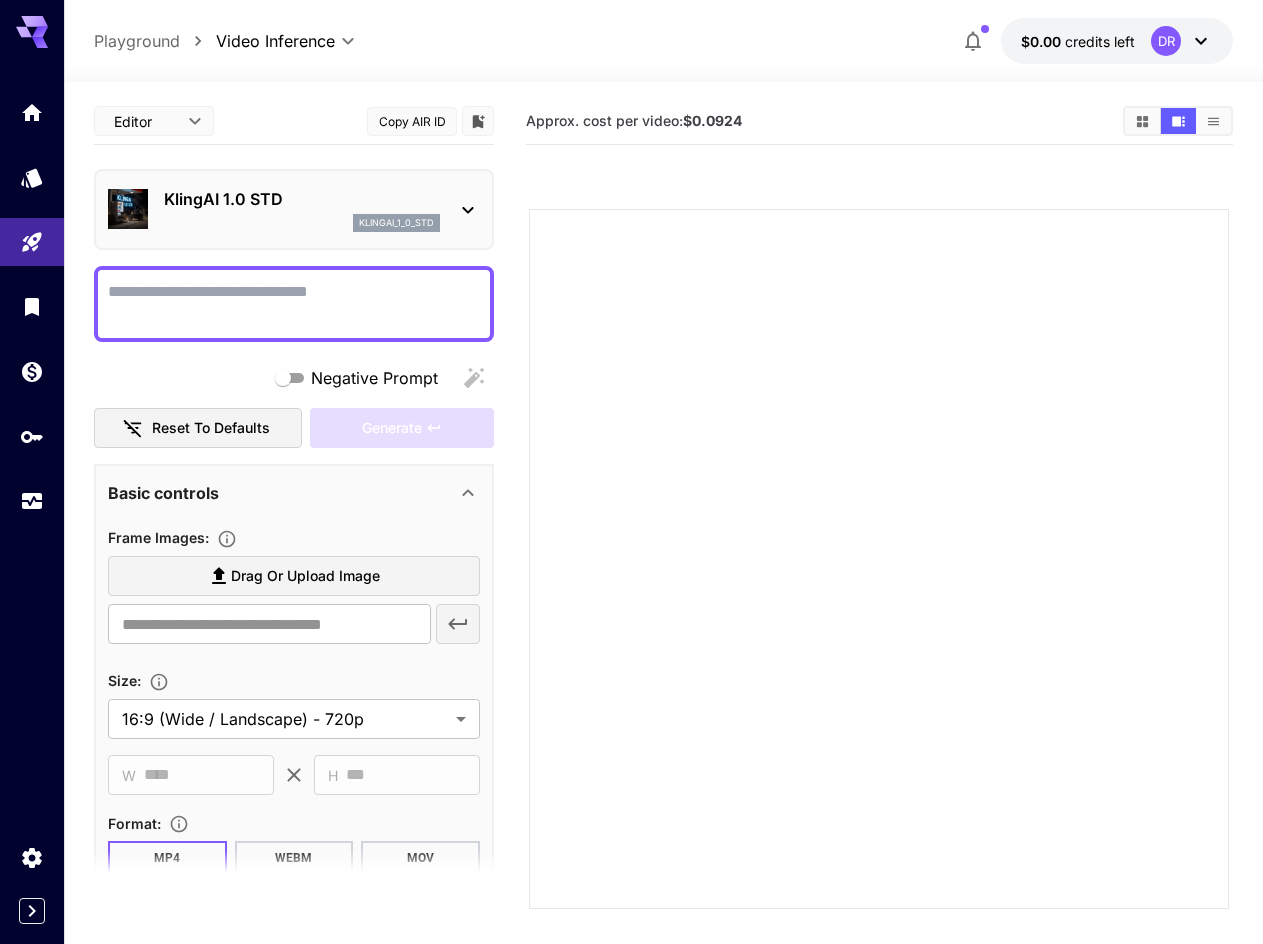click on "klingai_1_0_std" at bounding box center (302, 223) 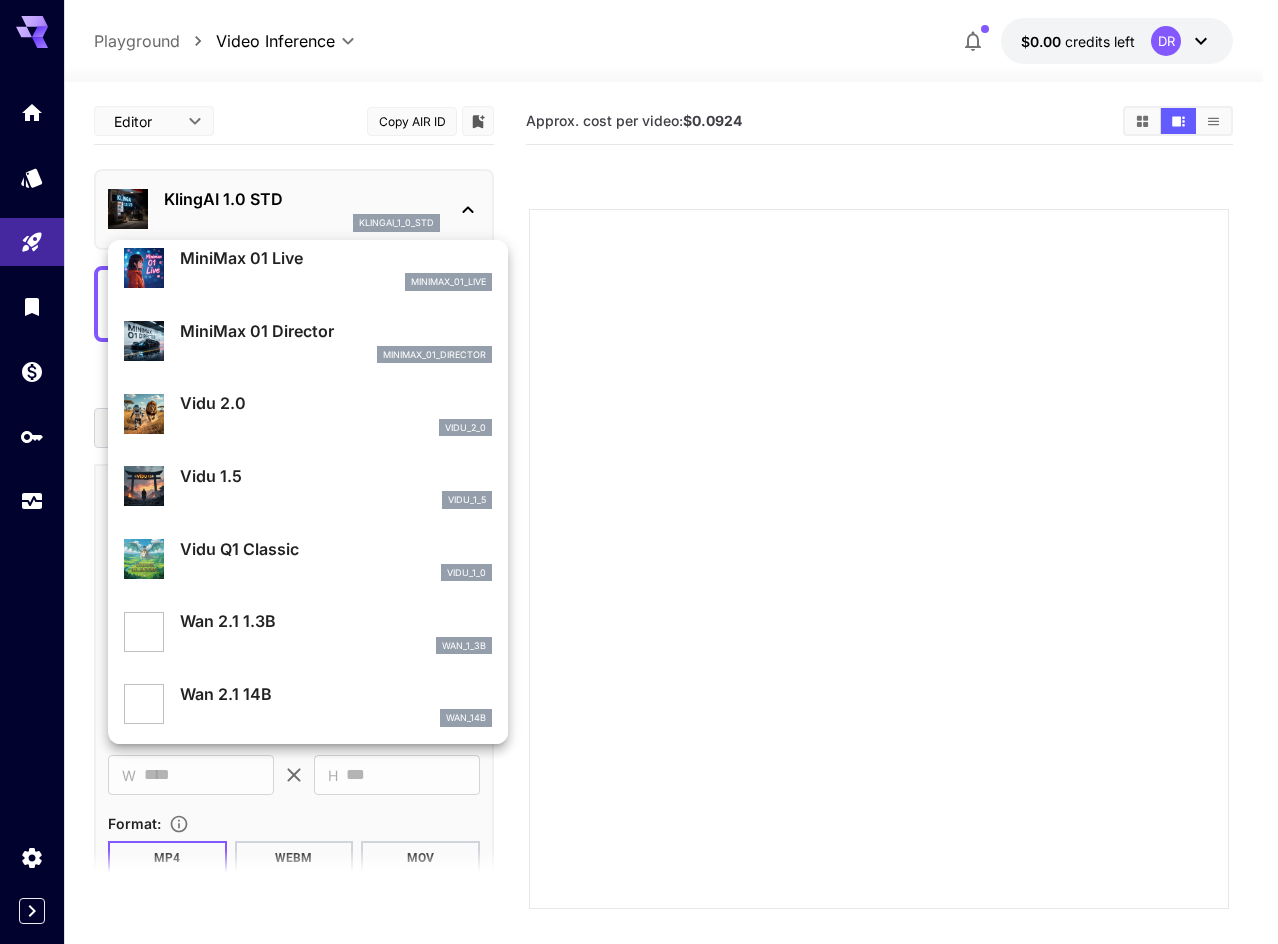 scroll, scrollTop: 1545, scrollLeft: 0, axis: vertical 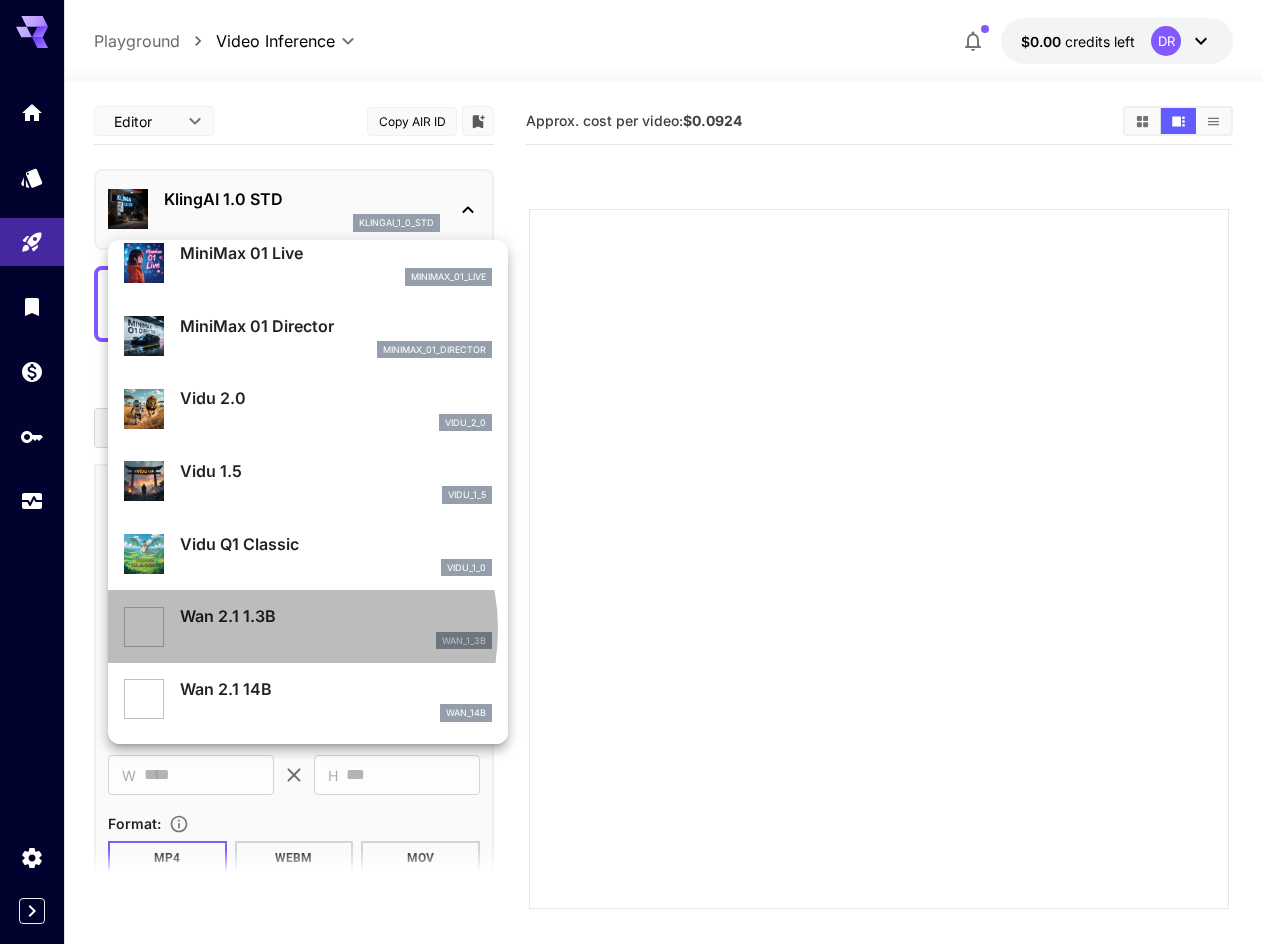 click on "Wan 2.1 1.3B wan_1_3b" at bounding box center [336, 626] 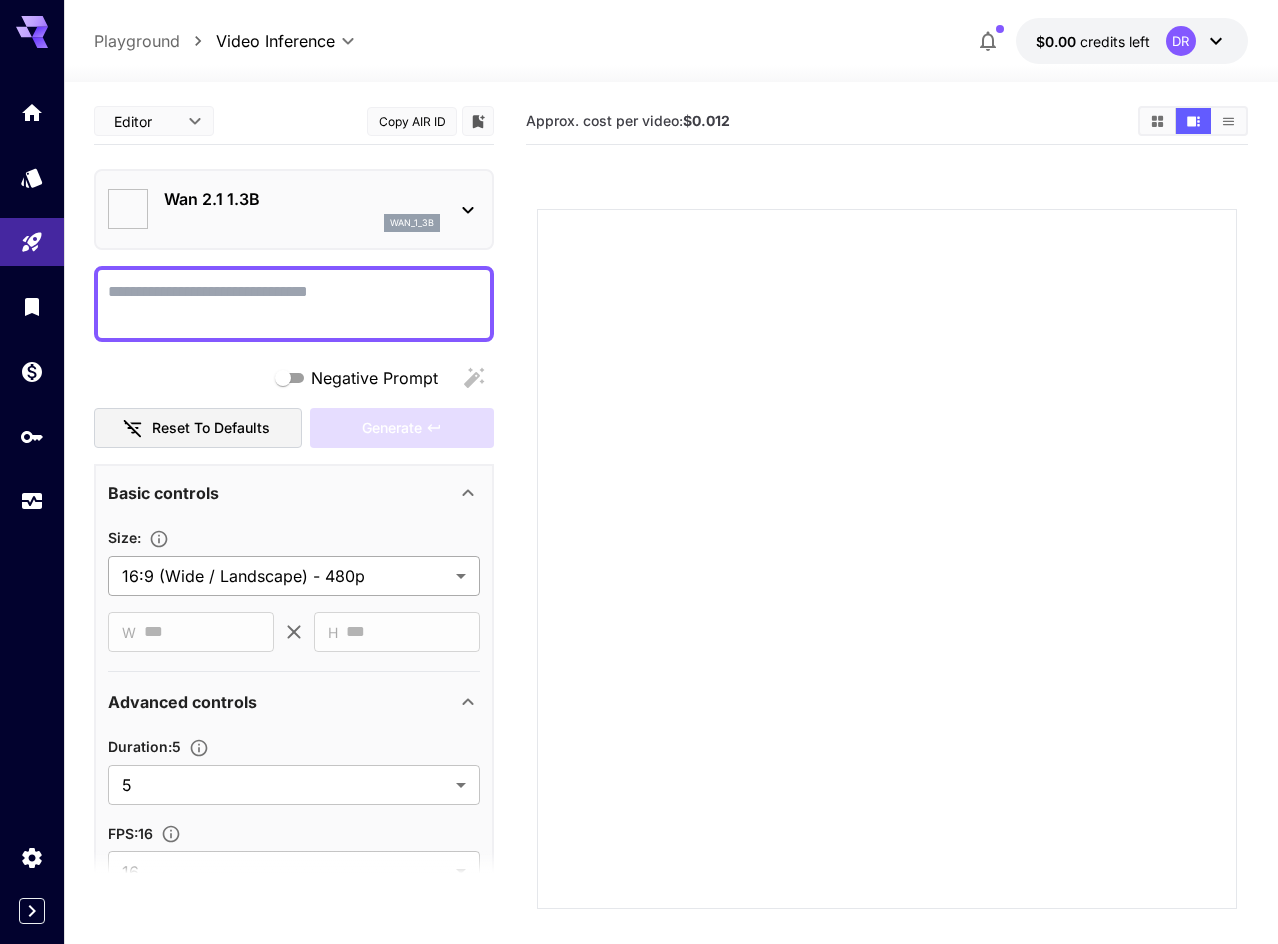 click on "**********" at bounding box center (639, 551) 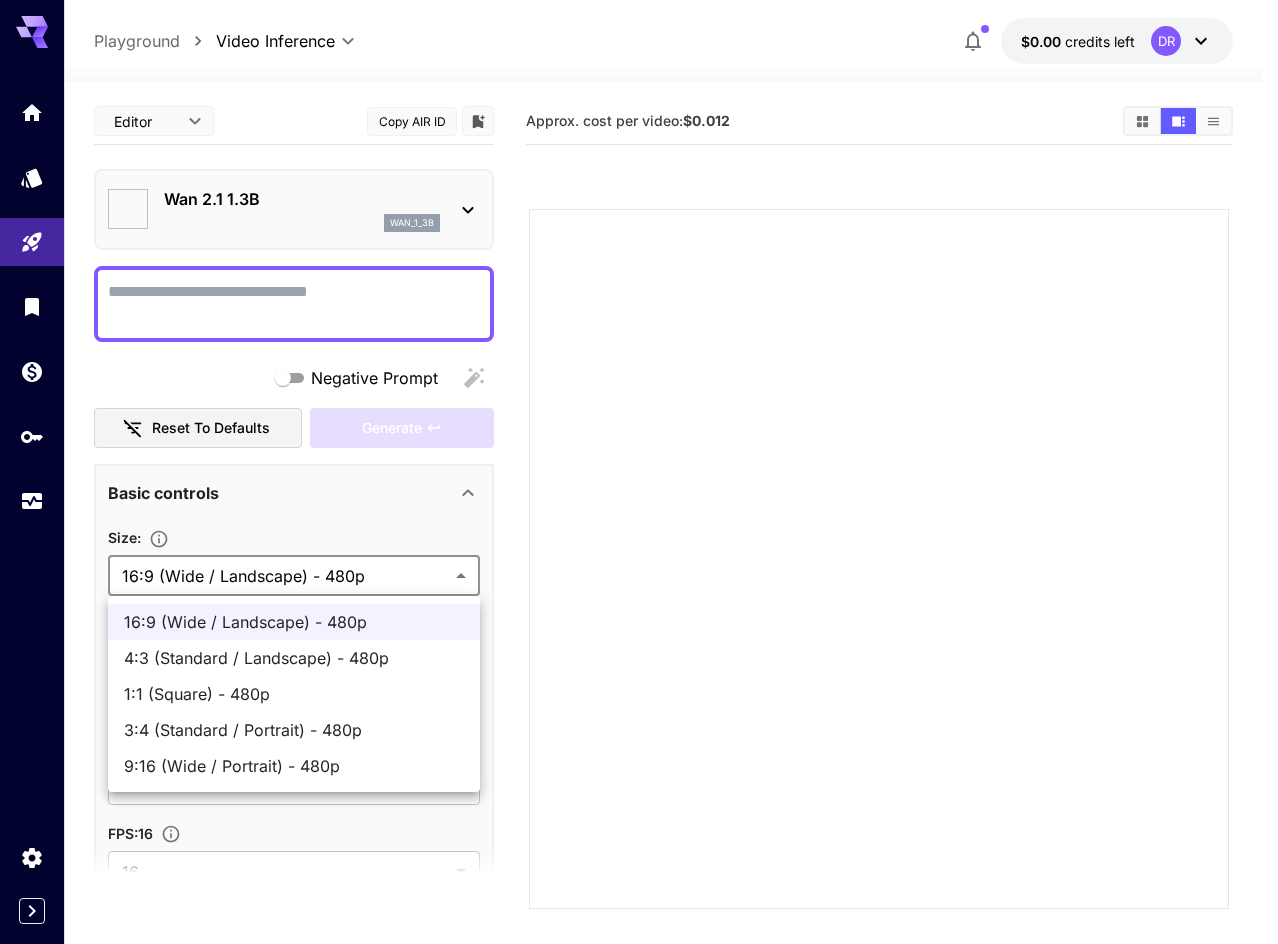 click at bounding box center [639, 472] 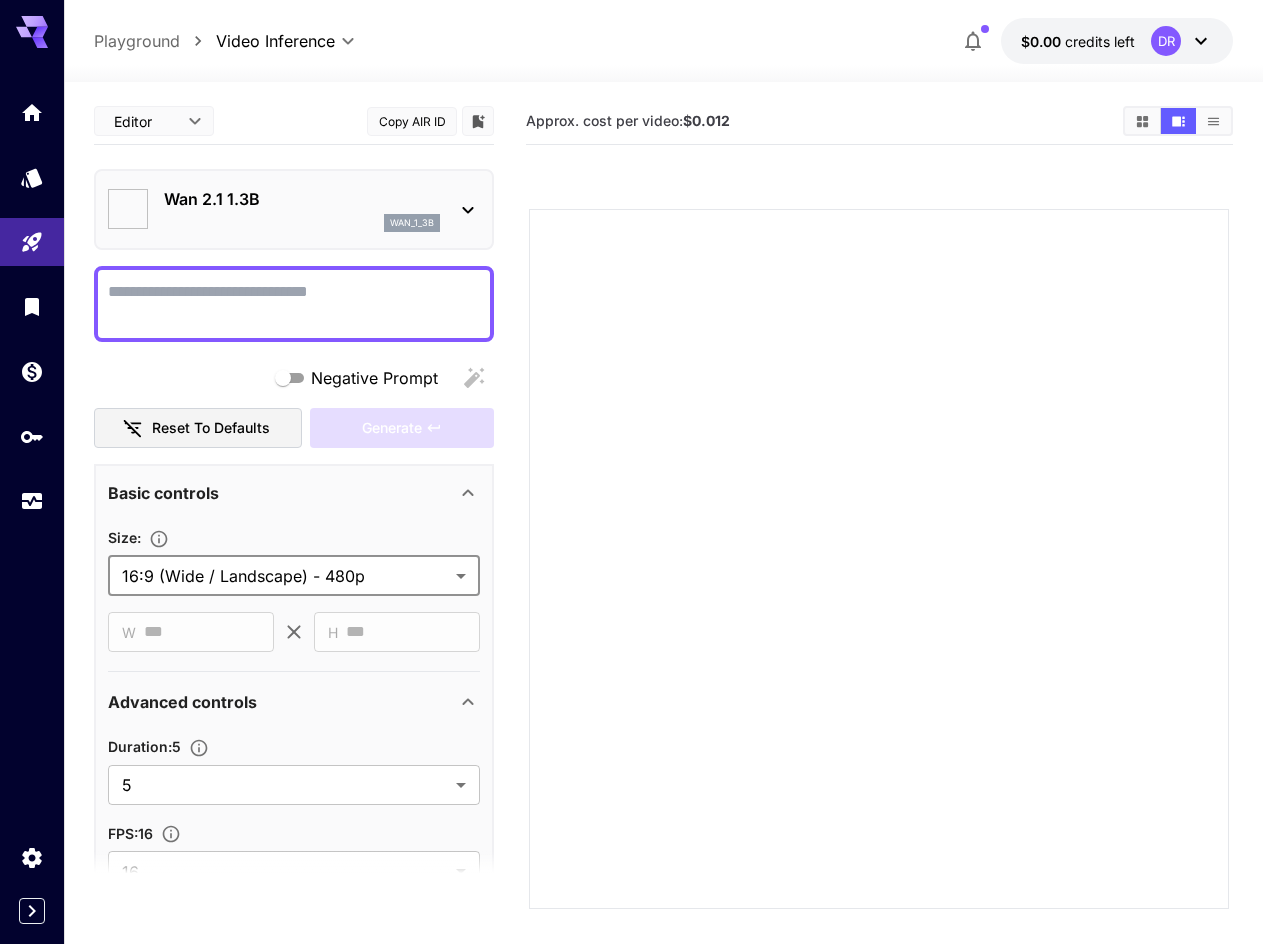 click 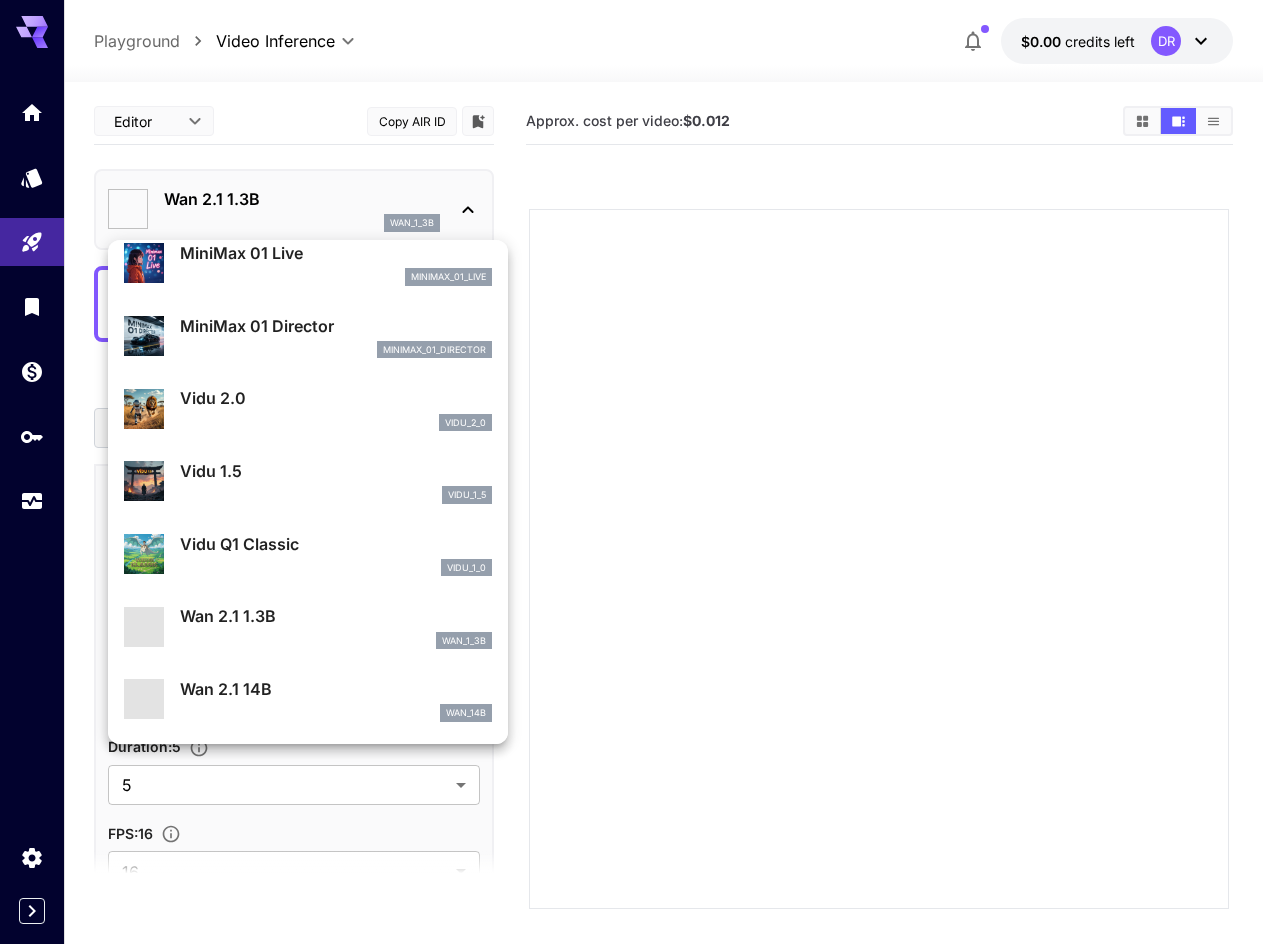 scroll, scrollTop: 1545, scrollLeft: 0, axis: vertical 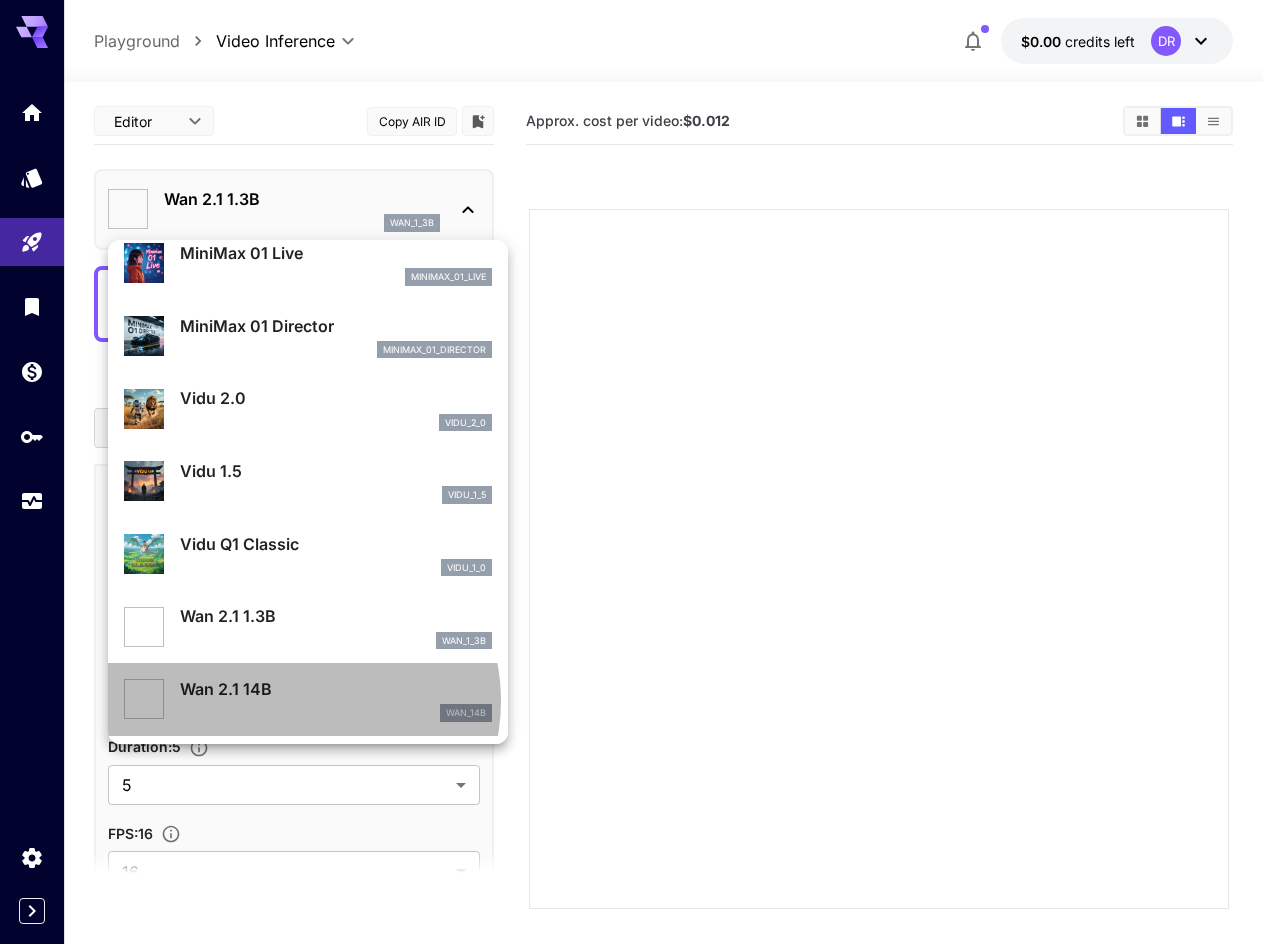 click on "Wan 2.1 14B" at bounding box center (336, 689) 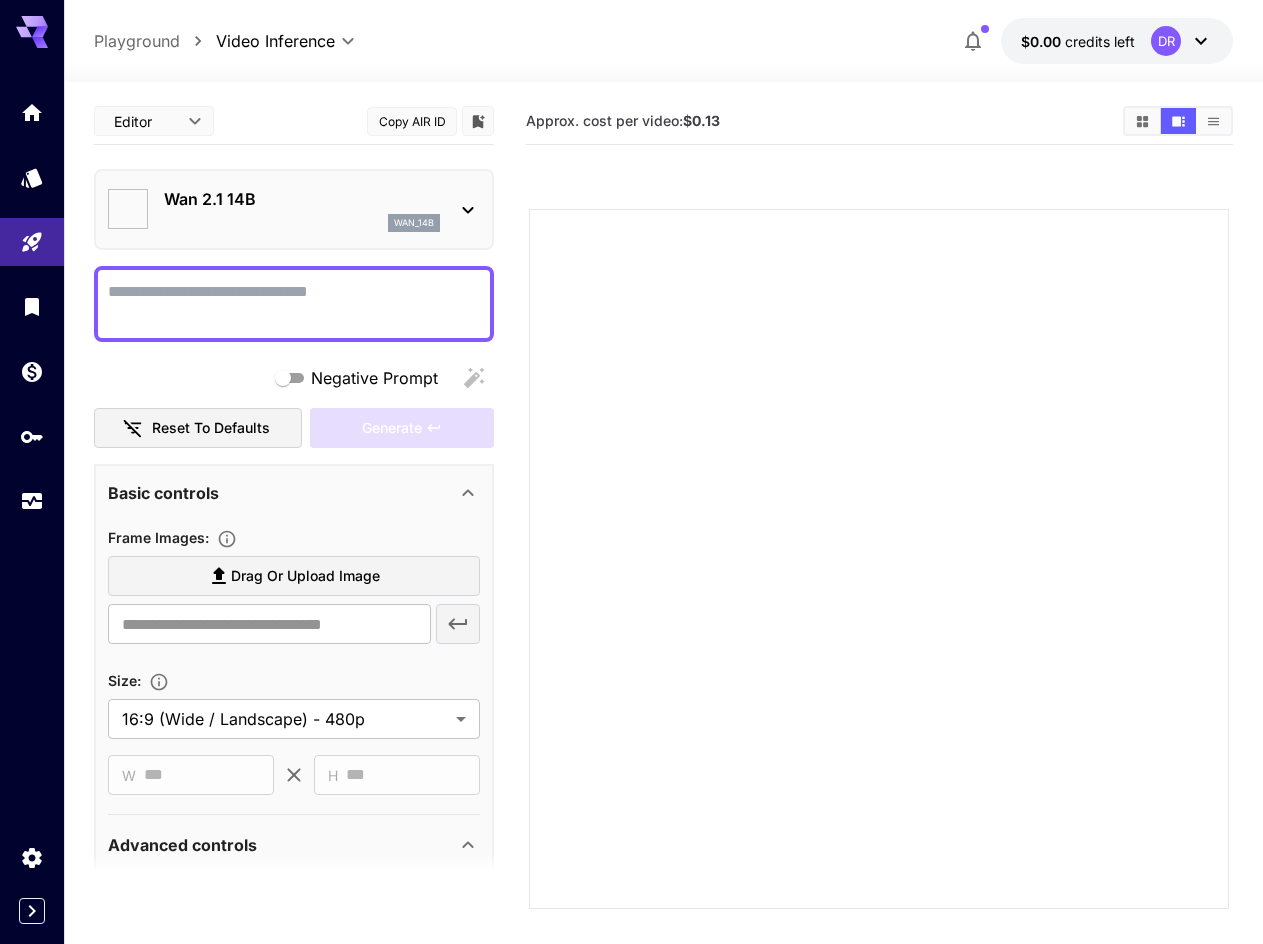 click on "Wan 2.1 14B wan_14b" at bounding box center (294, 209) 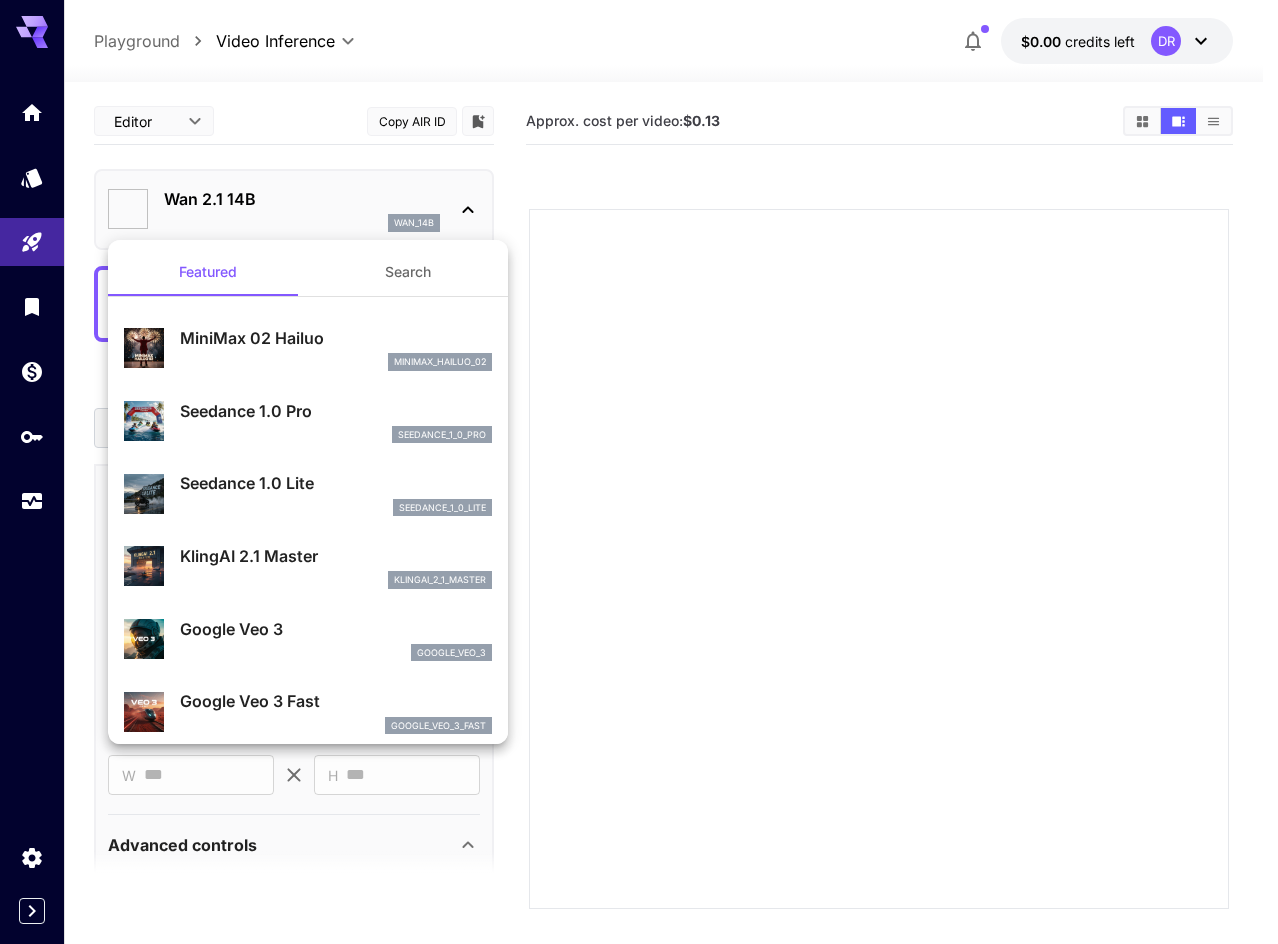 click at bounding box center [639, 472] 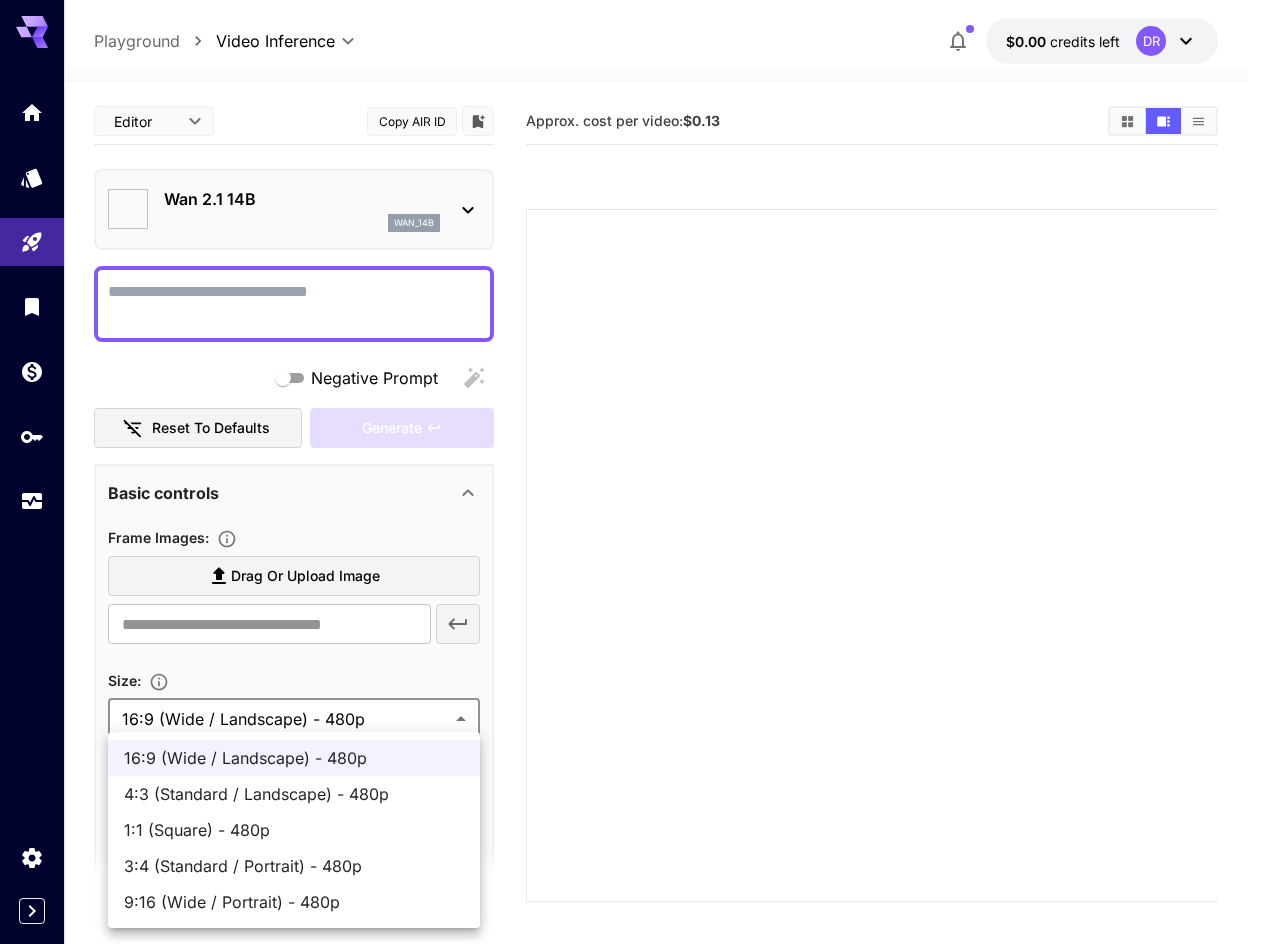 click on "**********" at bounding box center [631, 551] 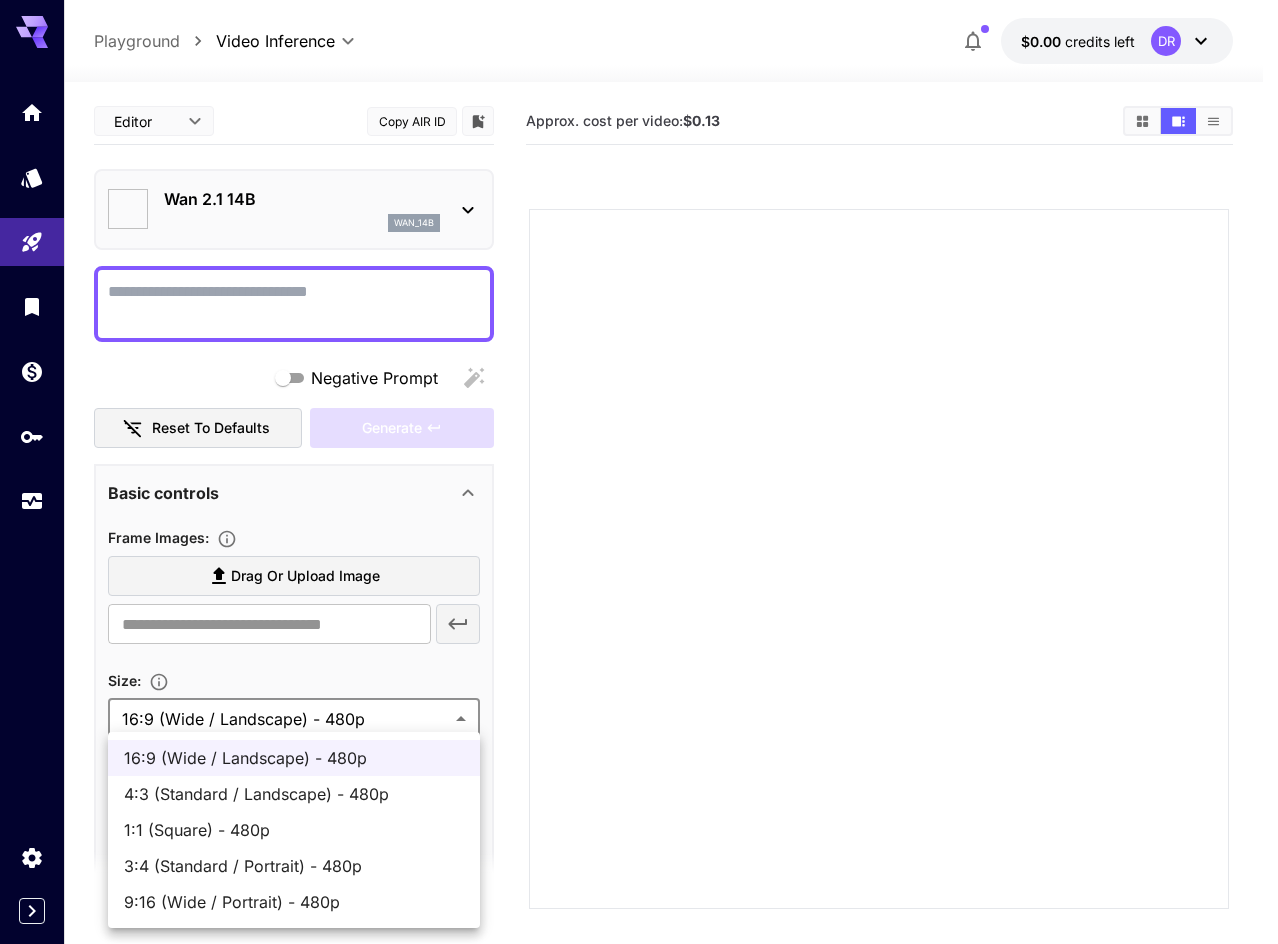 click at bounding box center (639, 472) 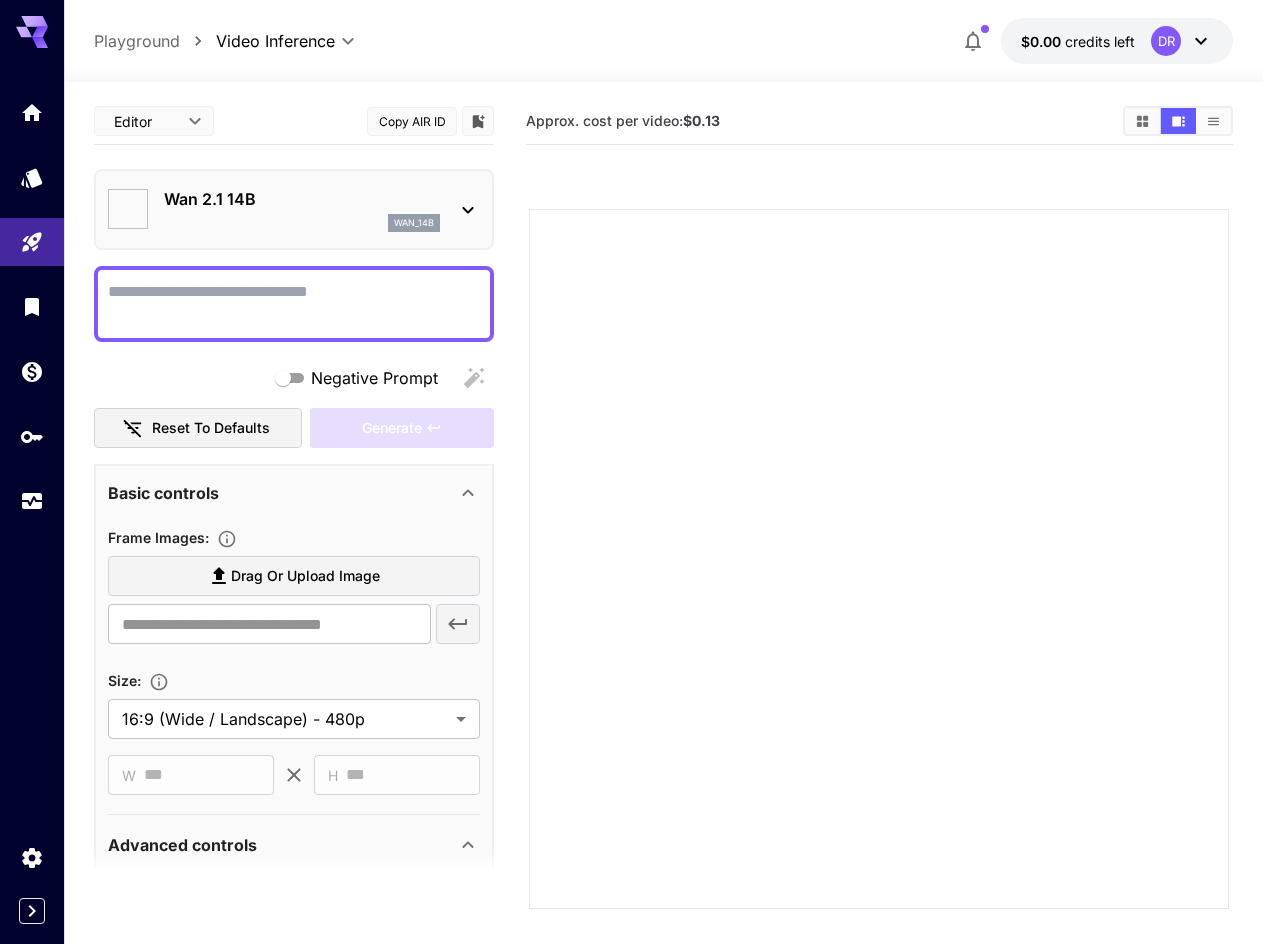click on "Wan 2.1 14B wan_14b" at bounding box center (294, 209) 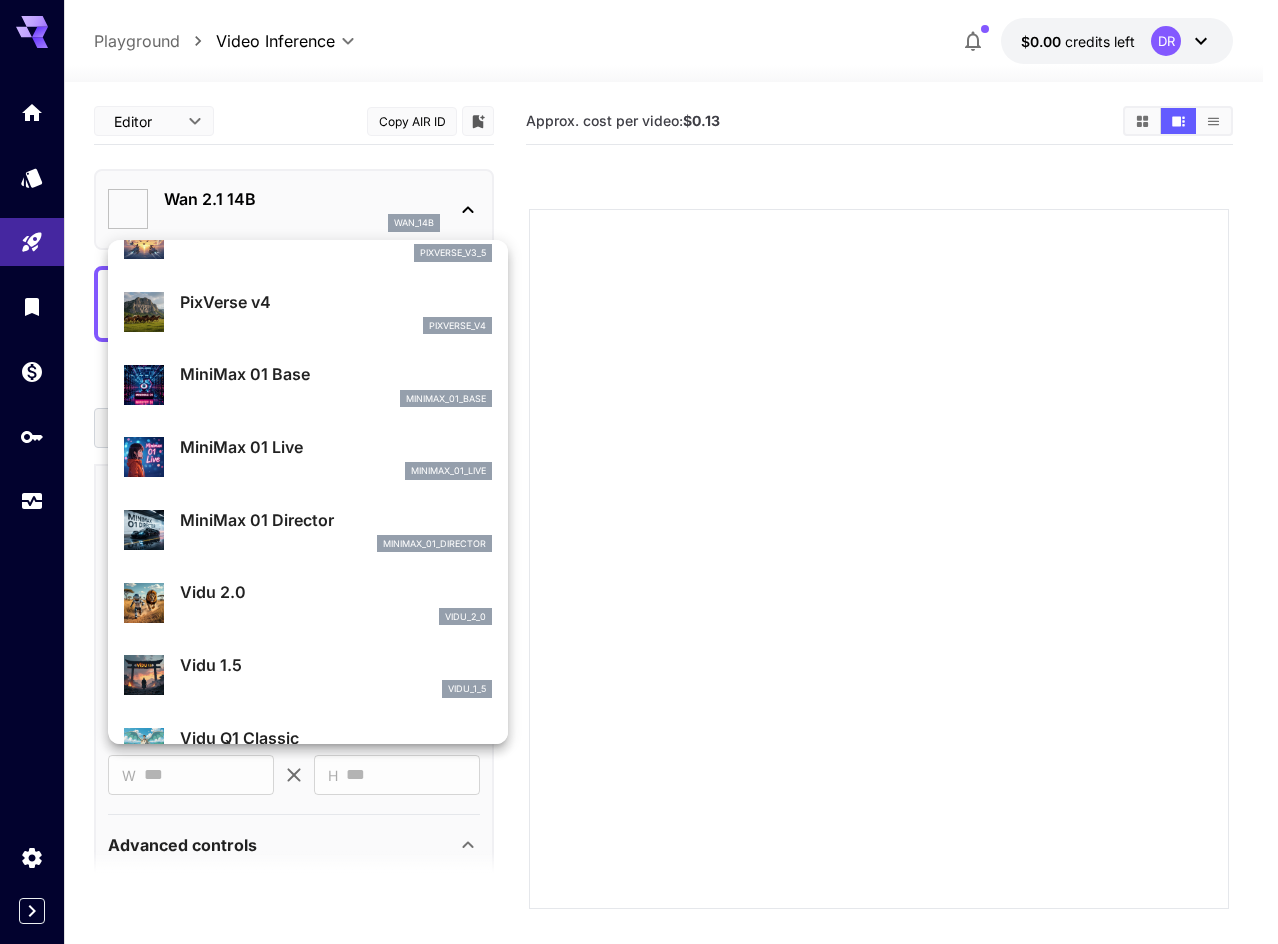 scroll, scrollTop: 1349, scrollLeft: 0, axis: vertical 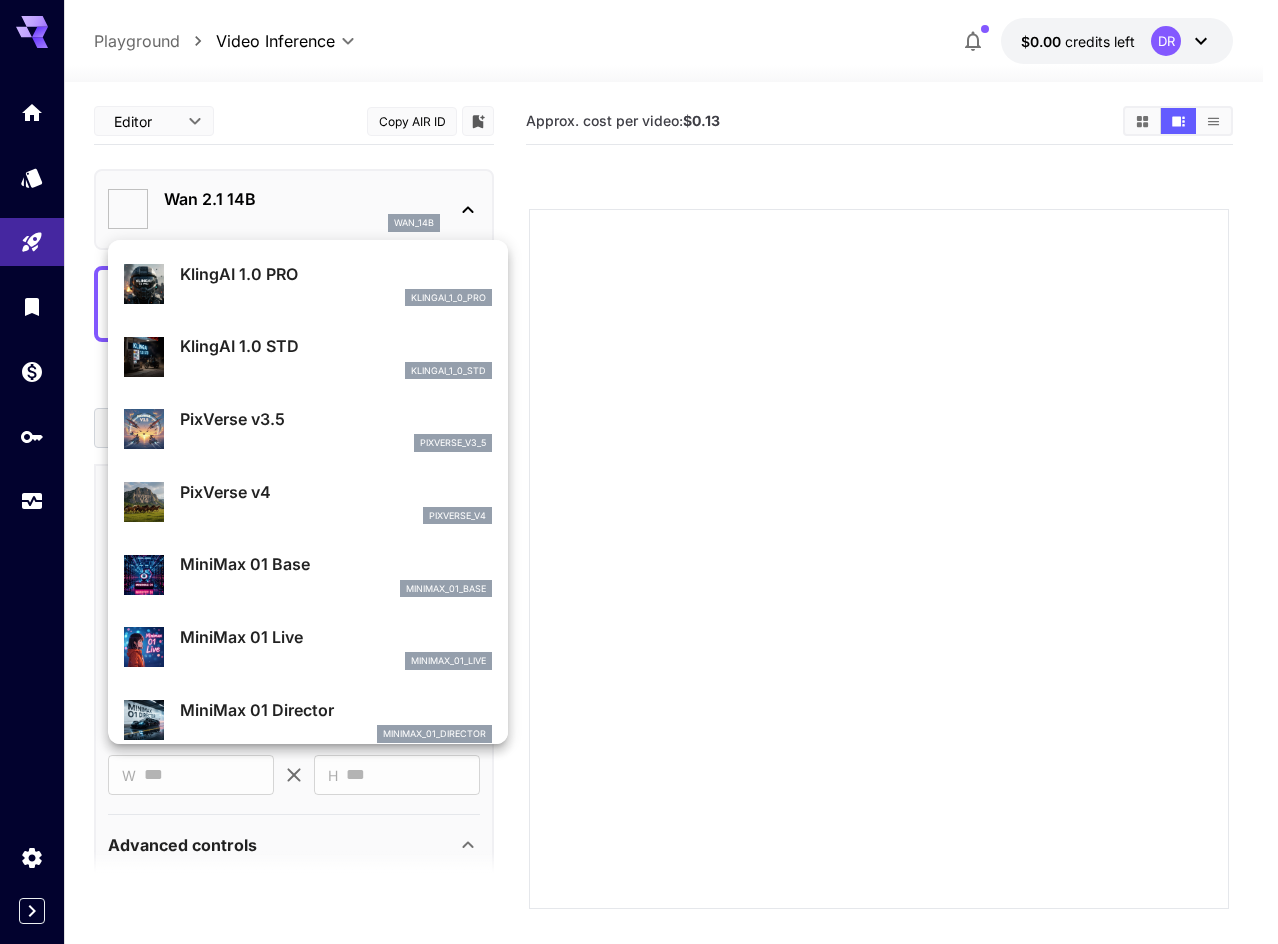 click on "MiniMax 01 Live minimax_01_live" at bounding box center [336, 647] 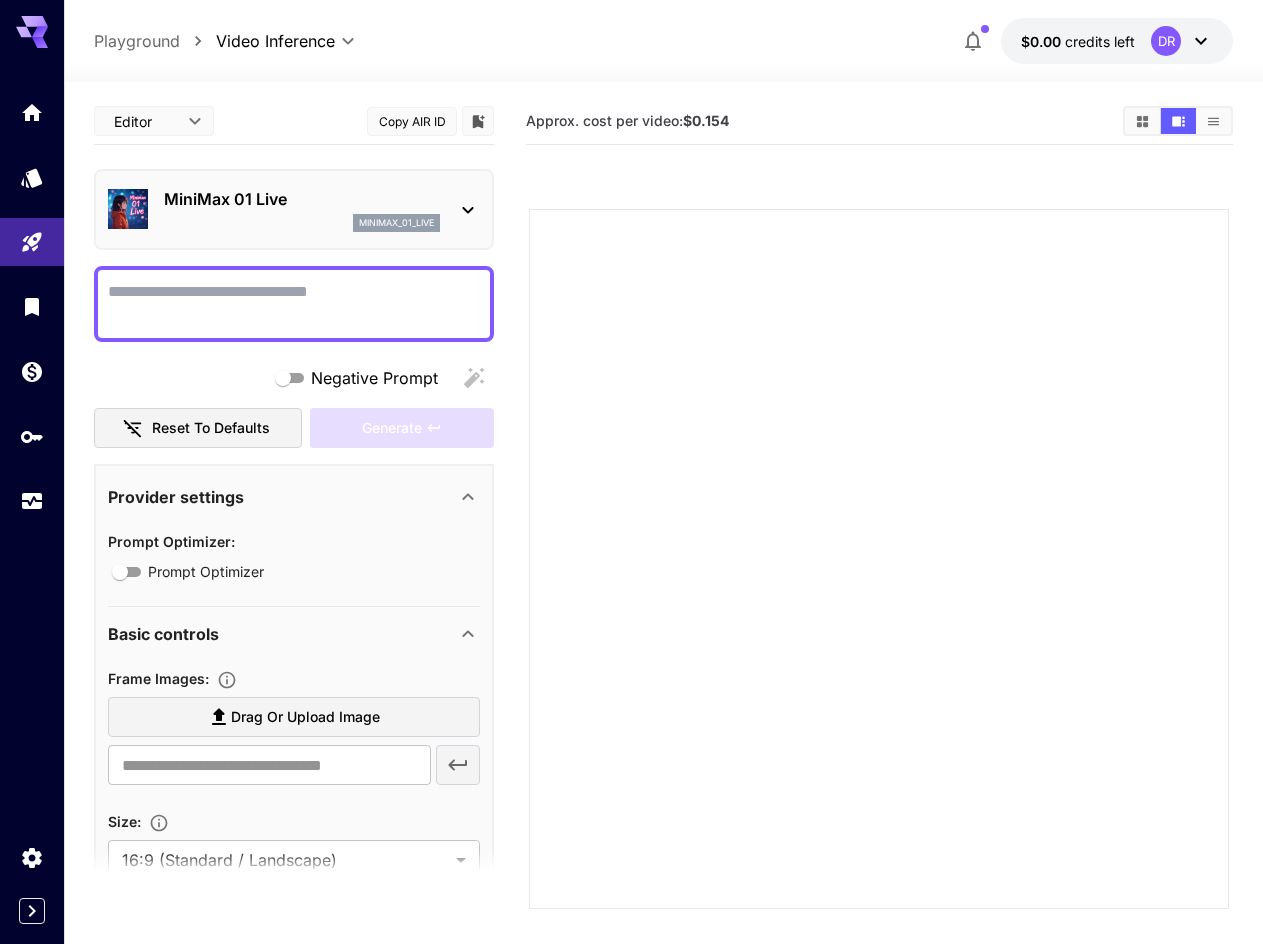 scroll, scrollTop: 1158, scrollLeft: 0, axis: vertical 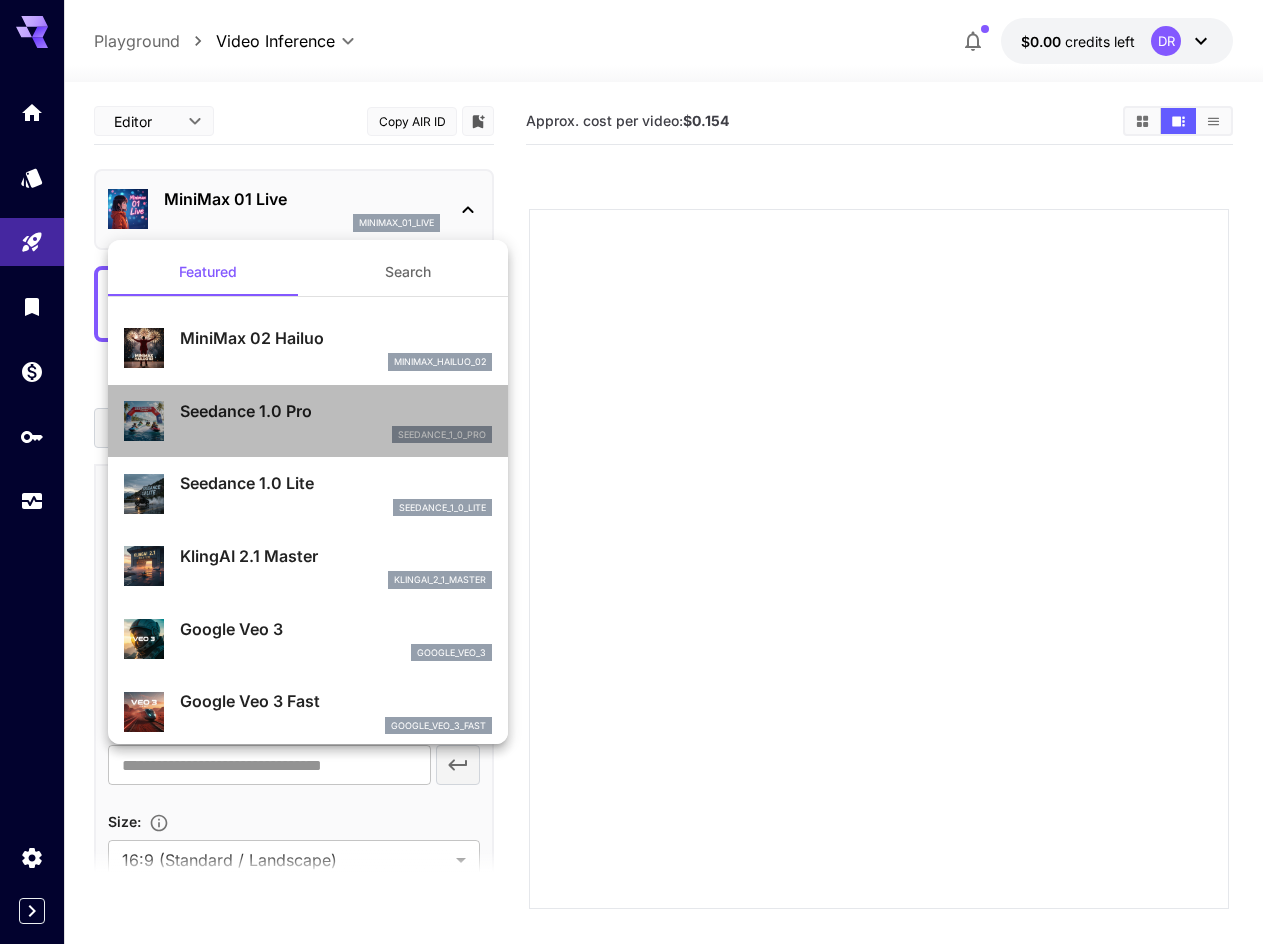 click on "Seedance 1.0 Pro" at bounding box center (336, 411) 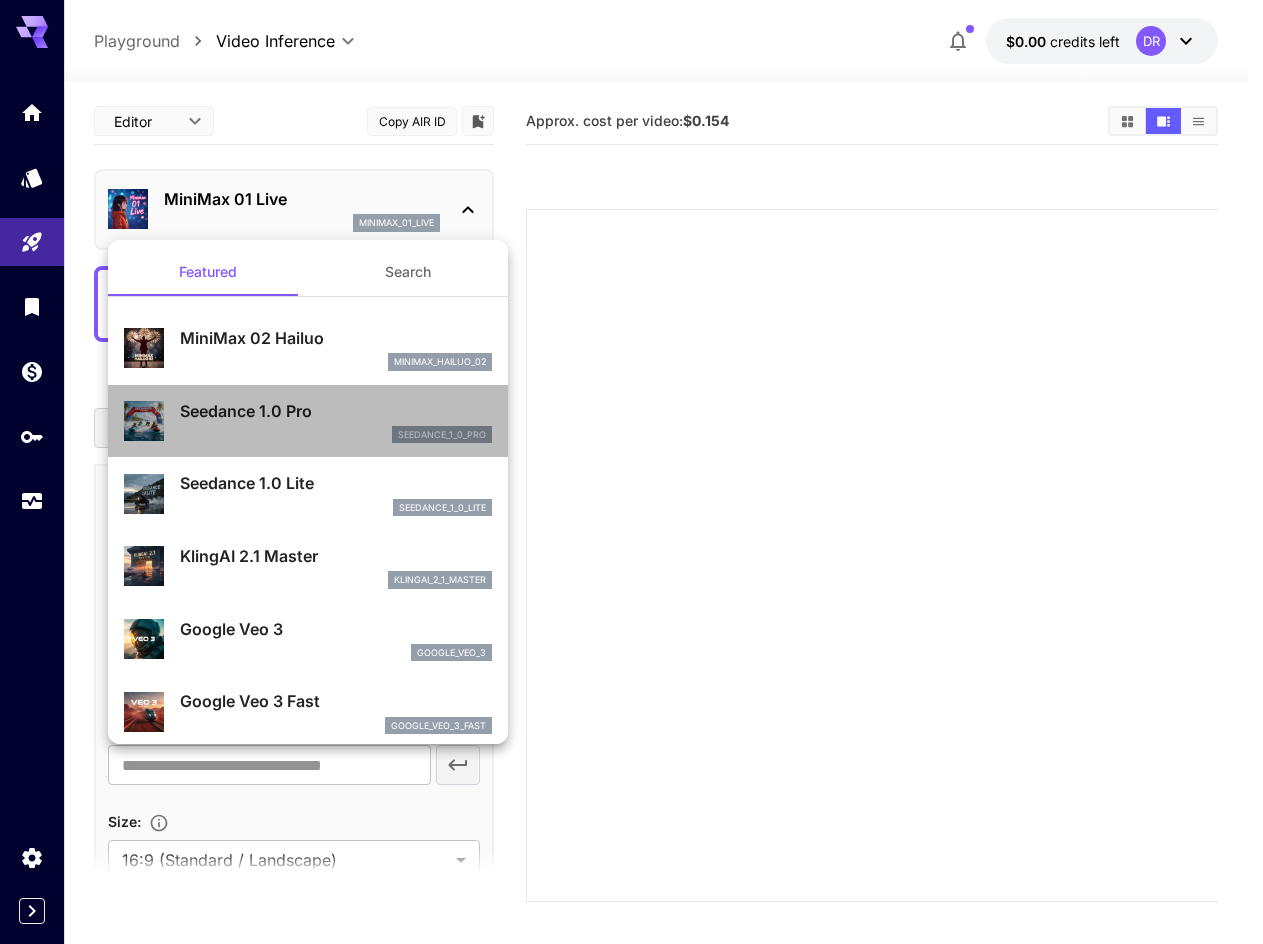 click on "Seedance 1.0 Pro" at bounding box center [336, 411] 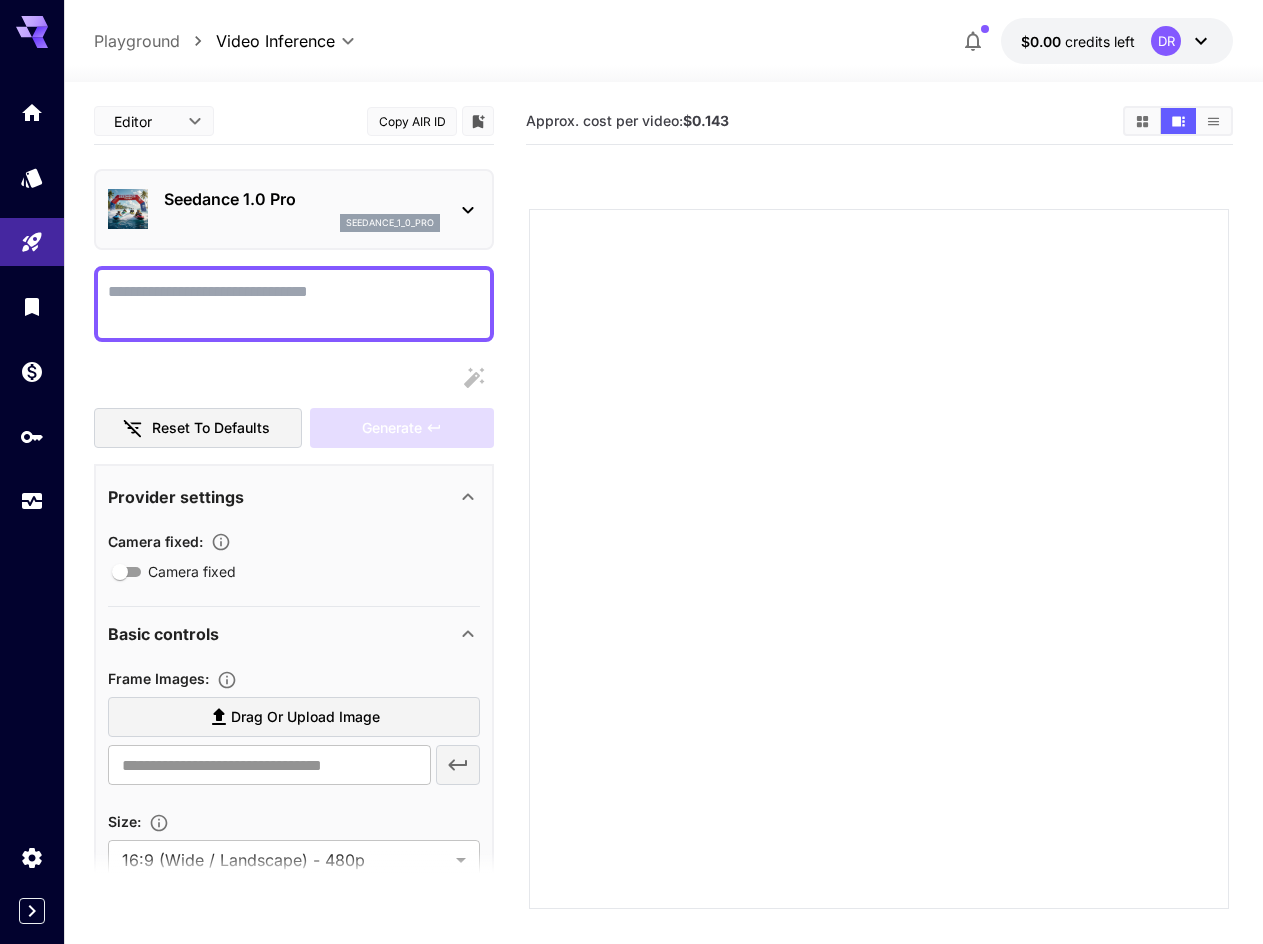 click on "Seedance 1.0 Pro" at bounding box center [302, 199] 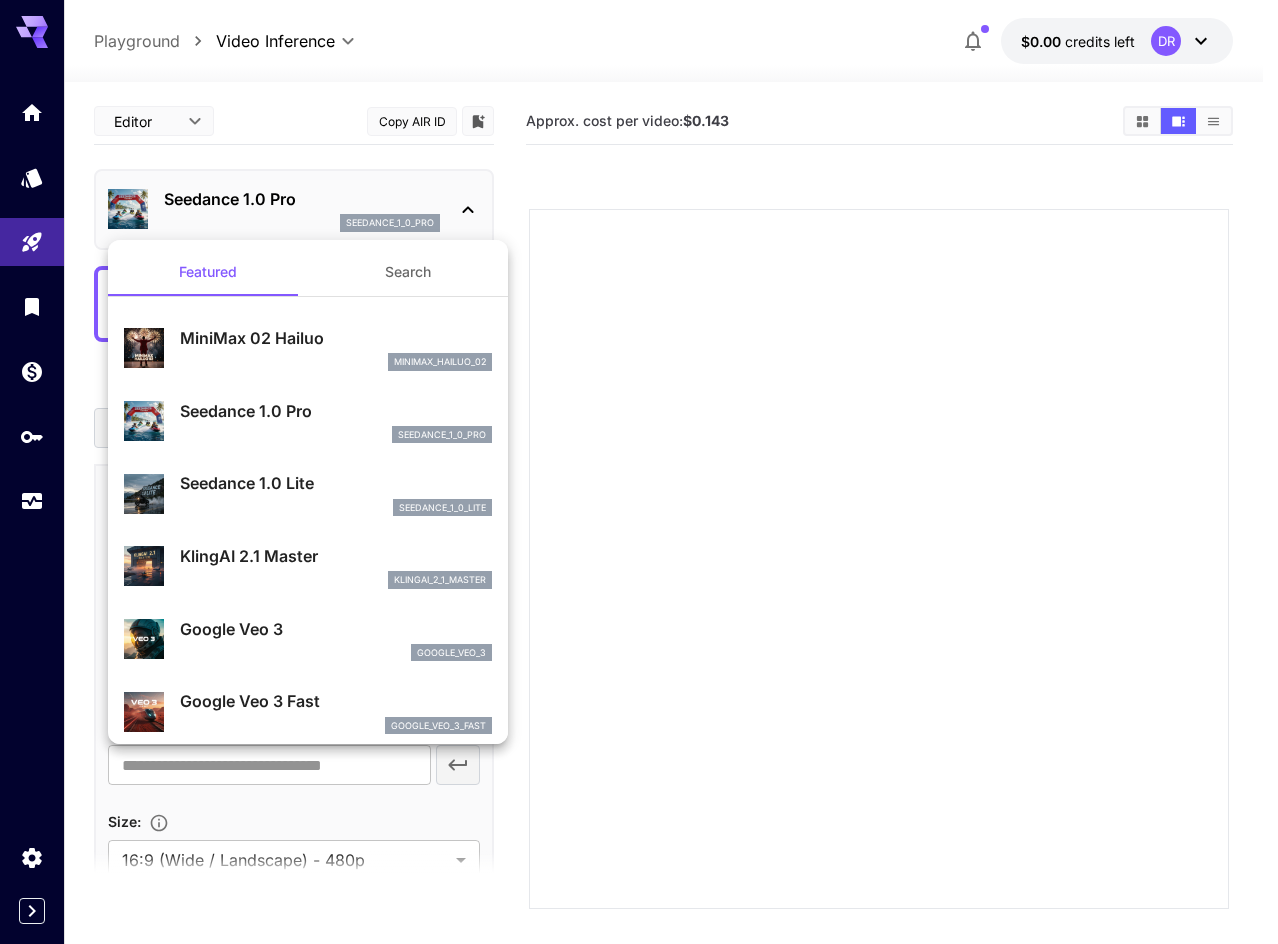 click on "Seedance 1.0 Lite" at bounding box center (336, 483) 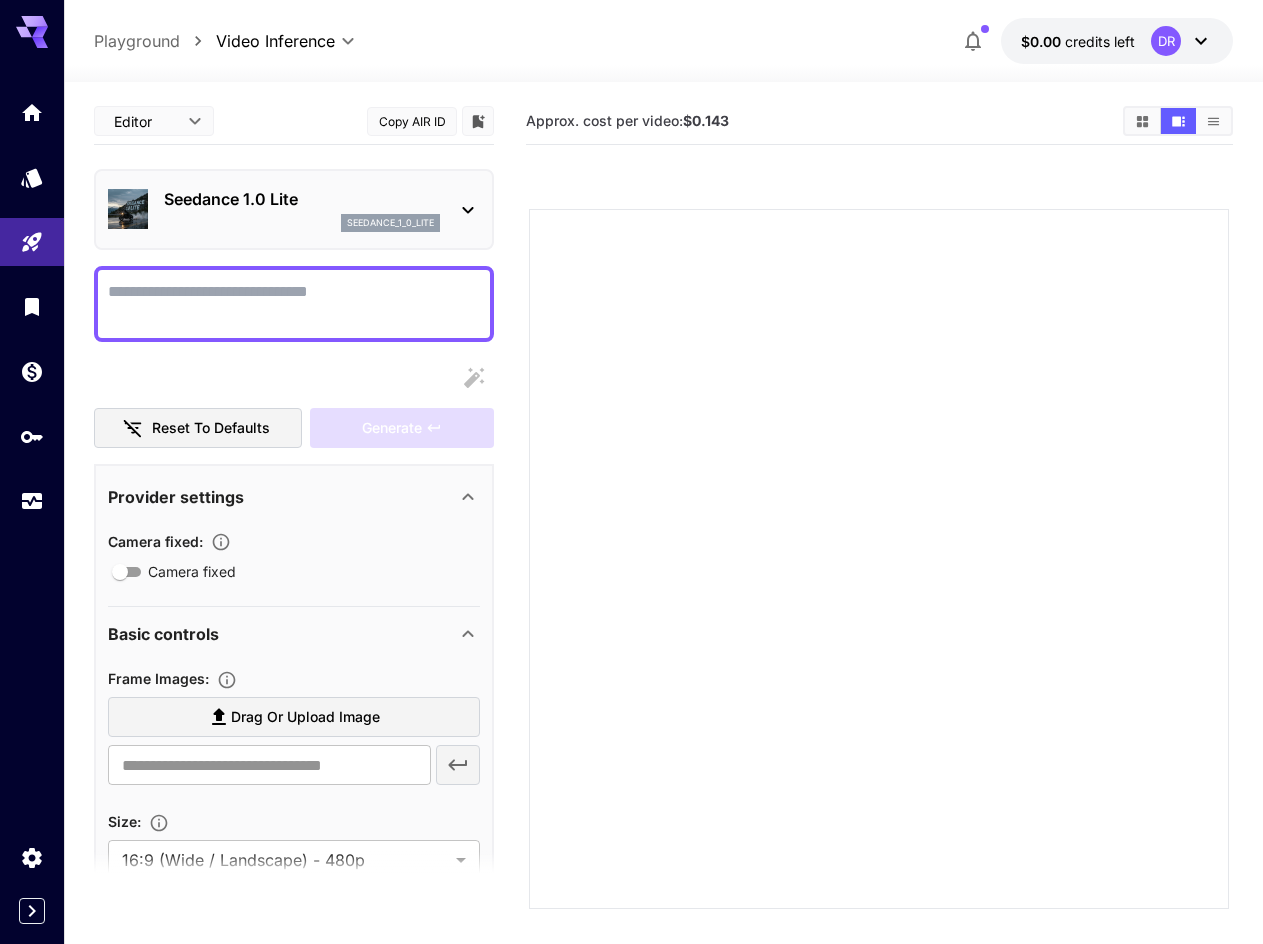click on "seedance_1_0_lite" at bounding box center (390, 223) 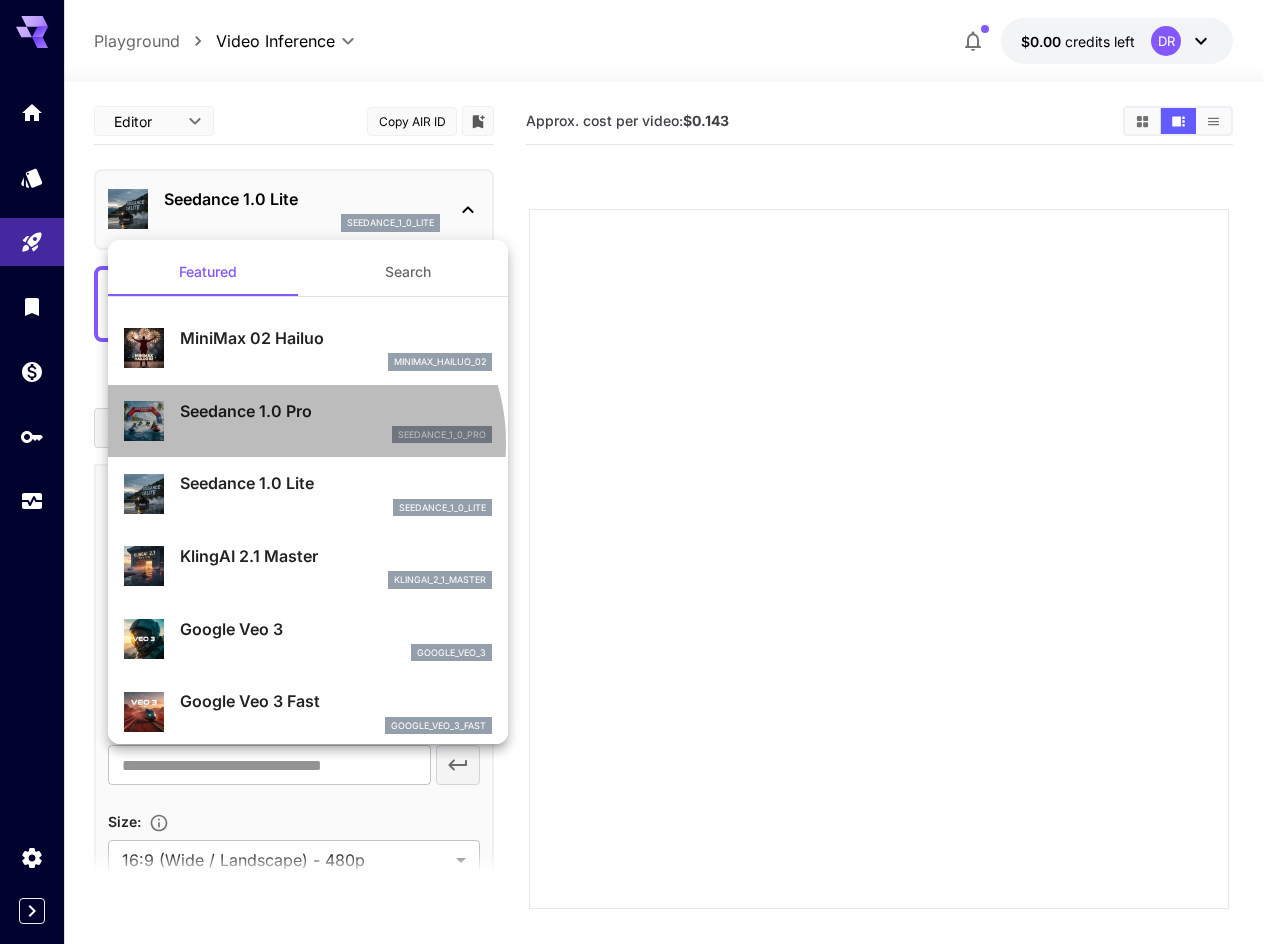 click on "seedance_1_0_pro" at bounding box center (336, 435) 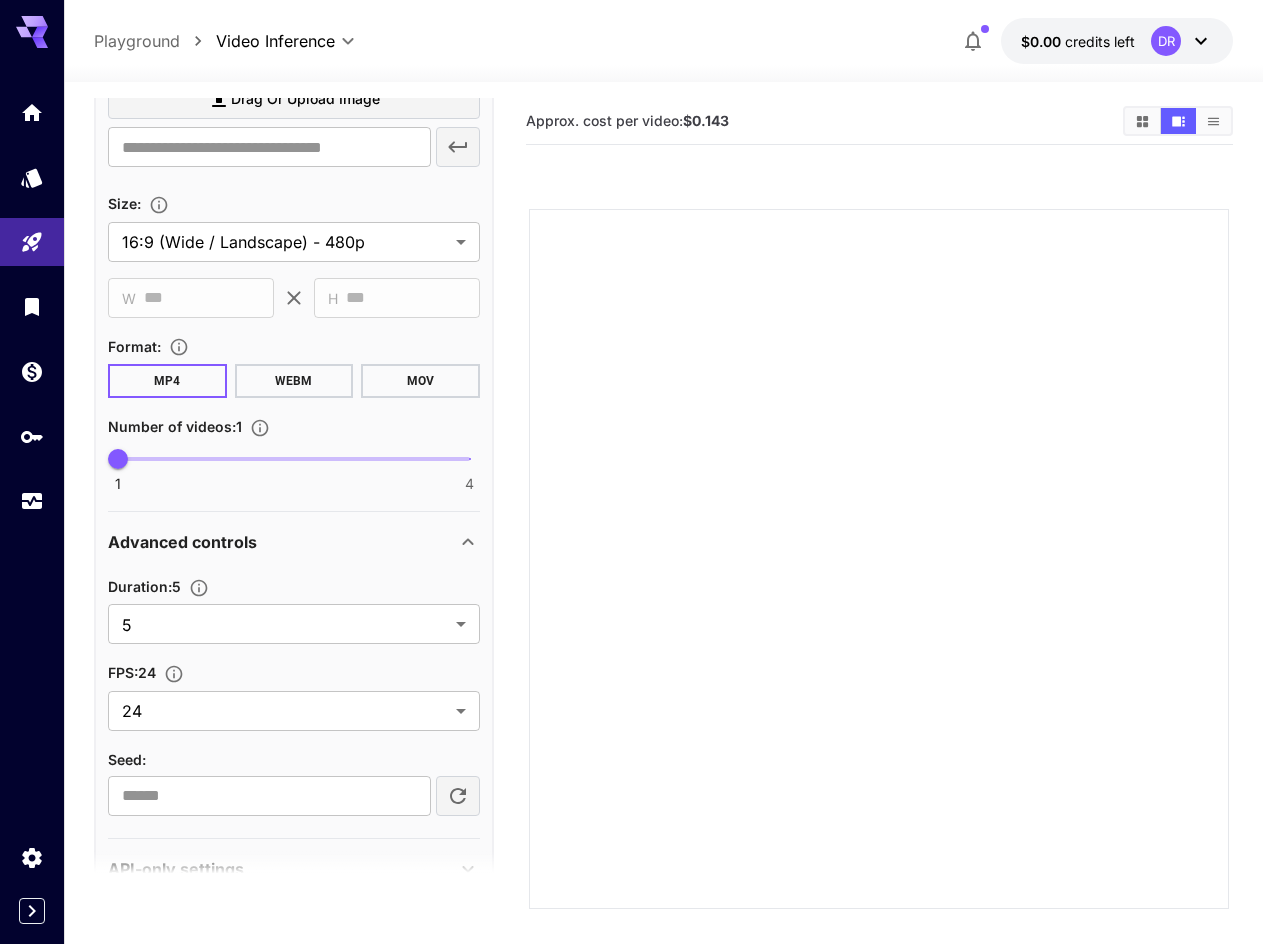 scroll, scrollTop: 664, scrollLeft: 0, axis: vertical 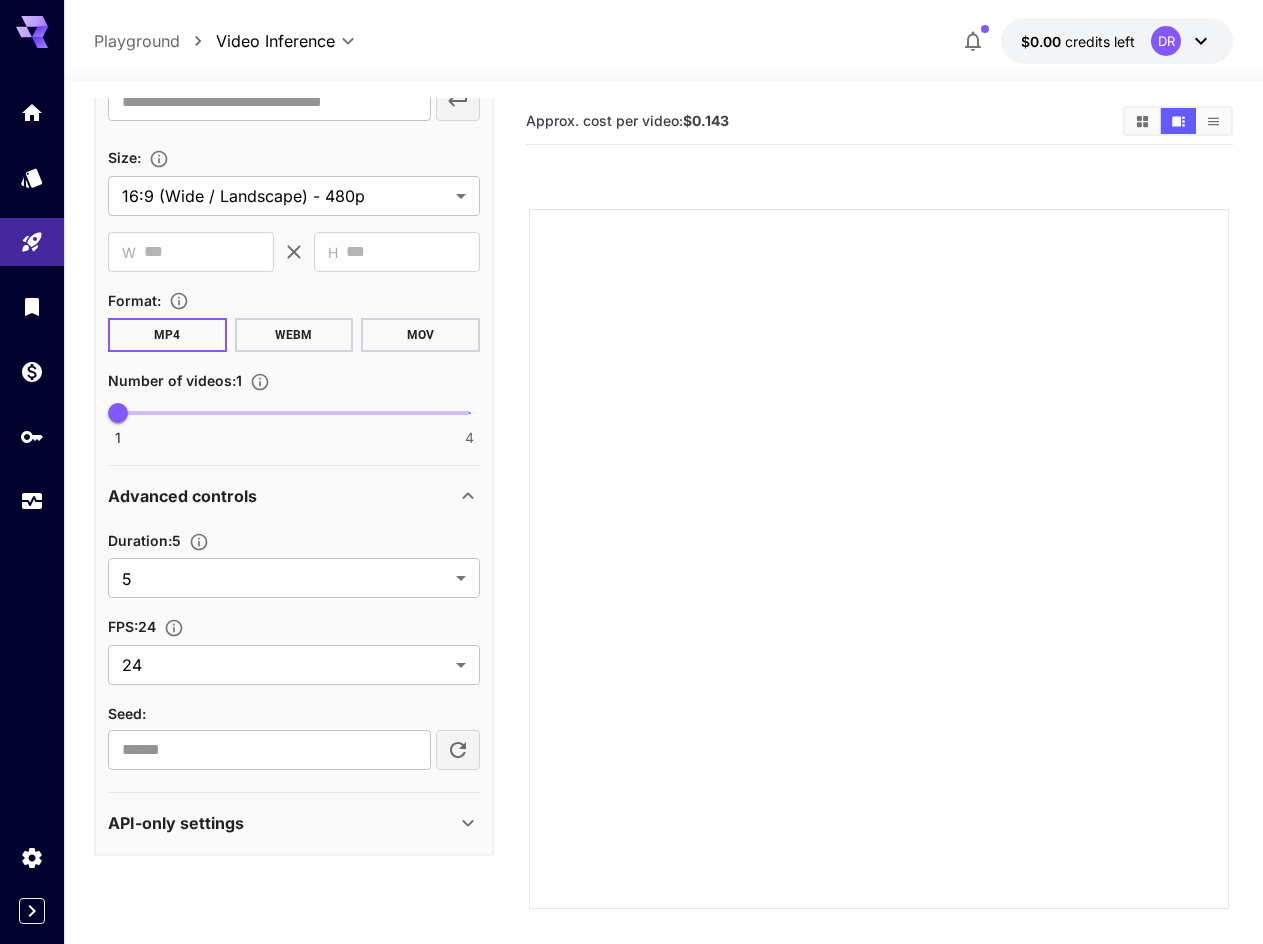 click on "Duration :  5 5 * ​" at bounding box center [294, 563] 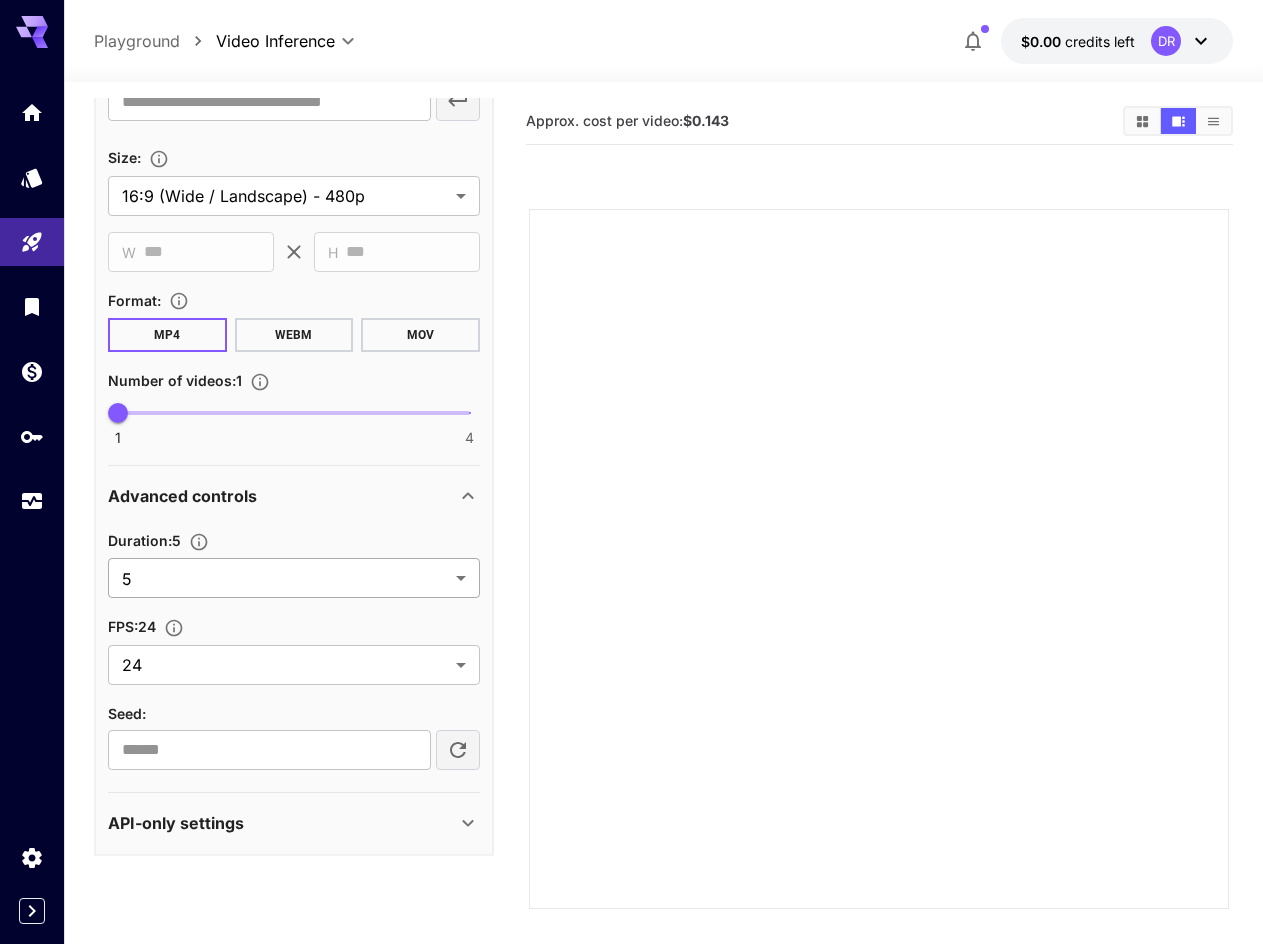 click on "**********" at bounding box center [631, 551] 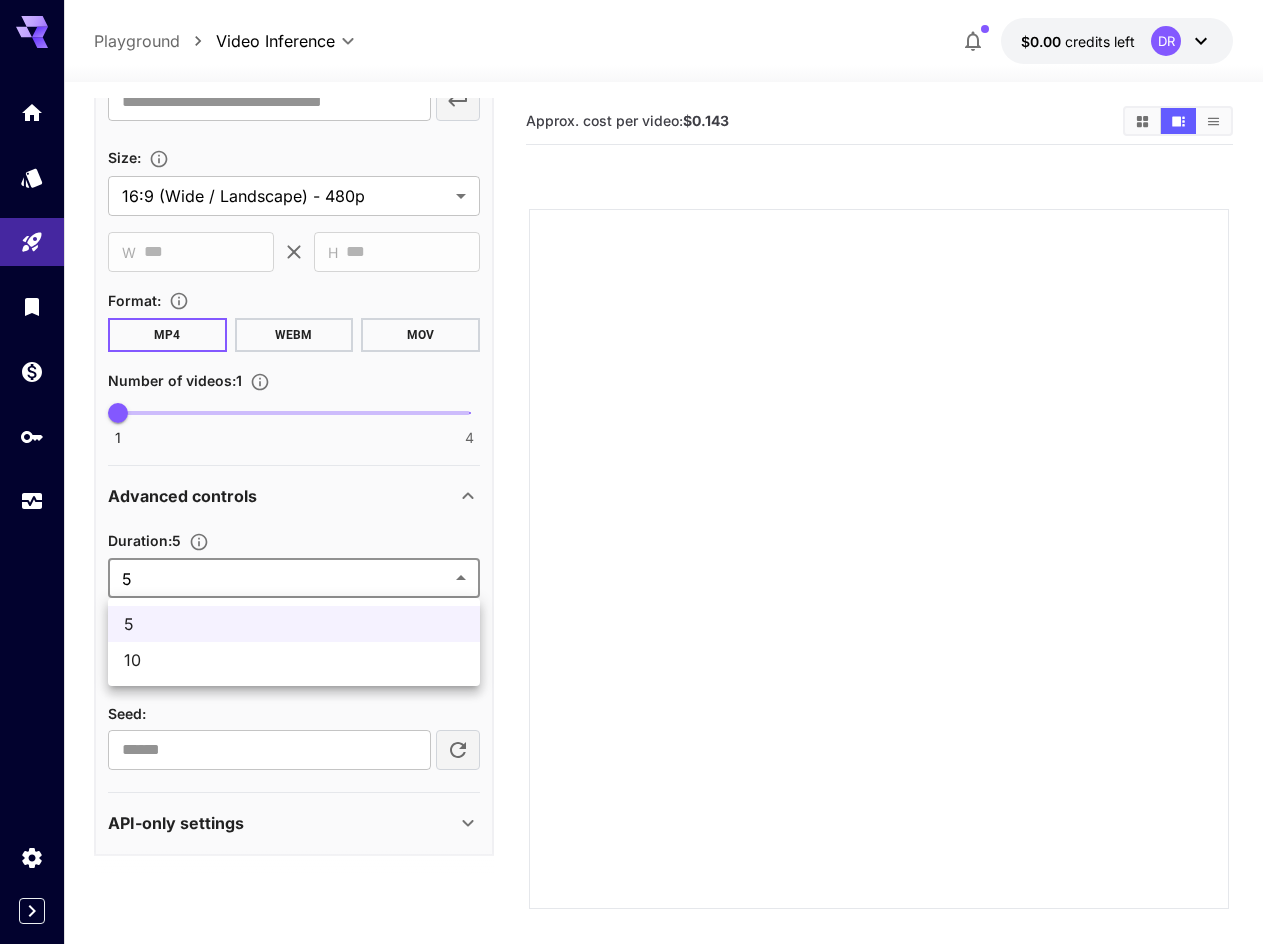 click on "10" at bounding box center [294, 660] 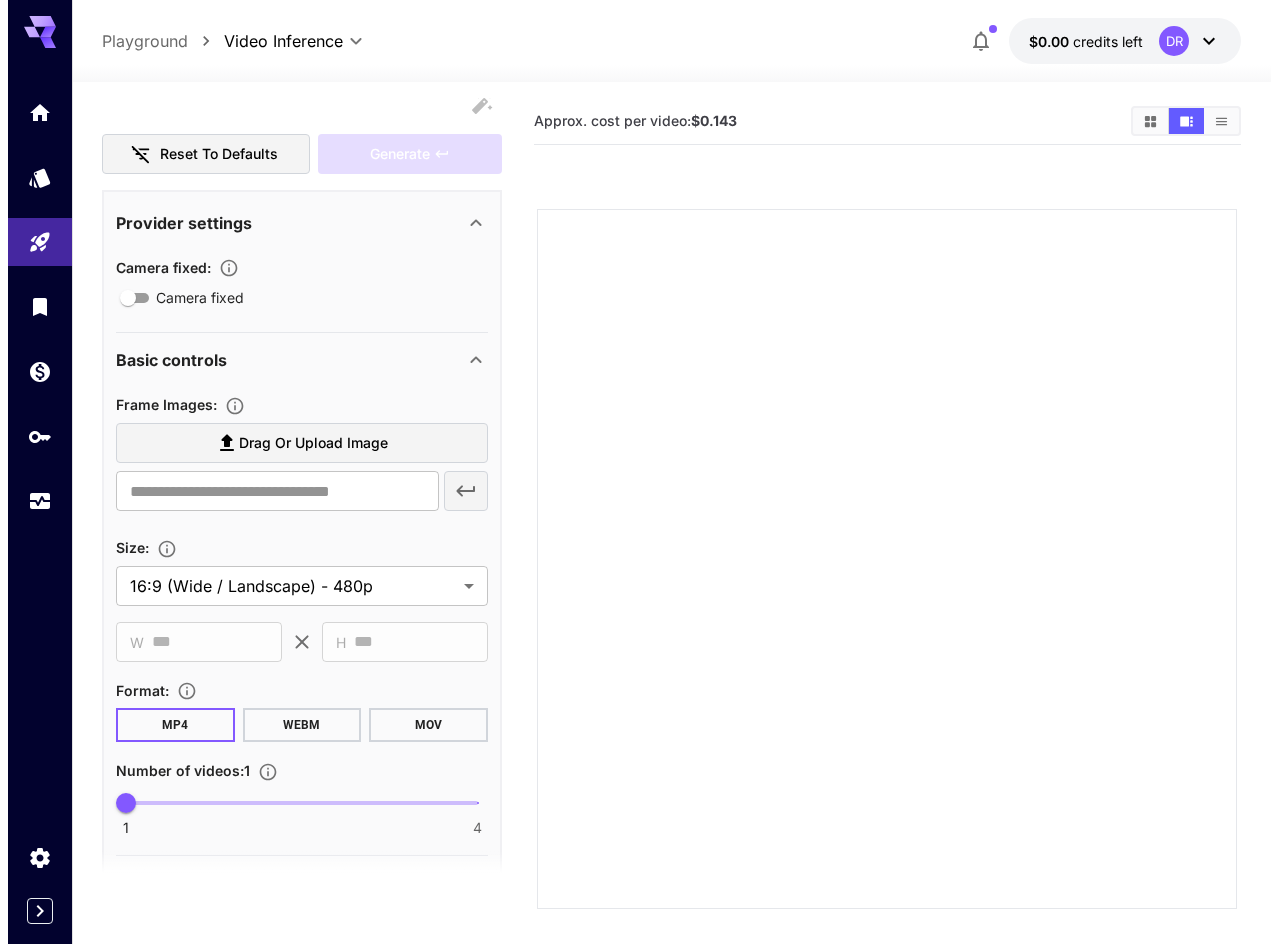 scroll, scrollTop: 0, scrollLeft: 0, axis: both 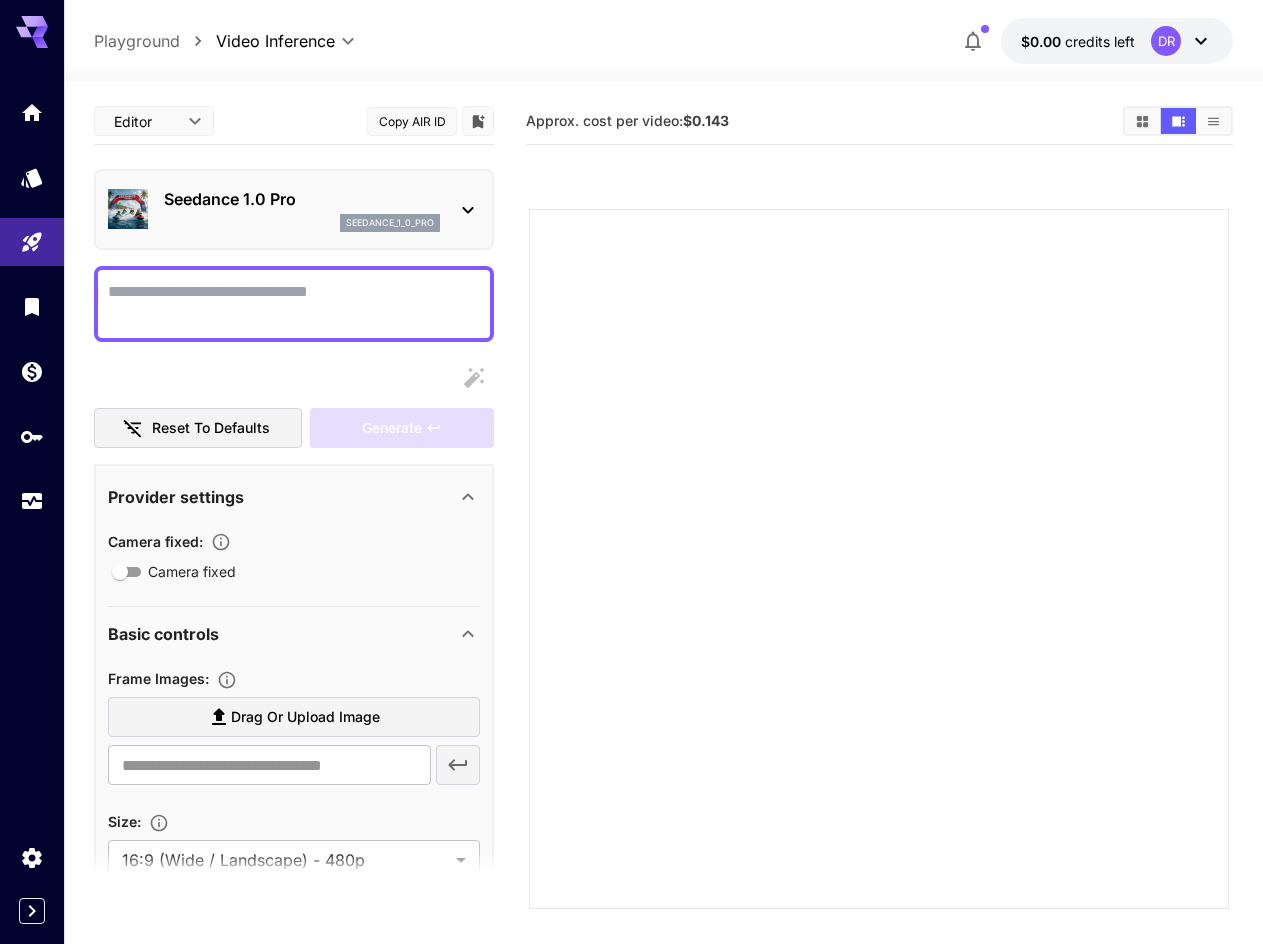 click on "Seedance 1.0 Pro" at bounding box center [302, 199] 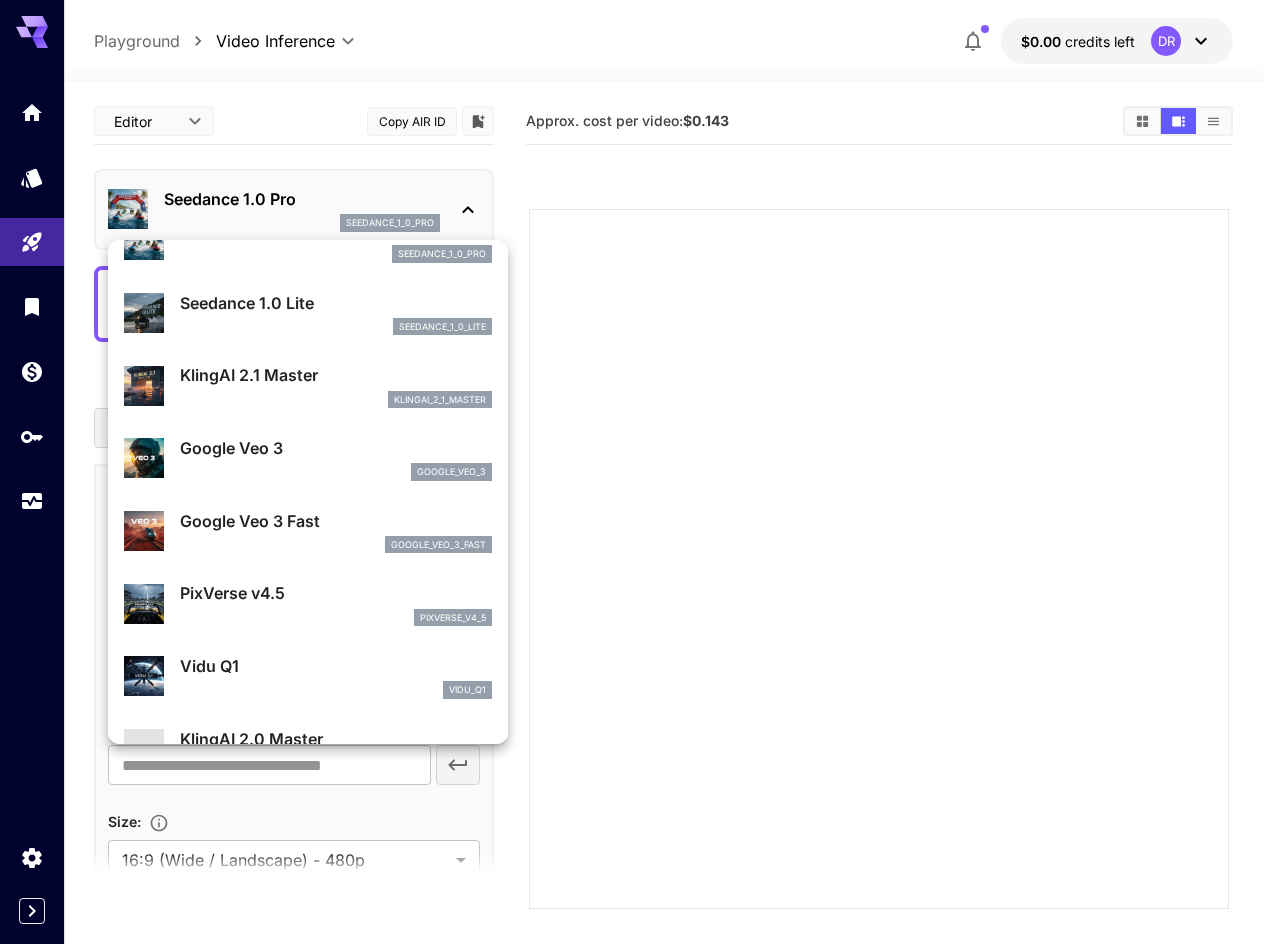 scroll, scrollTop: 299, scrollLeft: 0, axis: vertical 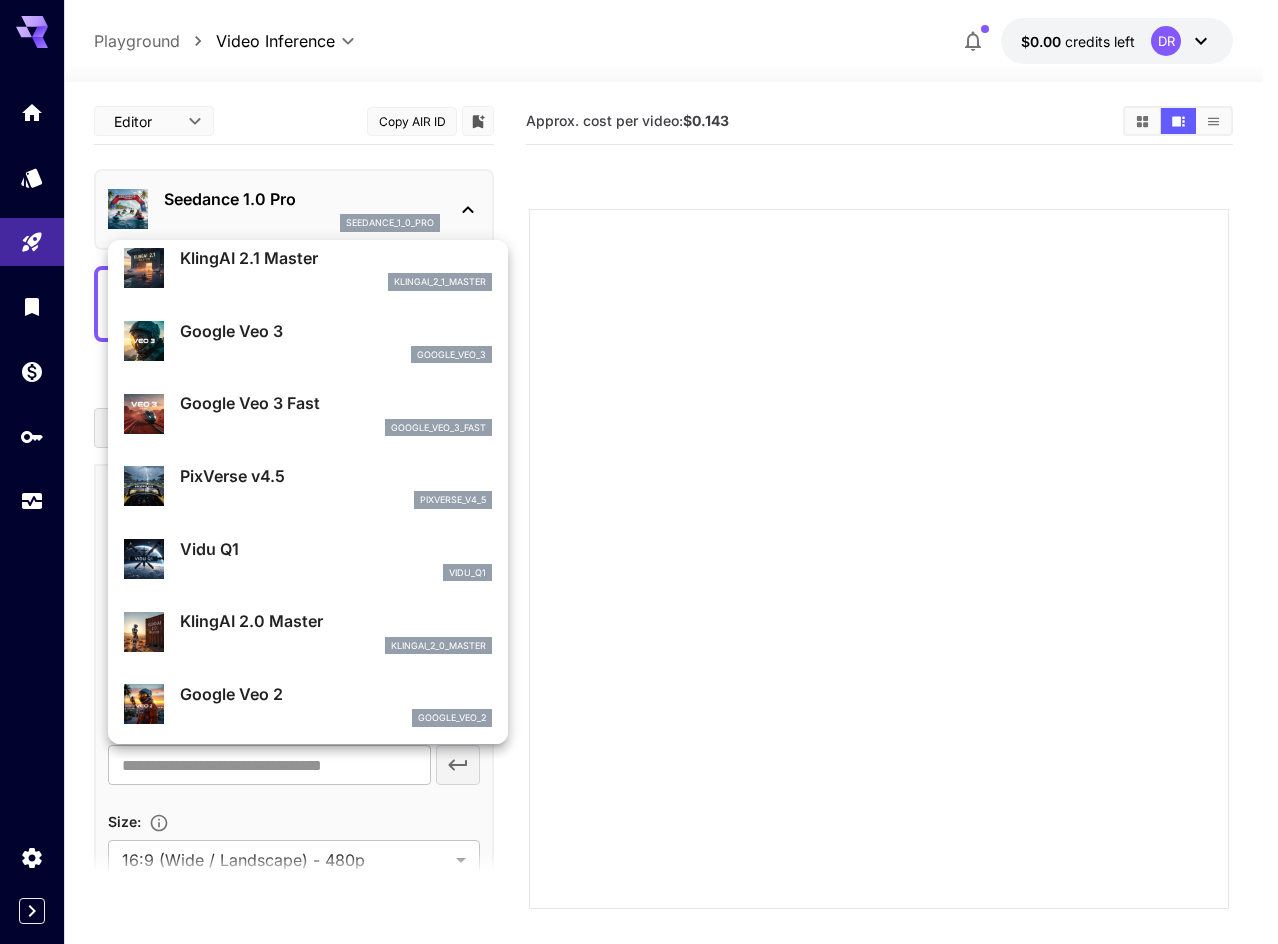 click on "Google Veo 3 Fast" at bounding box center (336, 403) 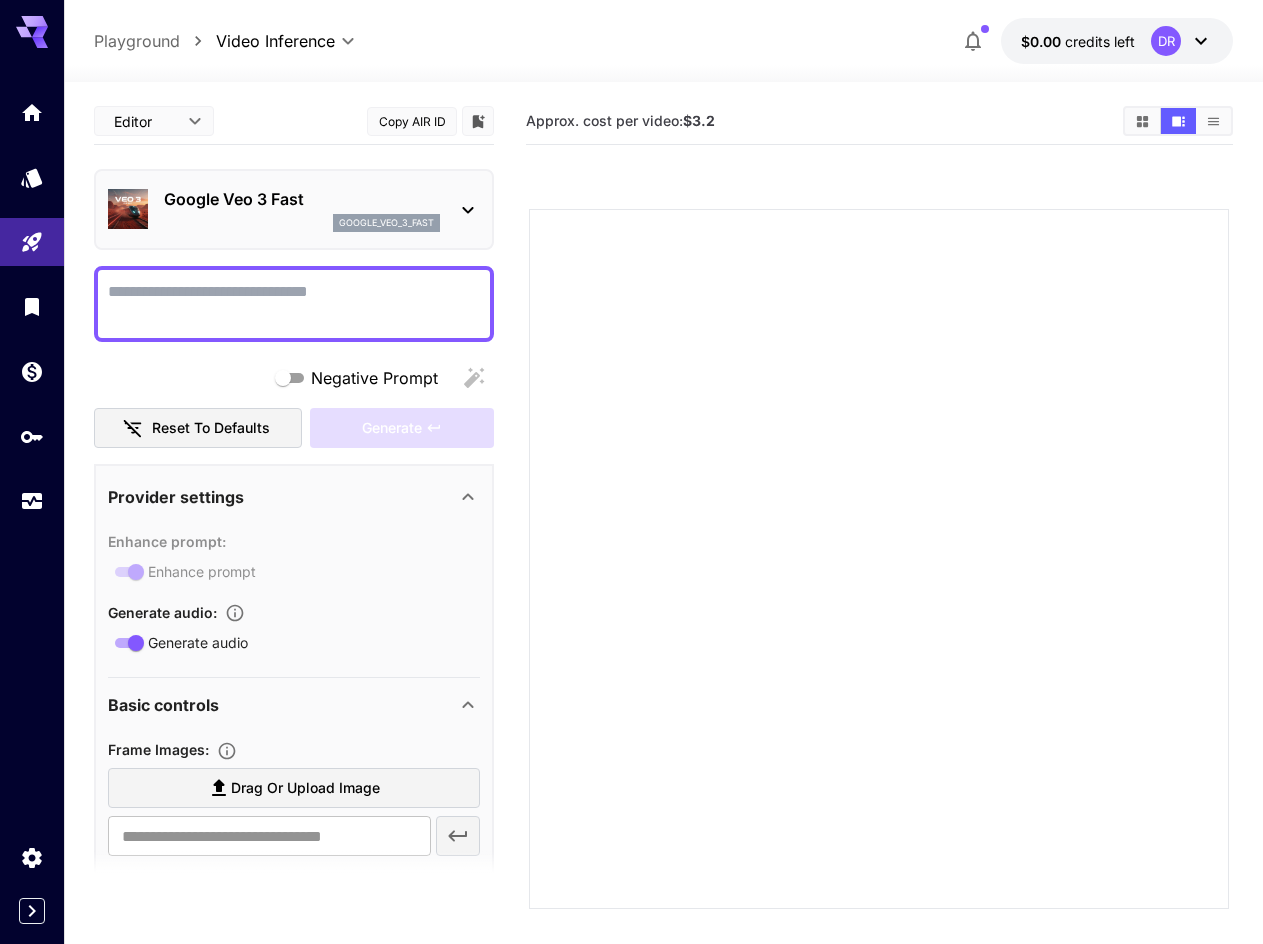 click on "Google Veo 3 Fast" at bounding box center (302, 199) 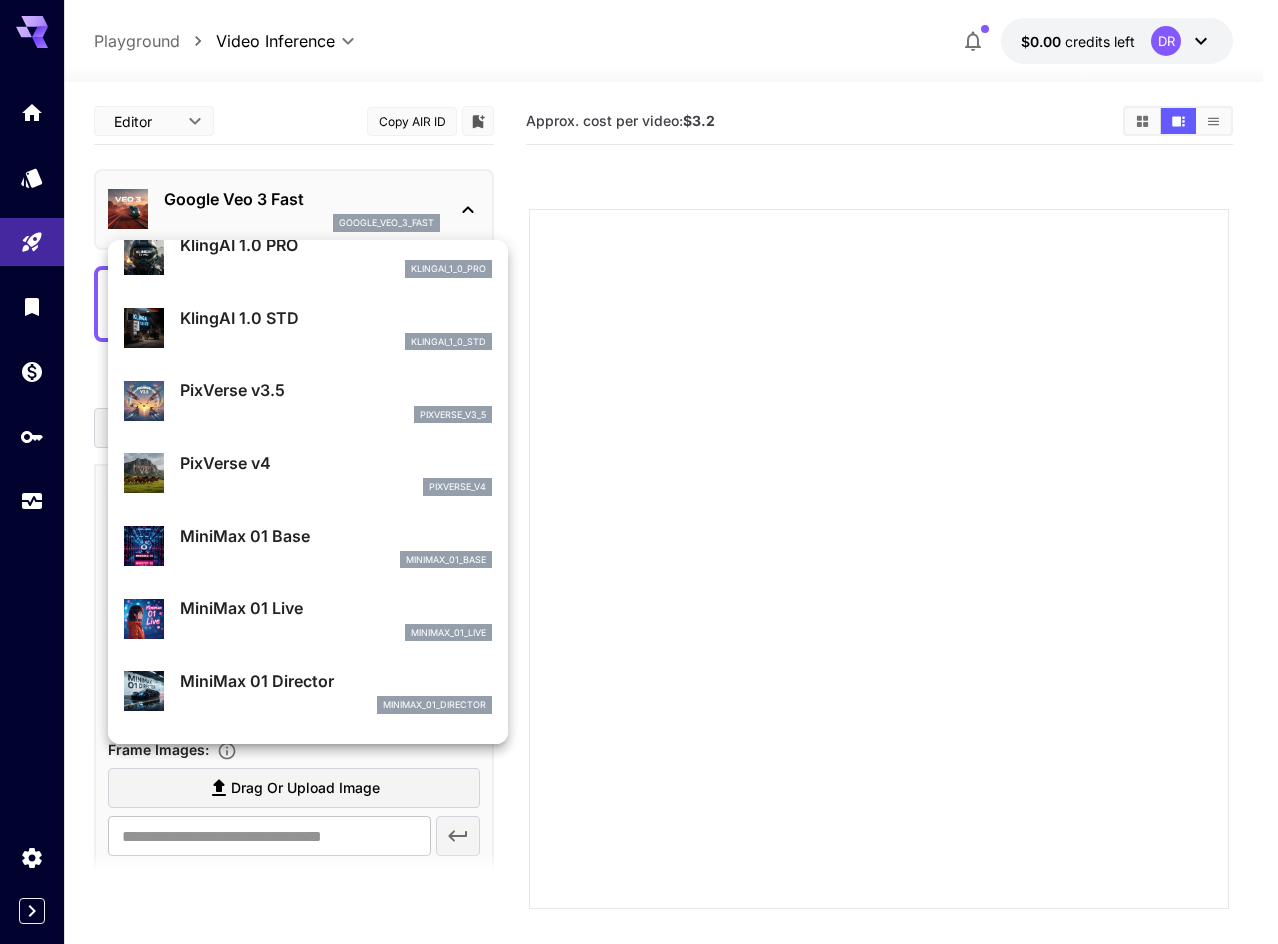 scroll, scrollTop: 1185, scrollLeft: 0, axis: vertical 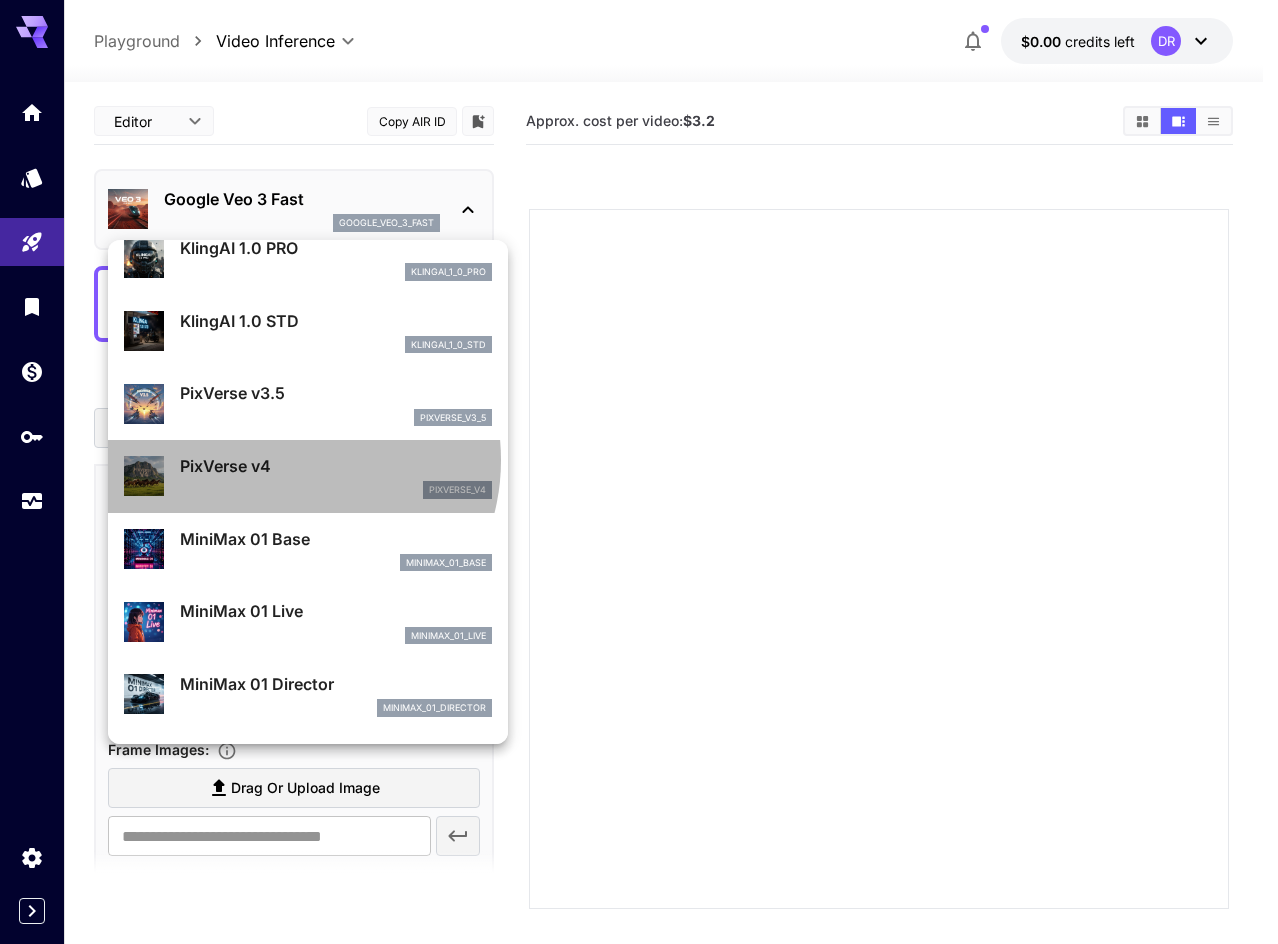 click on "PixVerse v4" at bounding box center (336, 466) 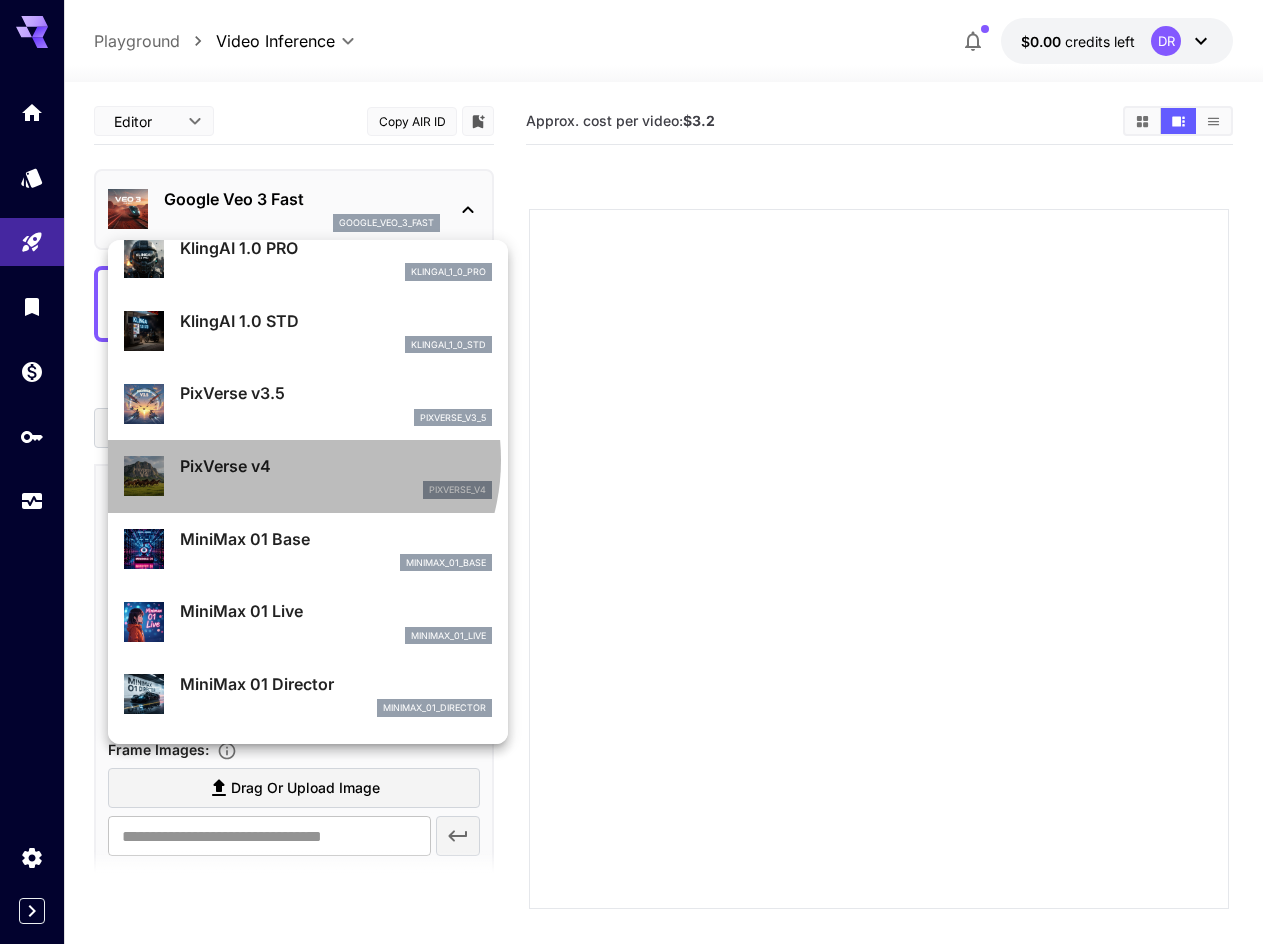 type on "****" 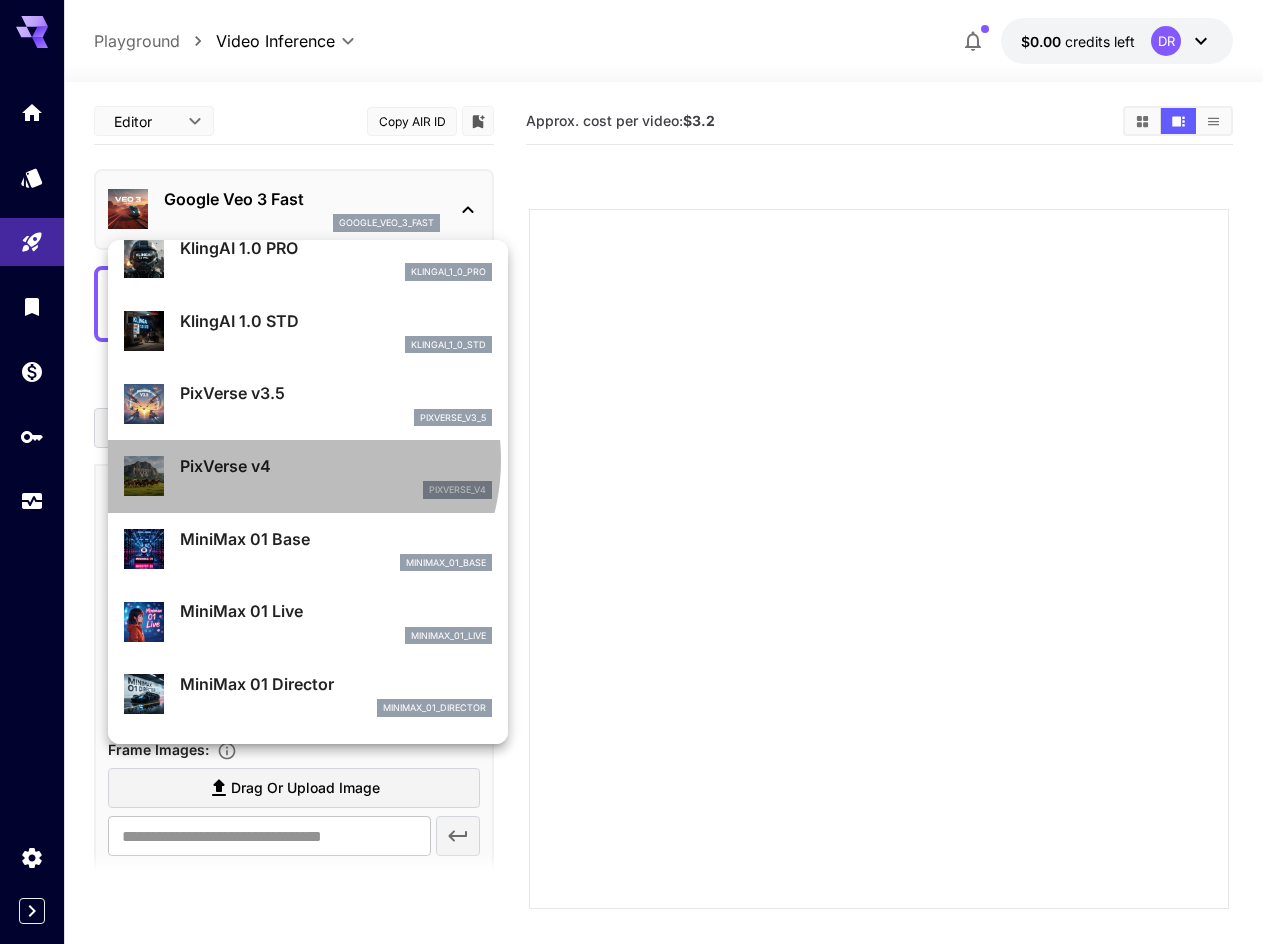 type on "*" 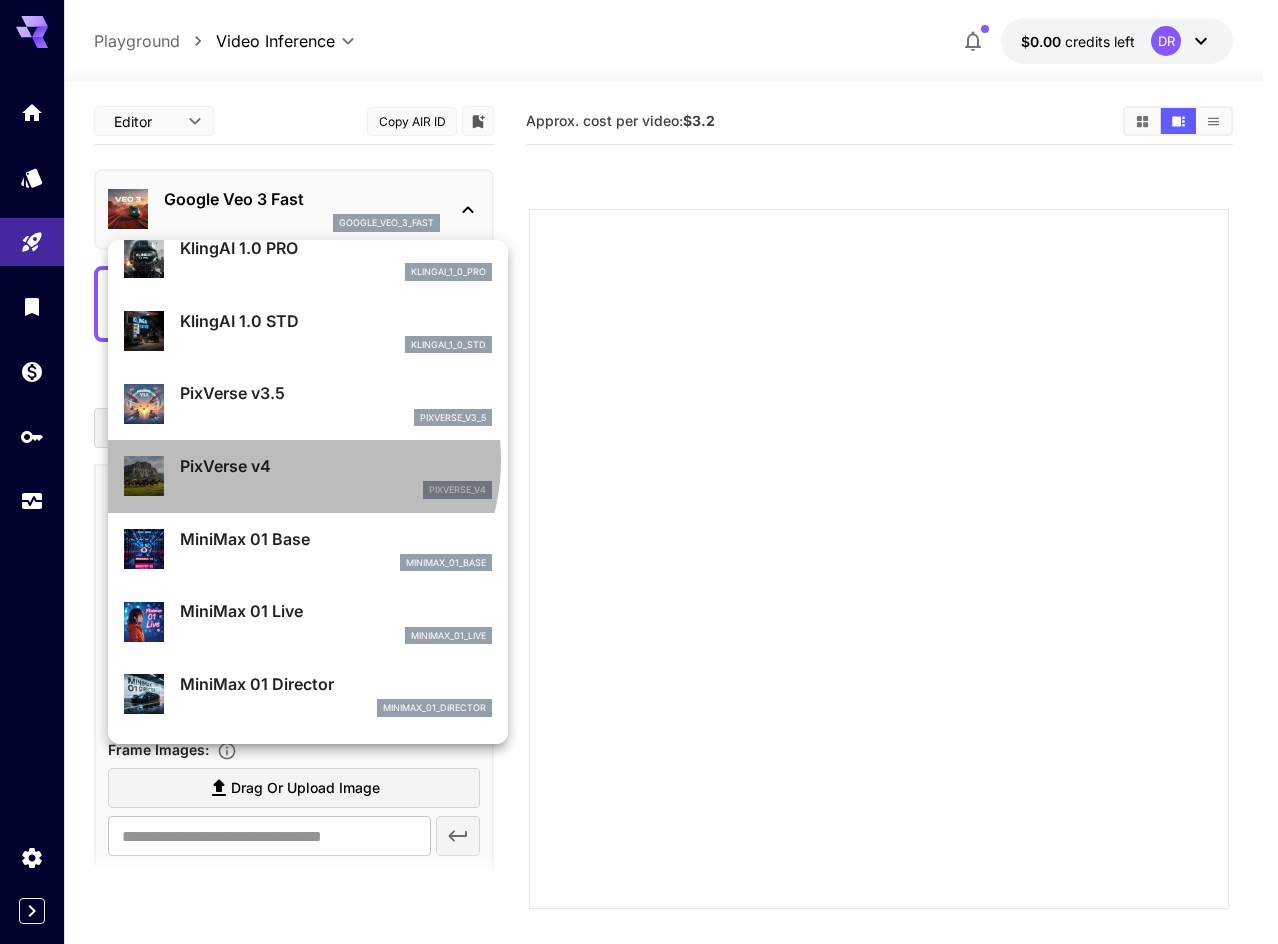 type on "**" 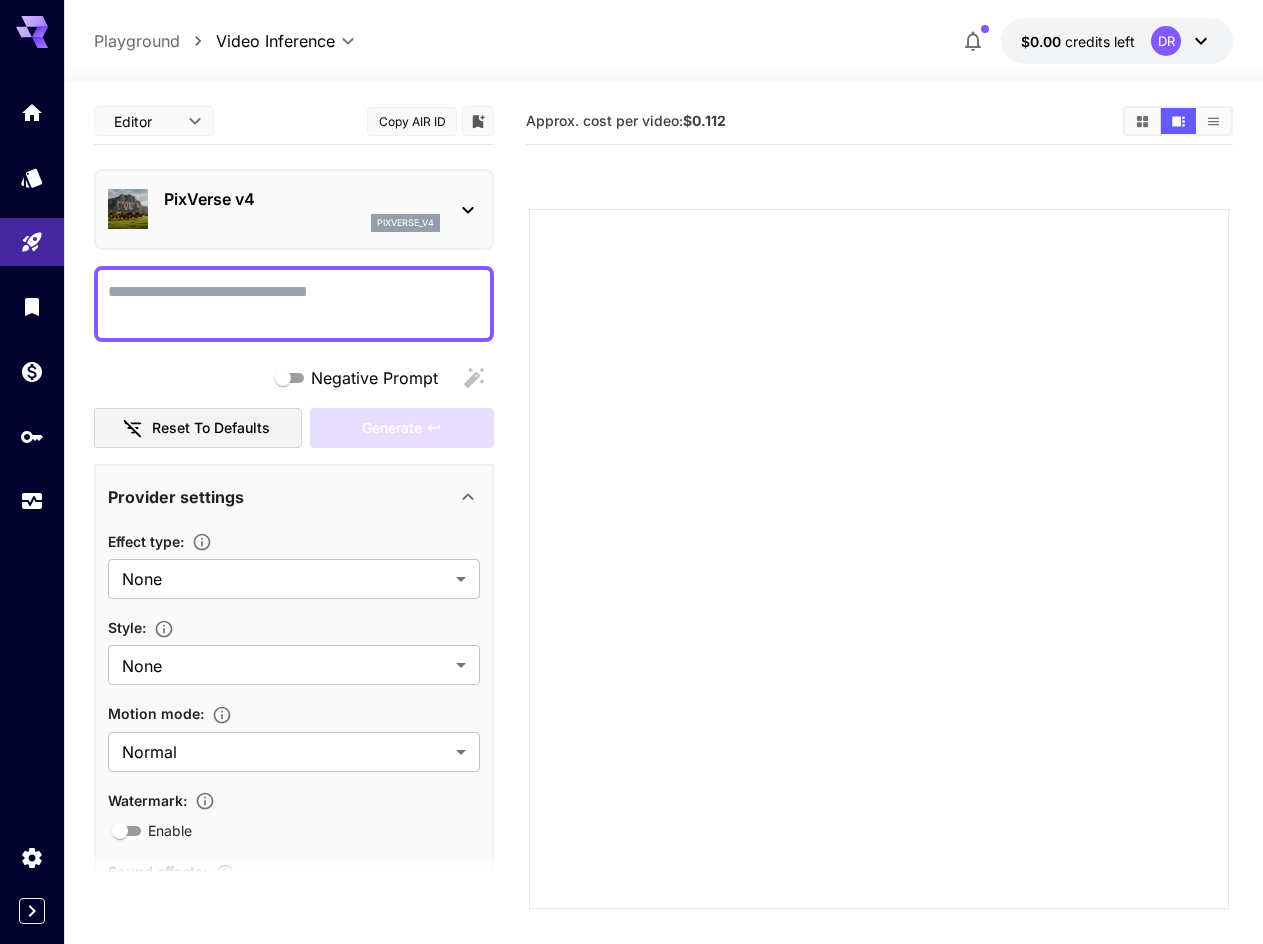 click 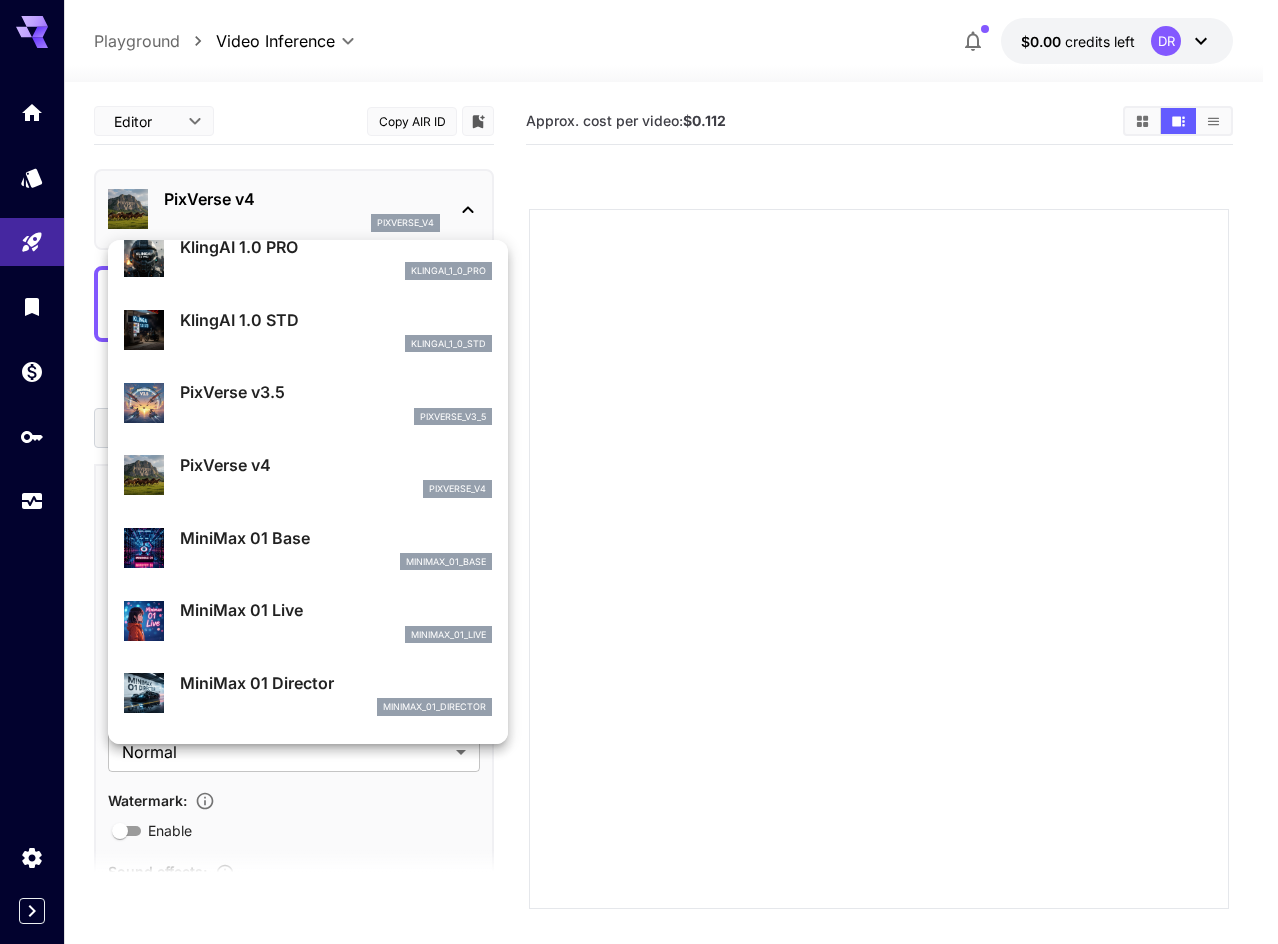 scroll, scrollTop: 1187, scrollLeft: 0, axis: vertical 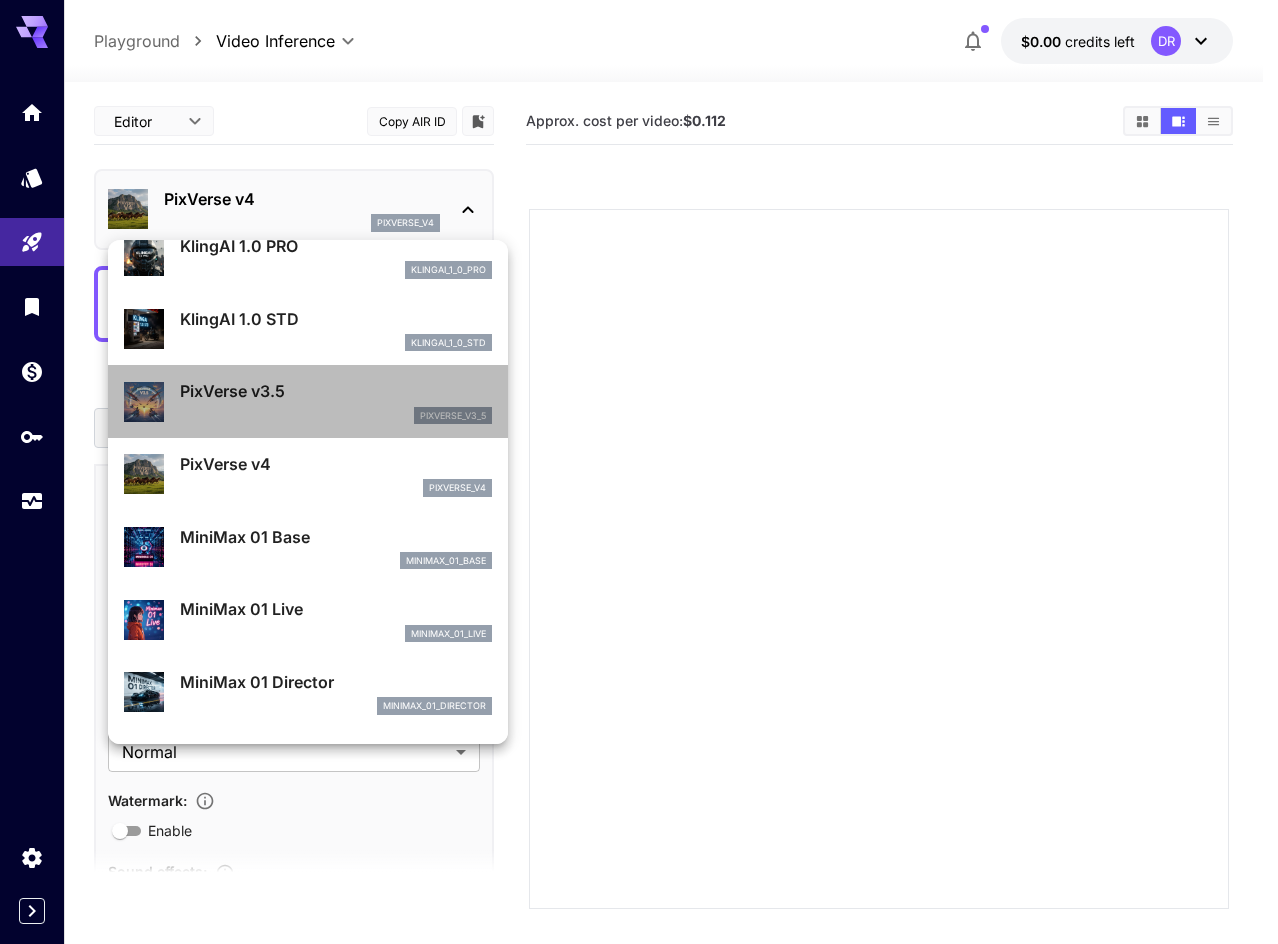 click on "PixVerse v3.5" at bounding box center [336, 391] 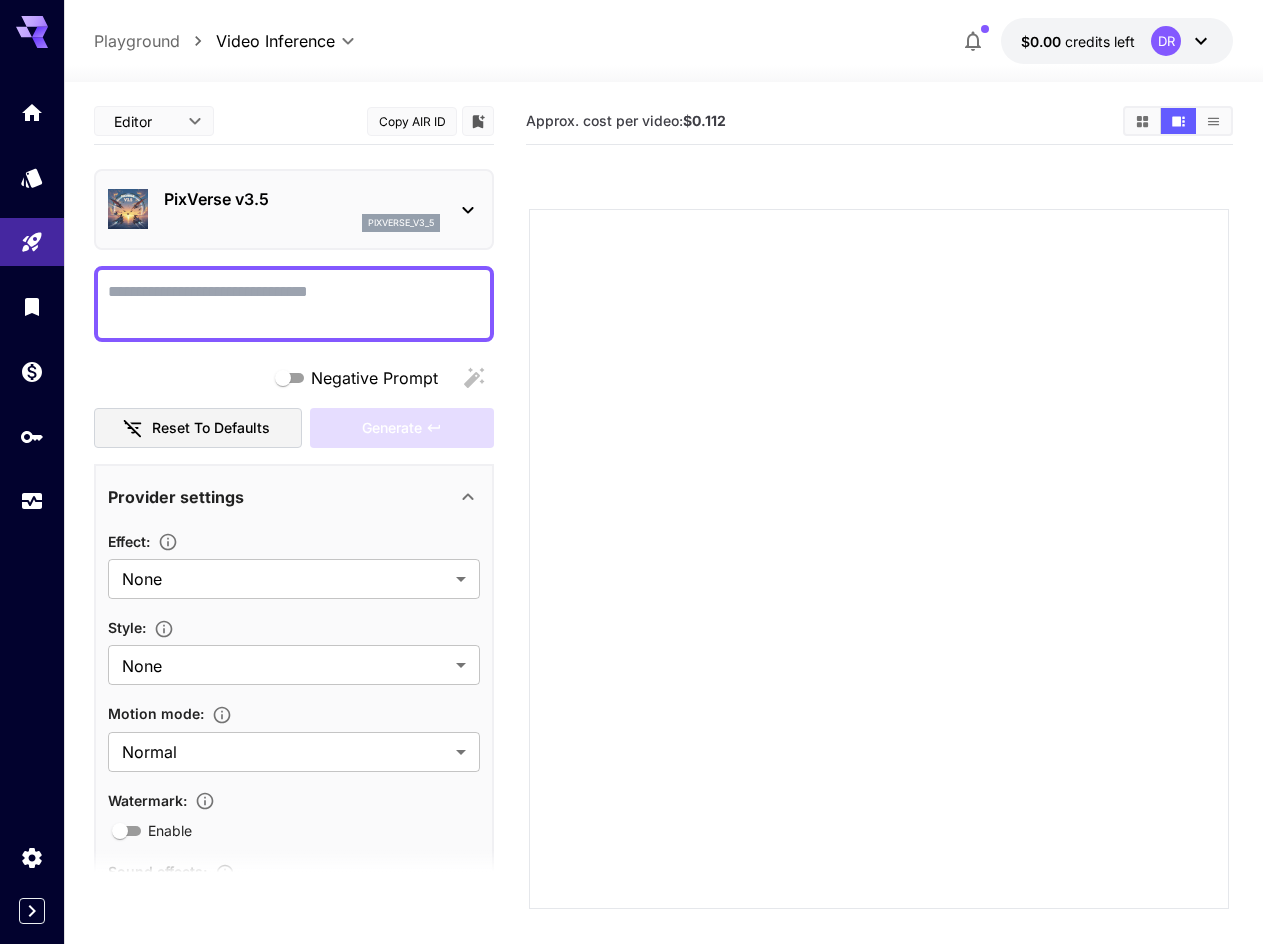 click on "PixVerse v3.5" at bounding box center [302, 199] 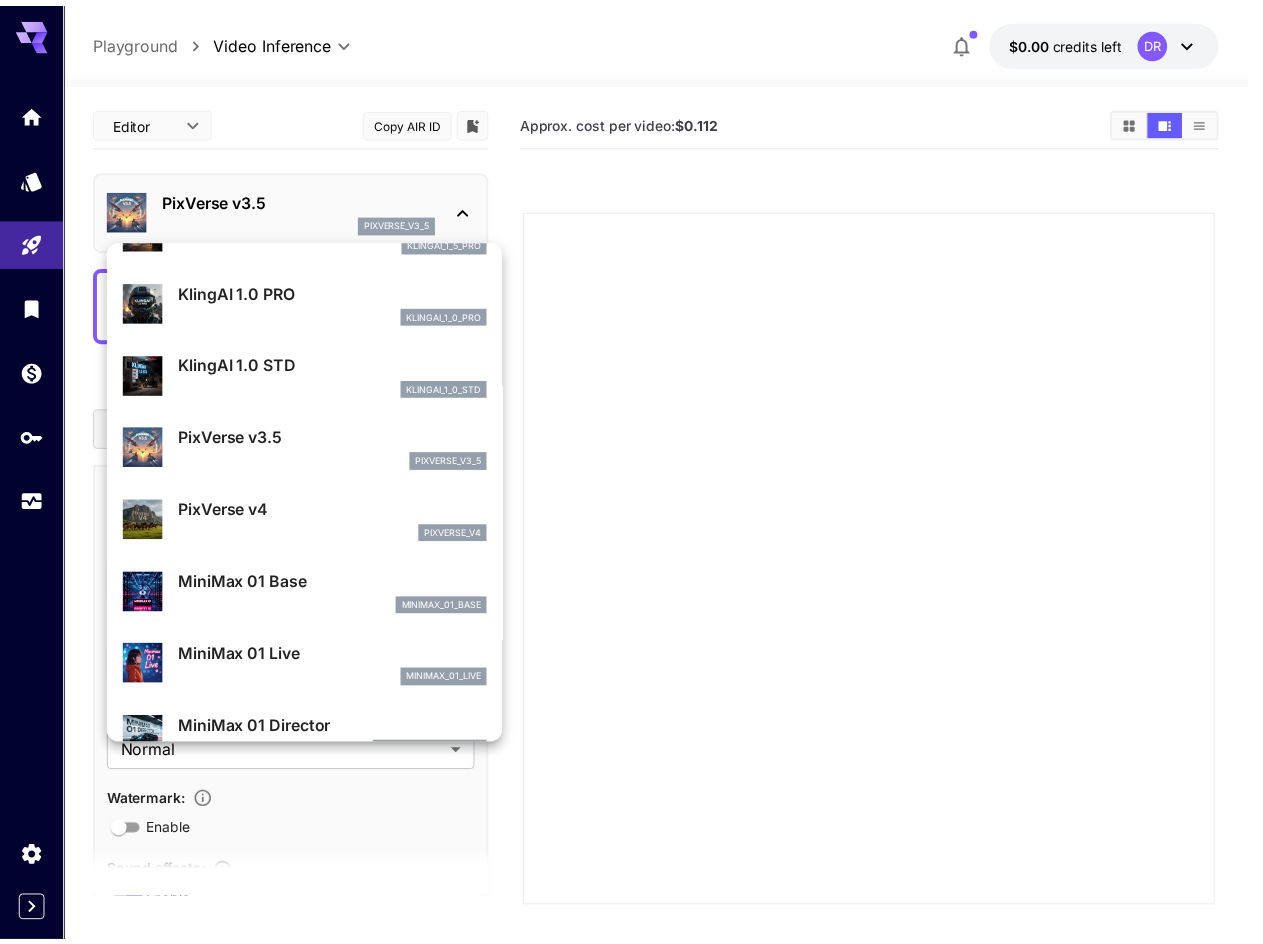 scroll, scrollTop: 1150, scrollLeft: 0, axis: vertical 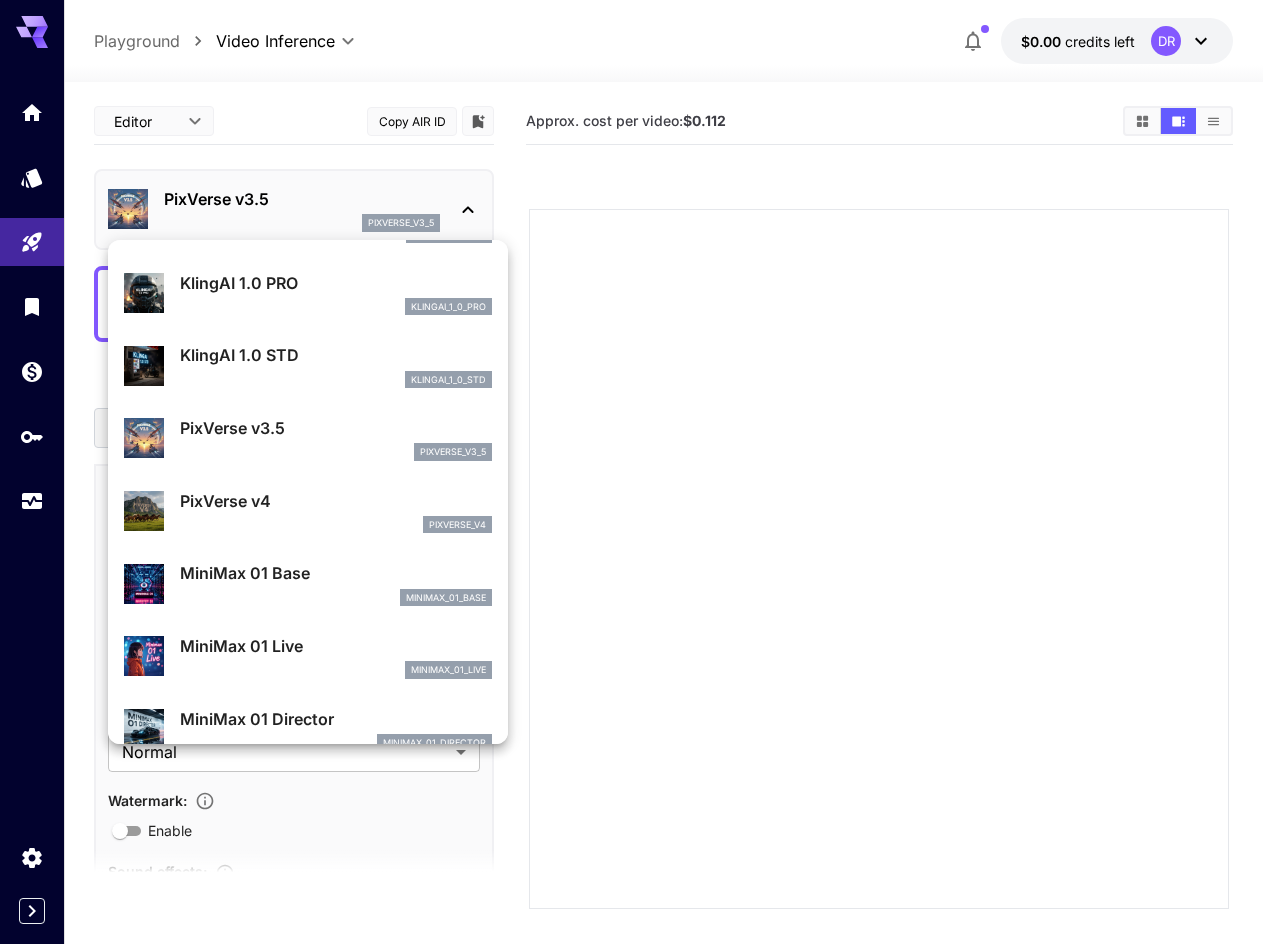 click on "PixVerse v4" at bounding box center (336, 501) 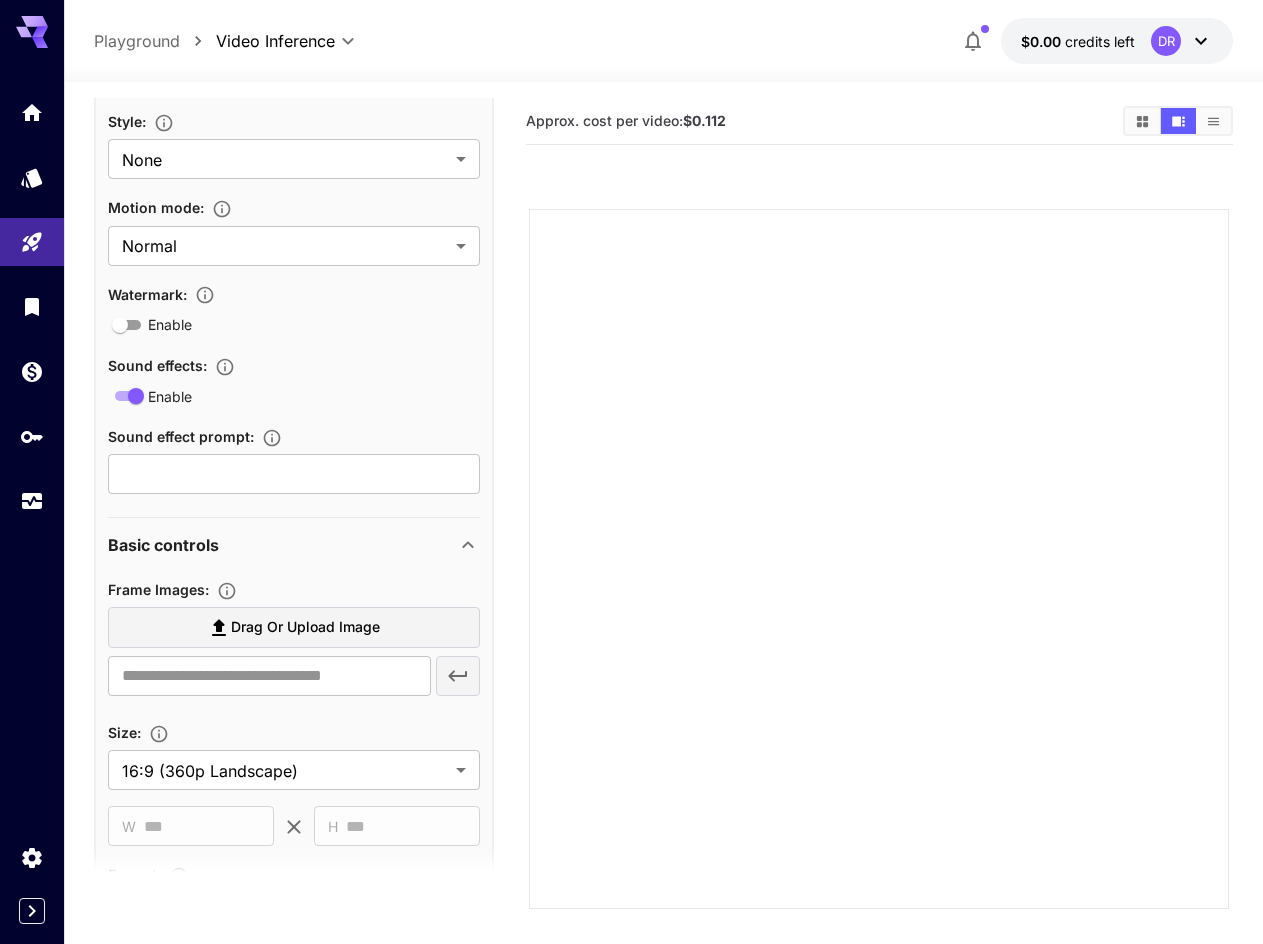 scroll, scrollTop: 0, scrollLeft: 0, axis: both 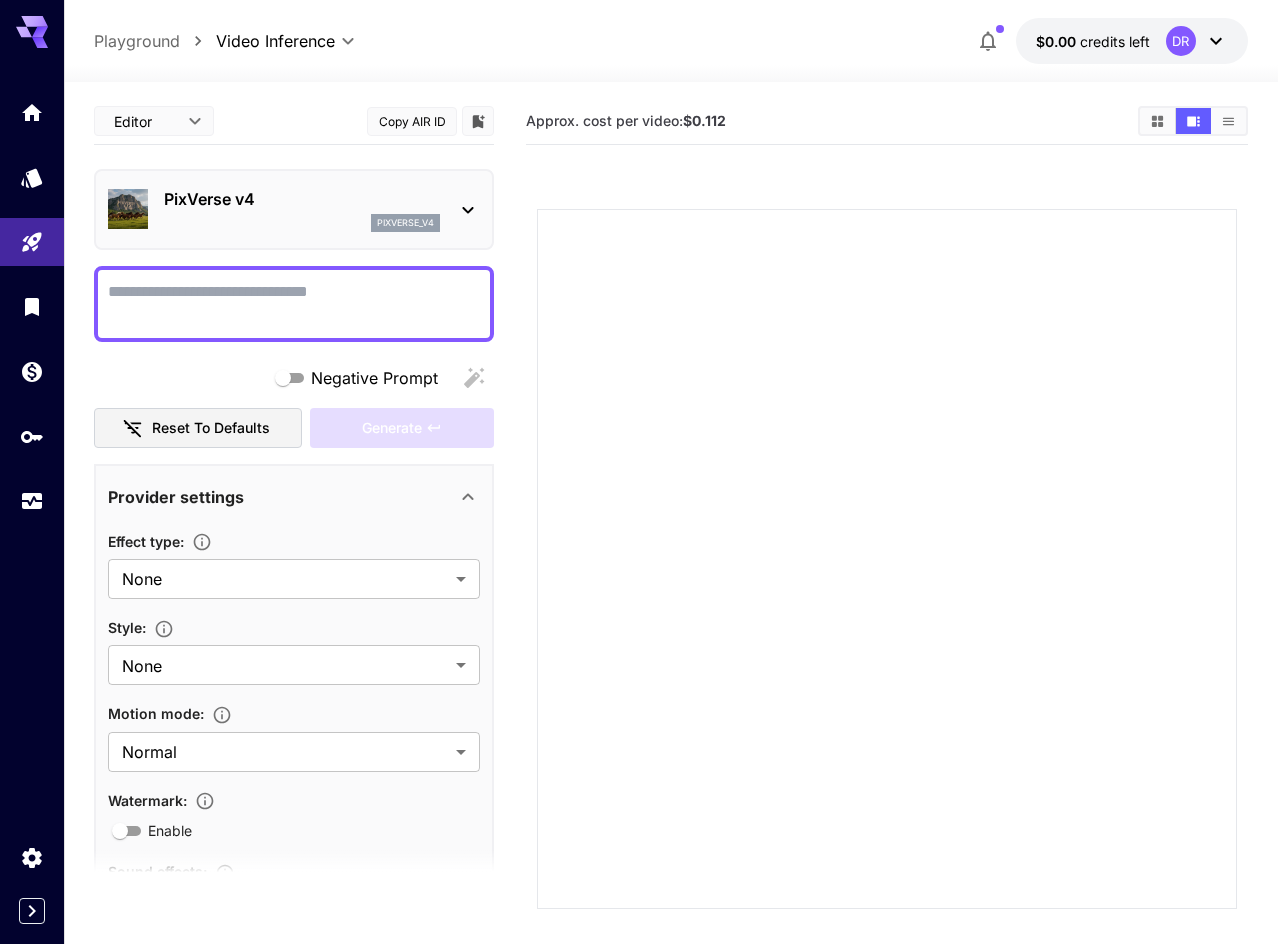 click on "**********" at bounding box center [639, 551] 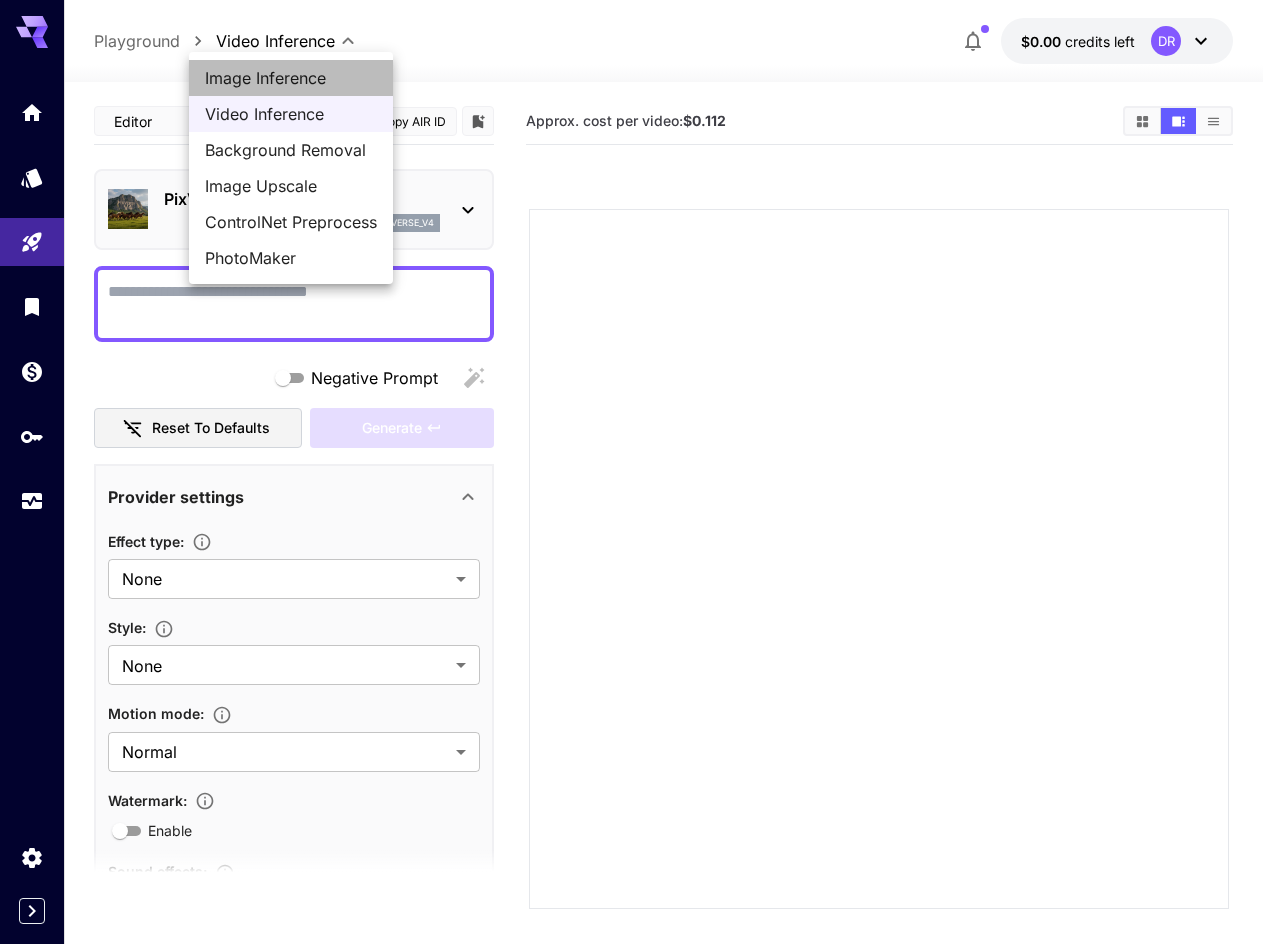 click on "Image Inference" at bounding box center (291, 78) 